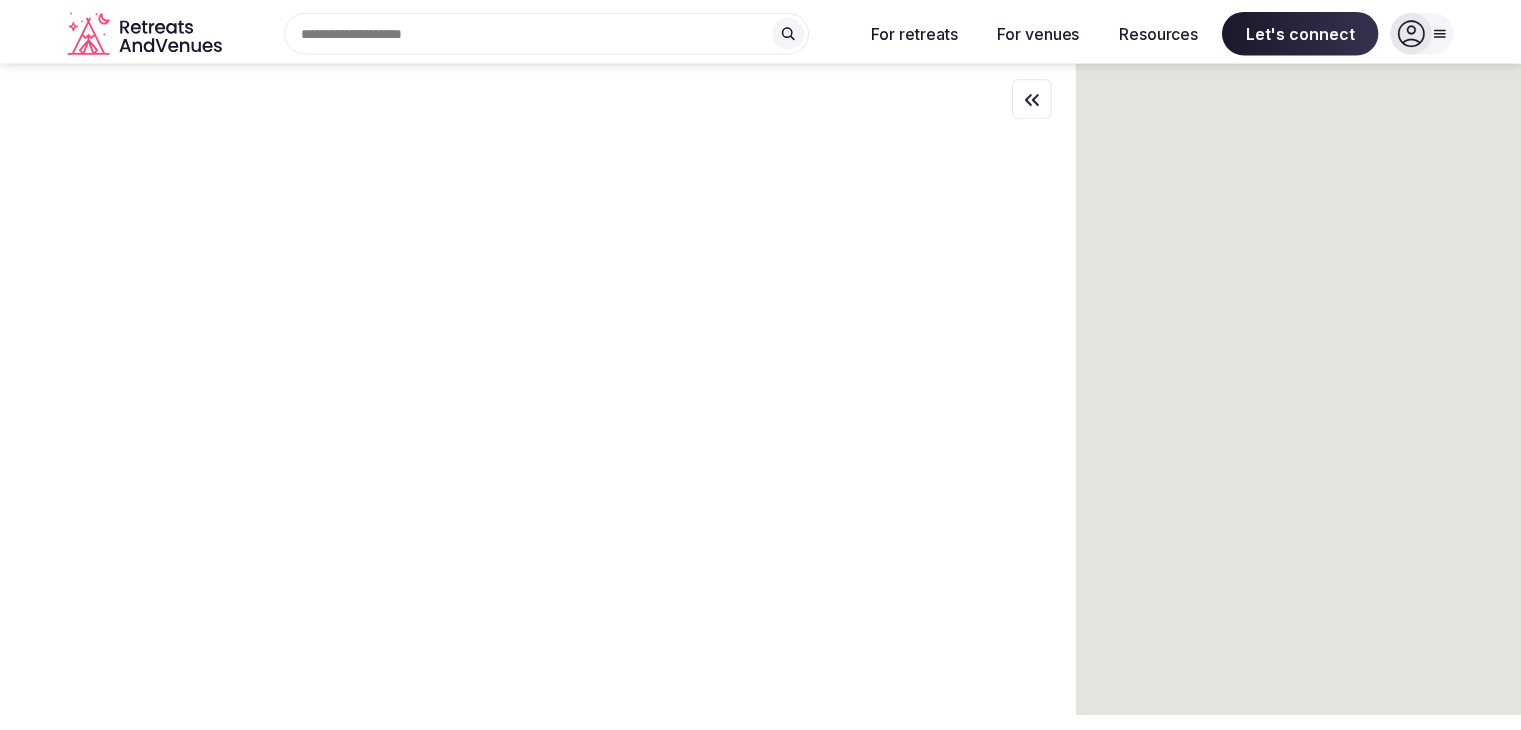 scroll, scrollTop: 0, scrollLeft: 0, axis: both 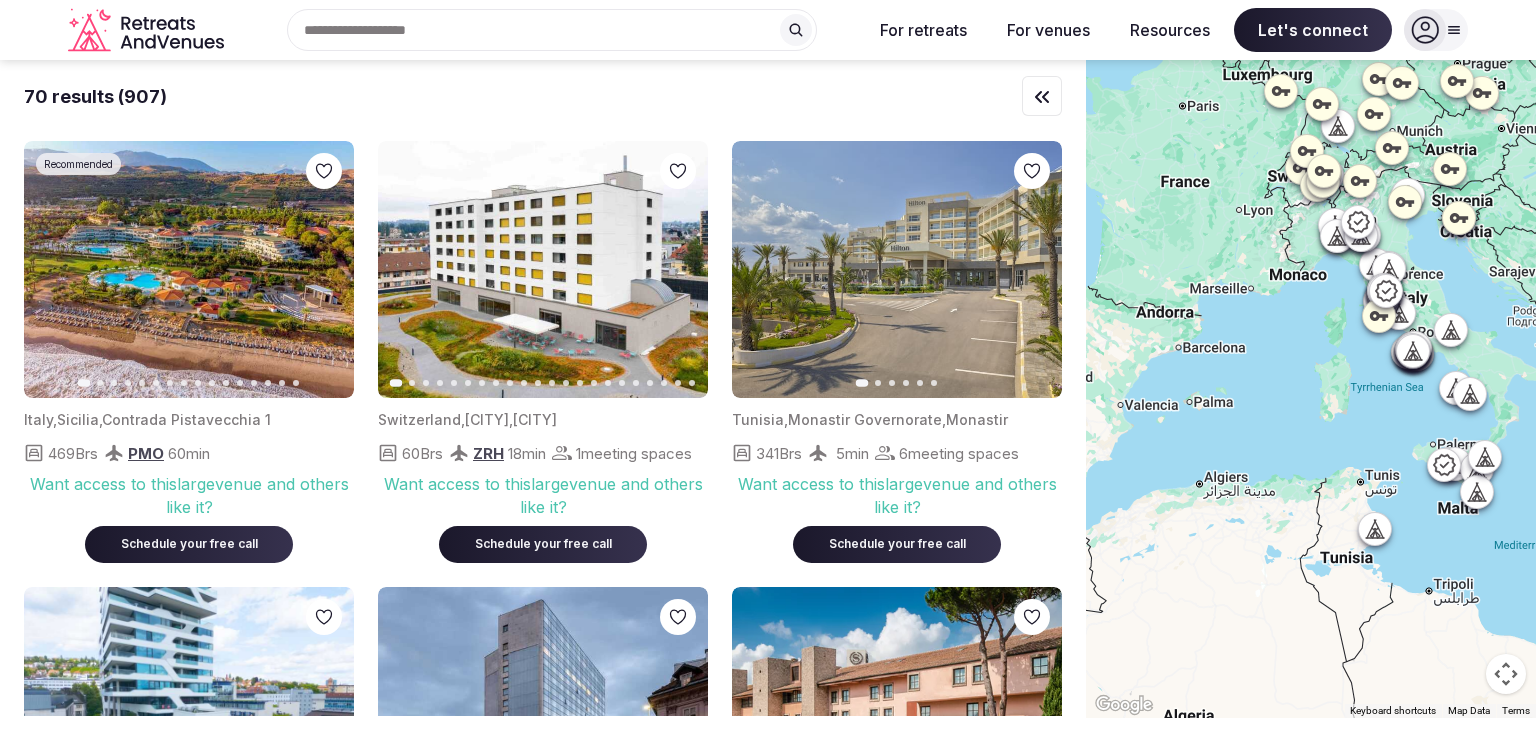 click 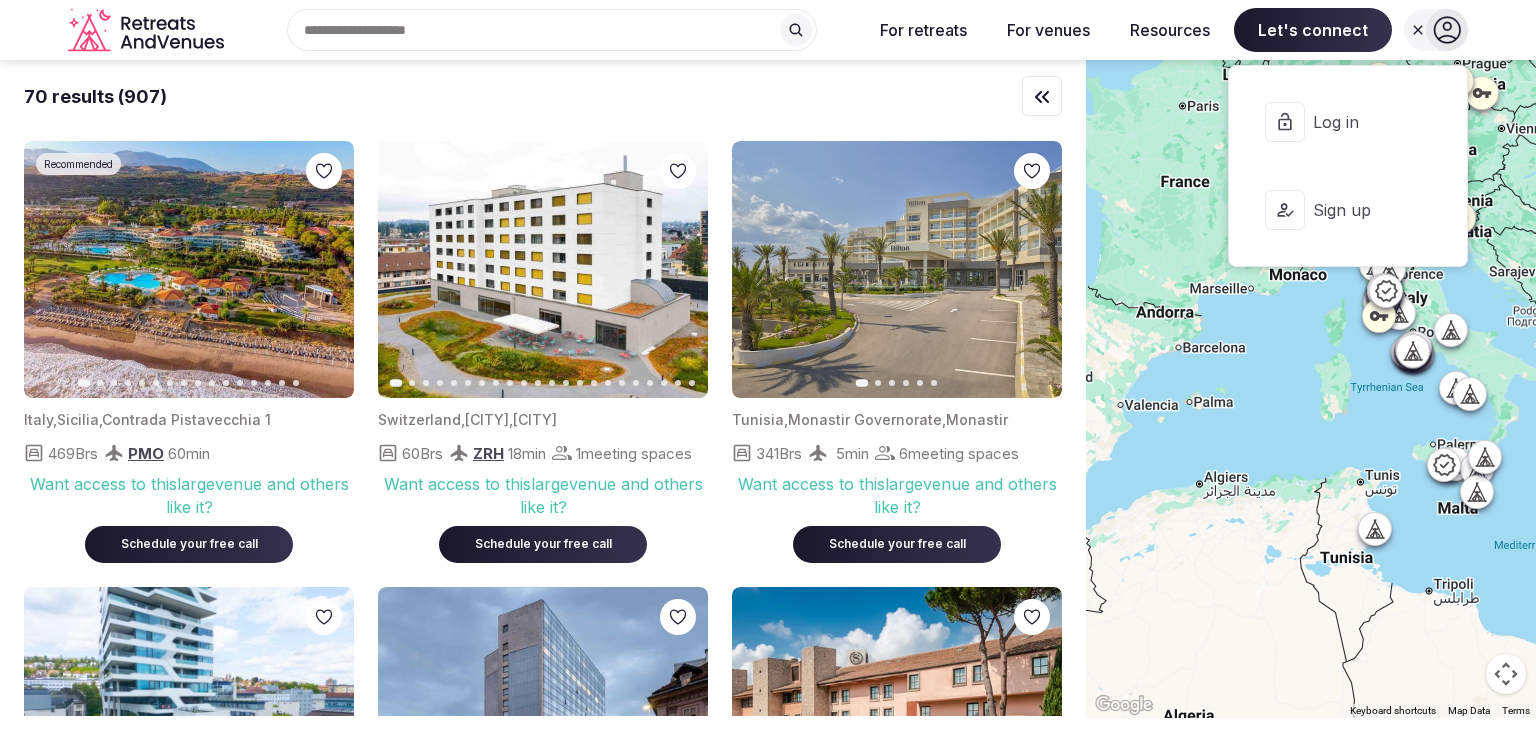 click on "Log in" at bounding box center [1361, 122] 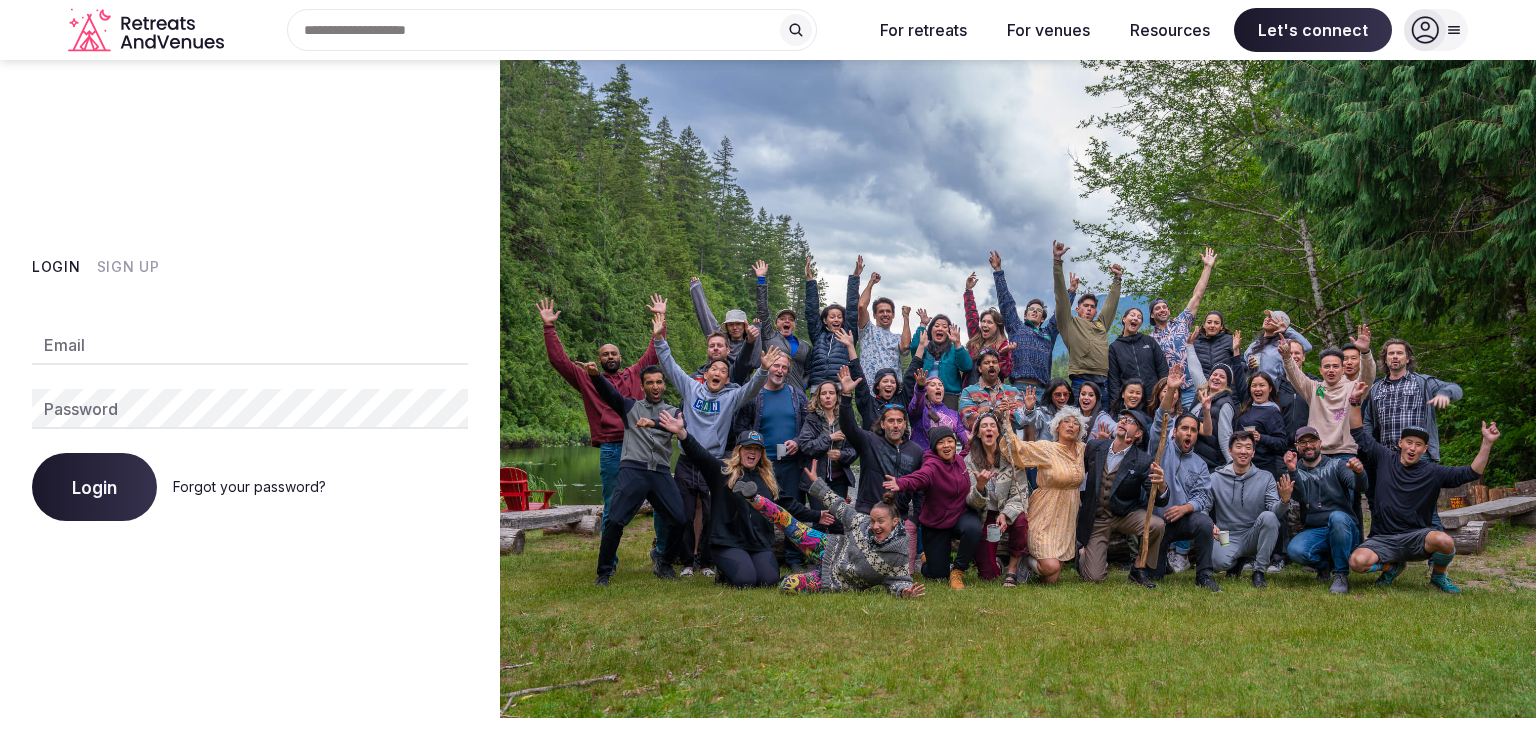 type on "**********" 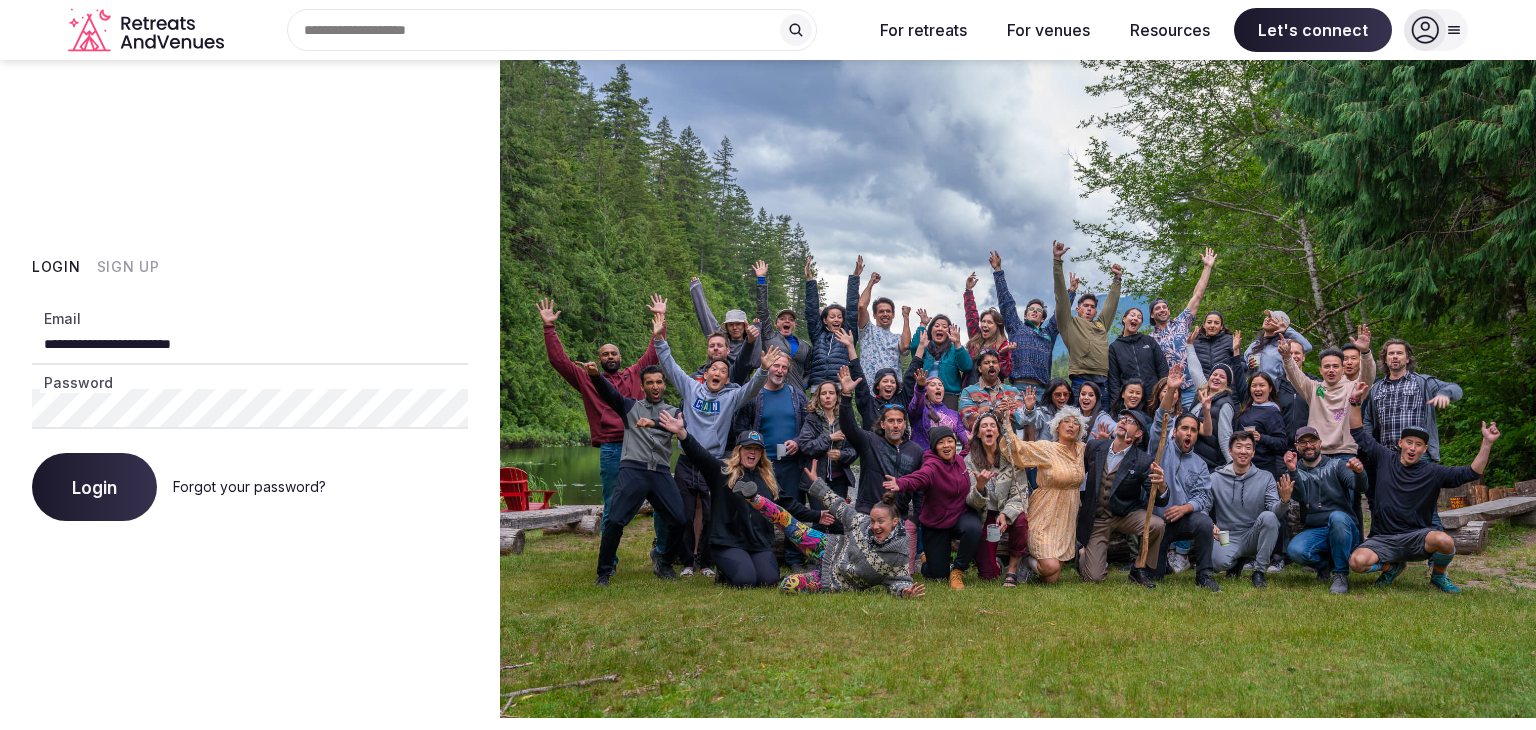 click on "Login" at bounding box center [94, 487] 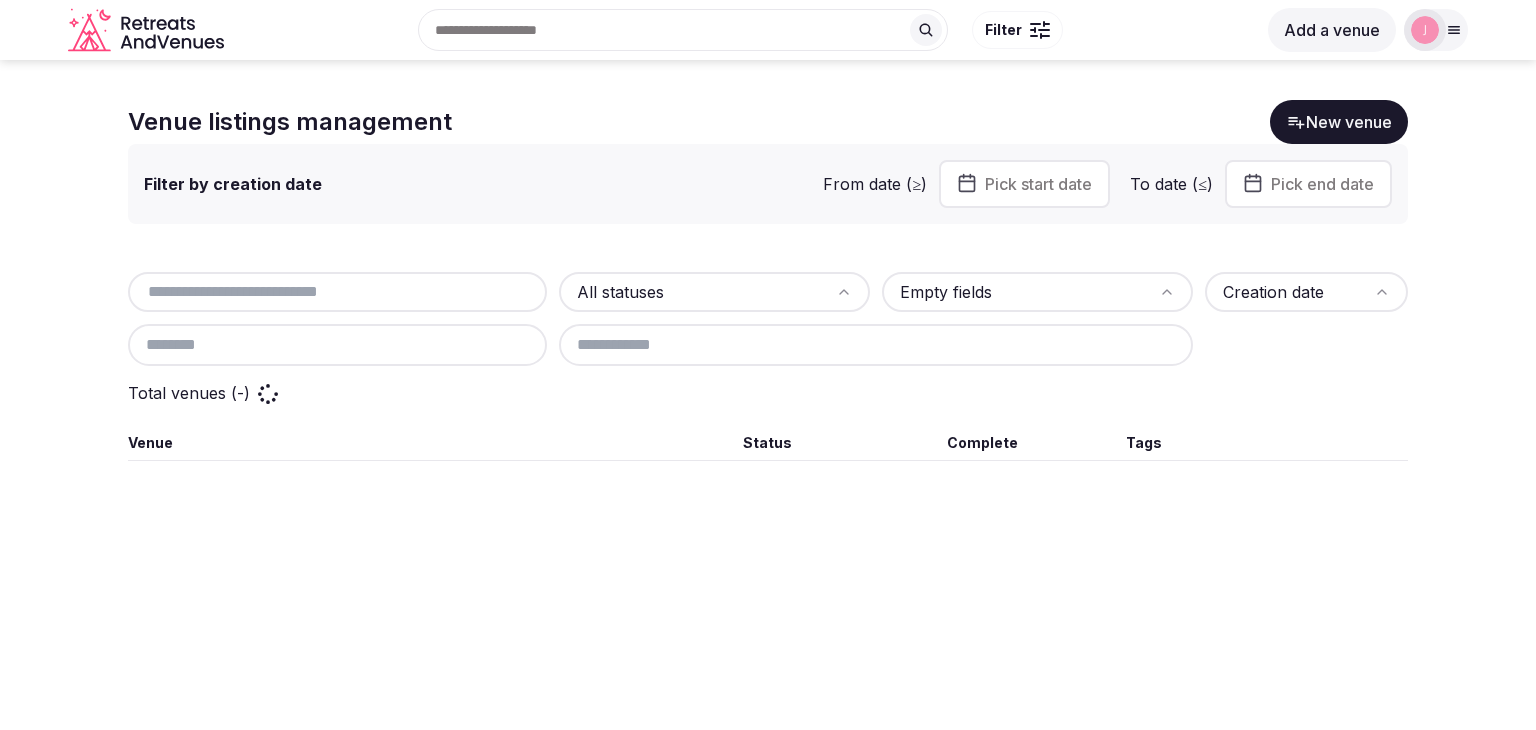 scroll, scrollTop: 0, scrollLeft: 0, axis: both 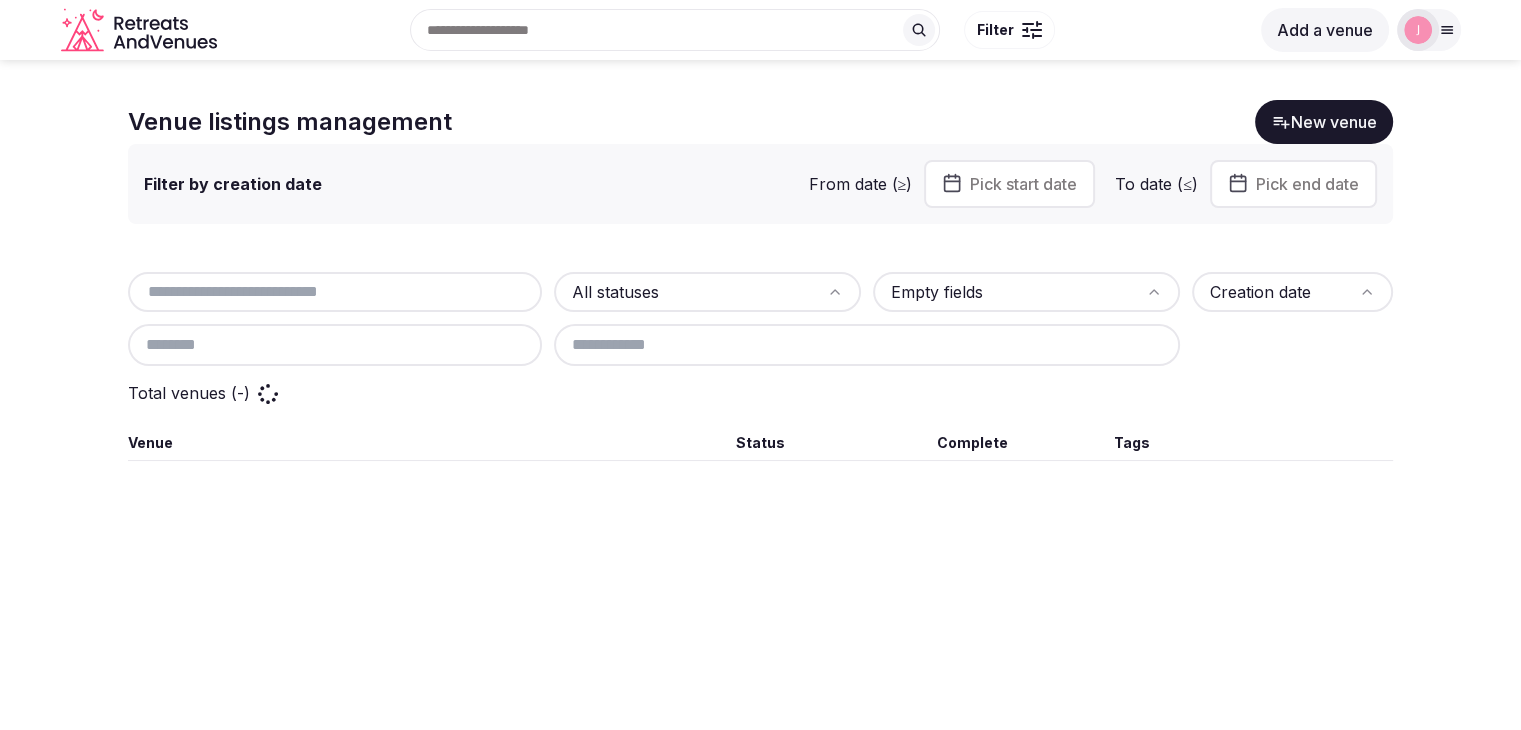 paste on "**********" 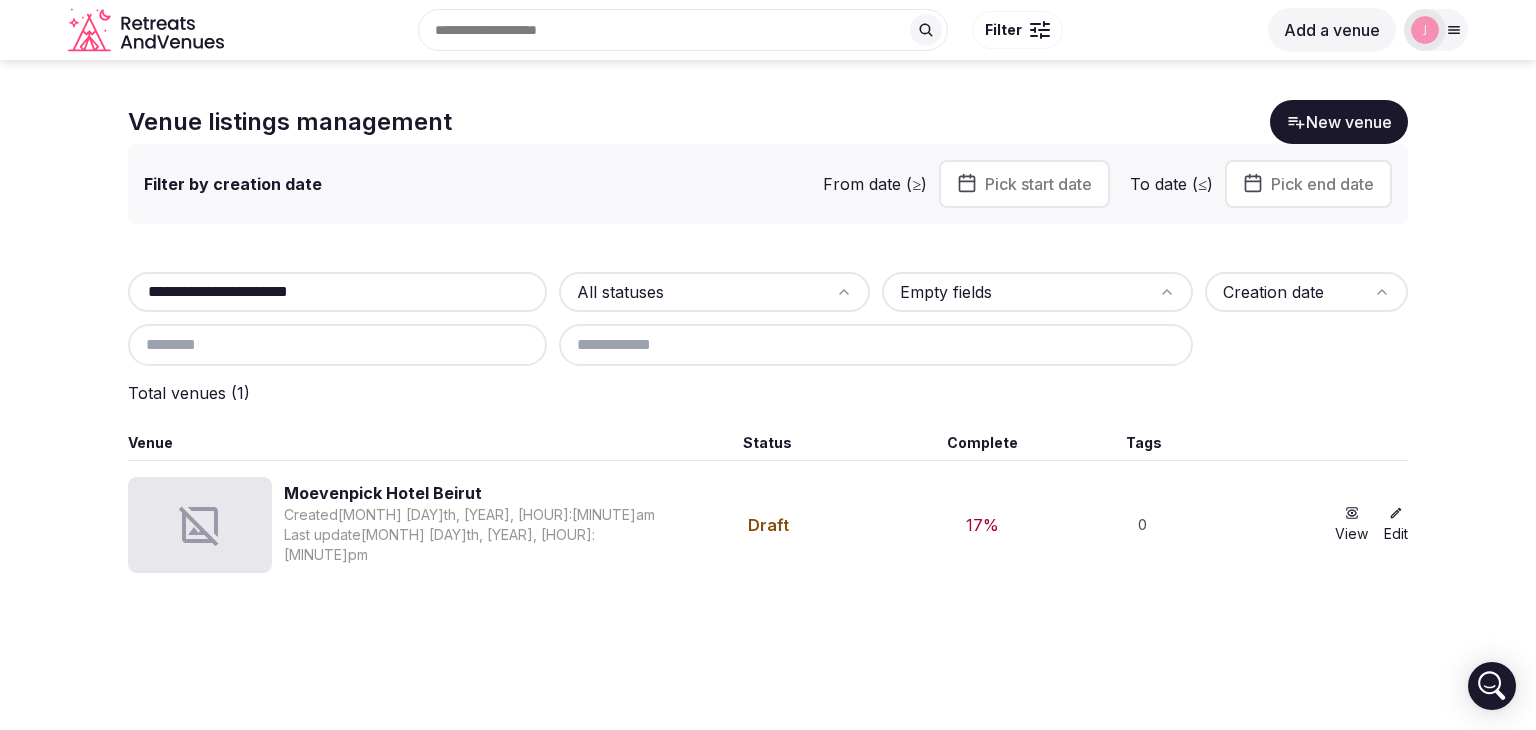 type on "**********" 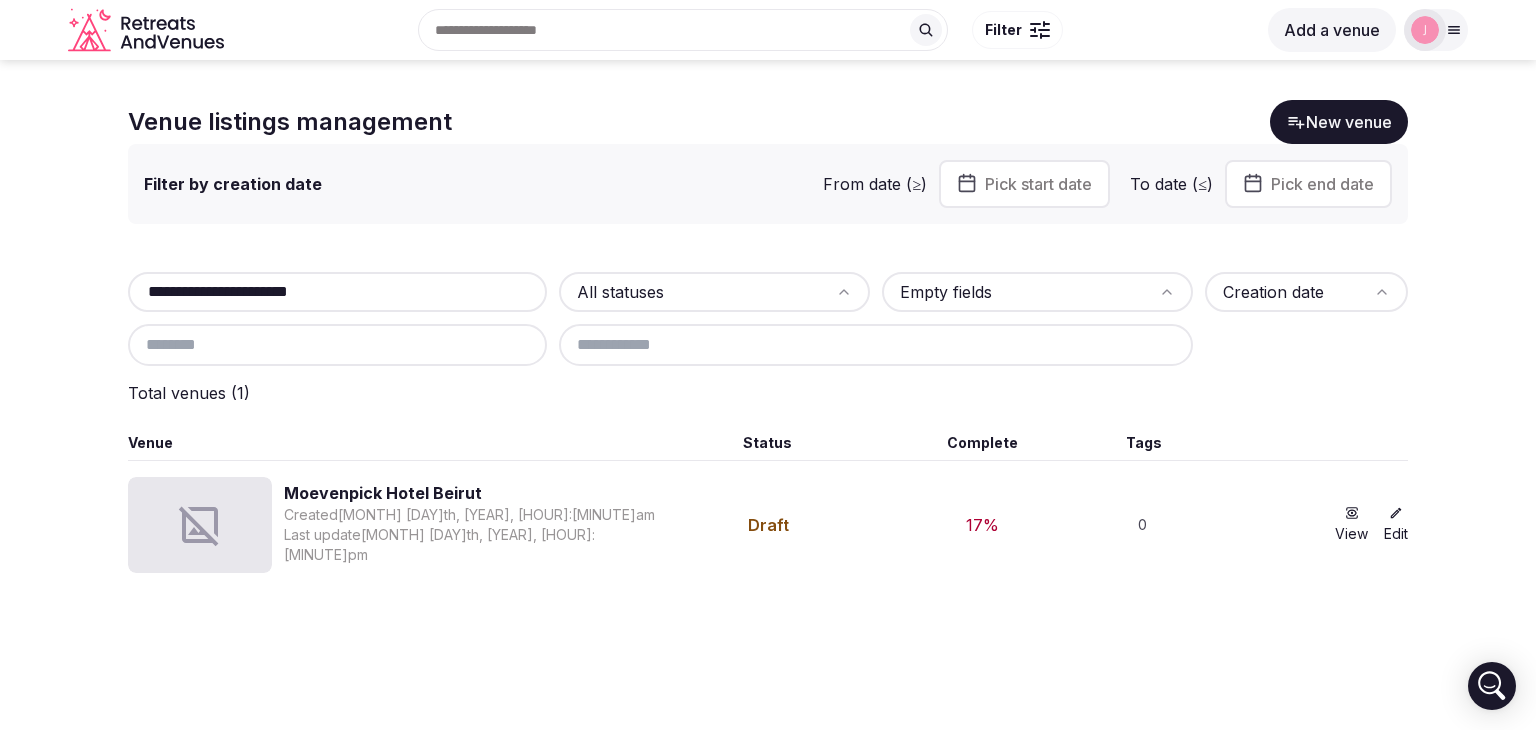 click on "Moevenpick Hotel Beirut" at bounding box center [471, 493] 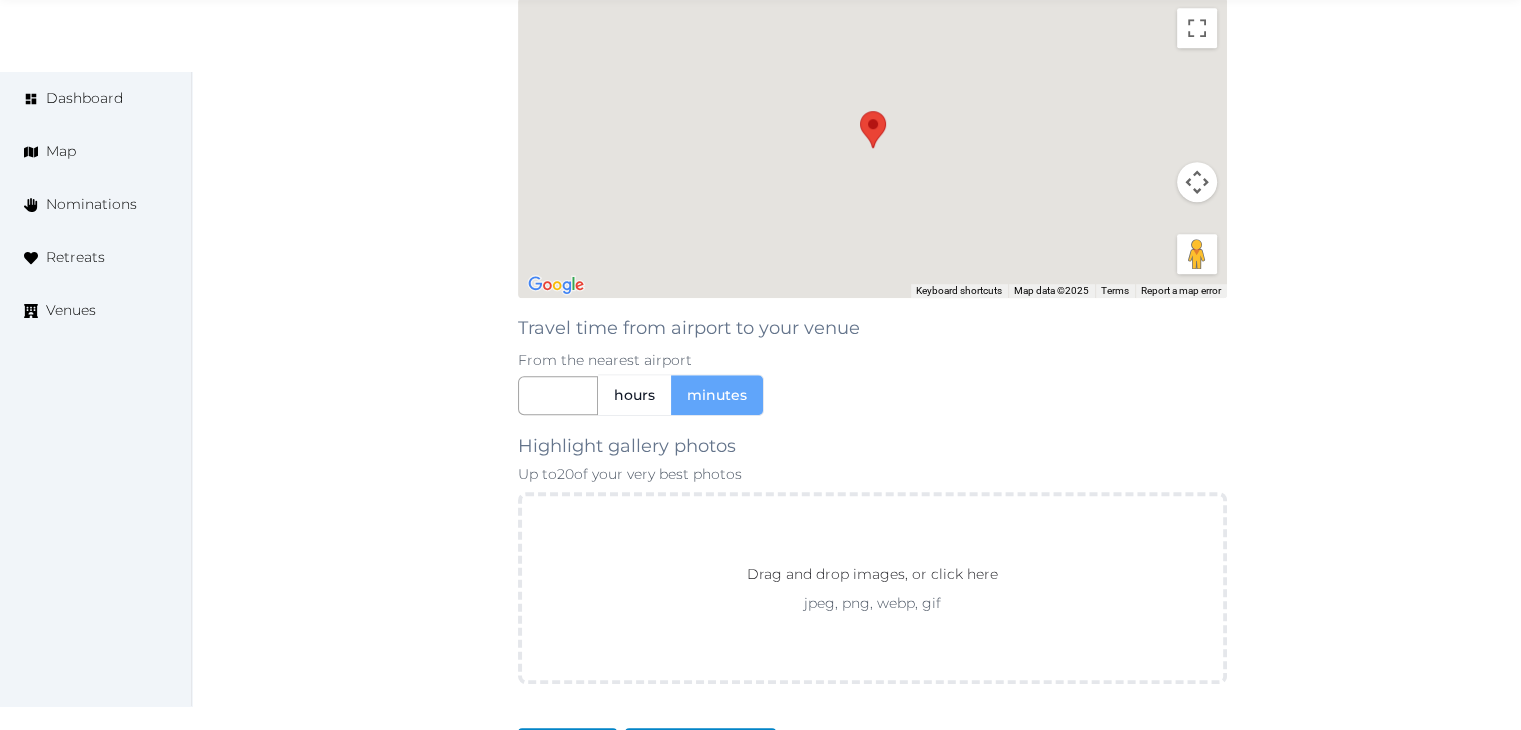 scroll, scrollTop: 1760, scrollLeft: 0, axis: vertical 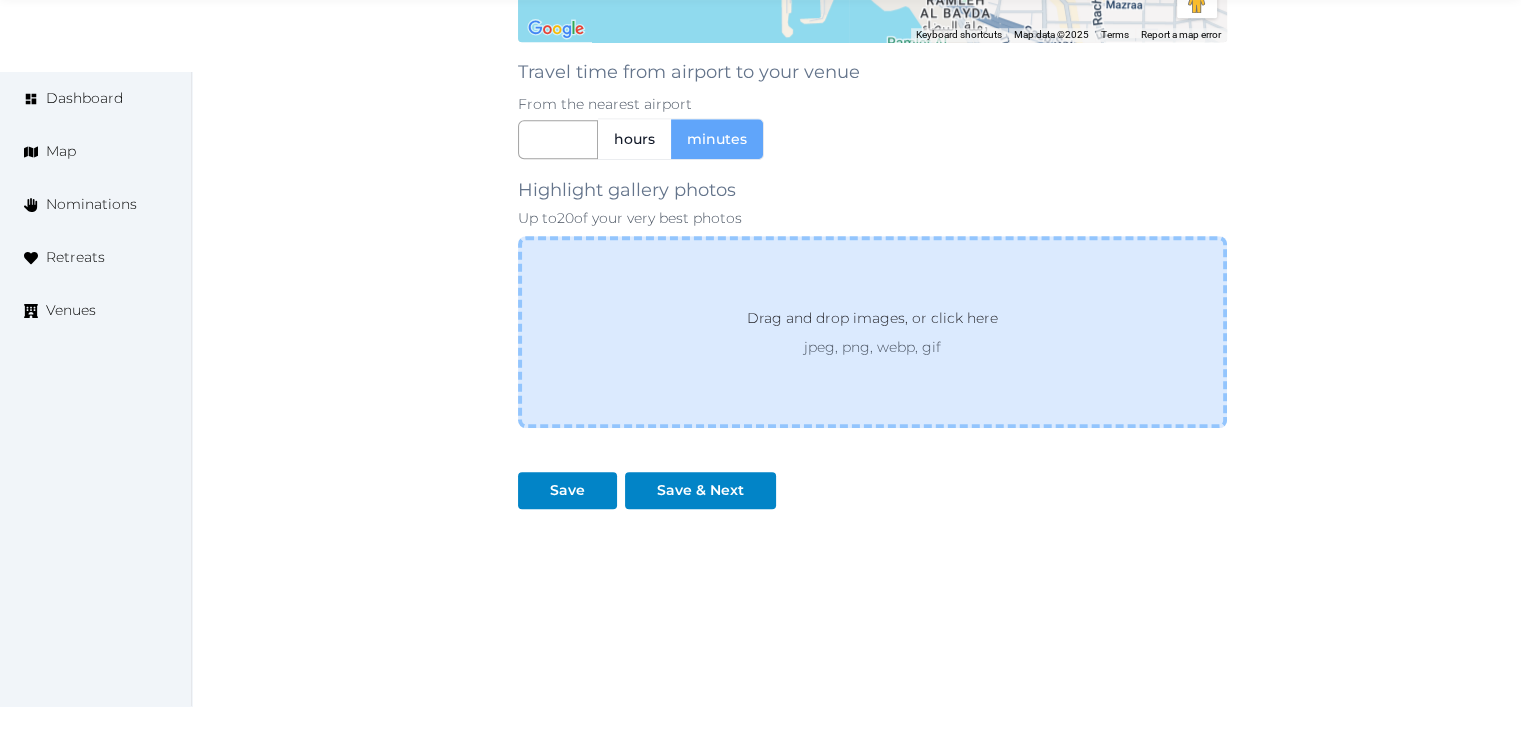 click on "Drag and drop images, or click here jpeg, png, webp, gif" at bounding box center [872, 332] 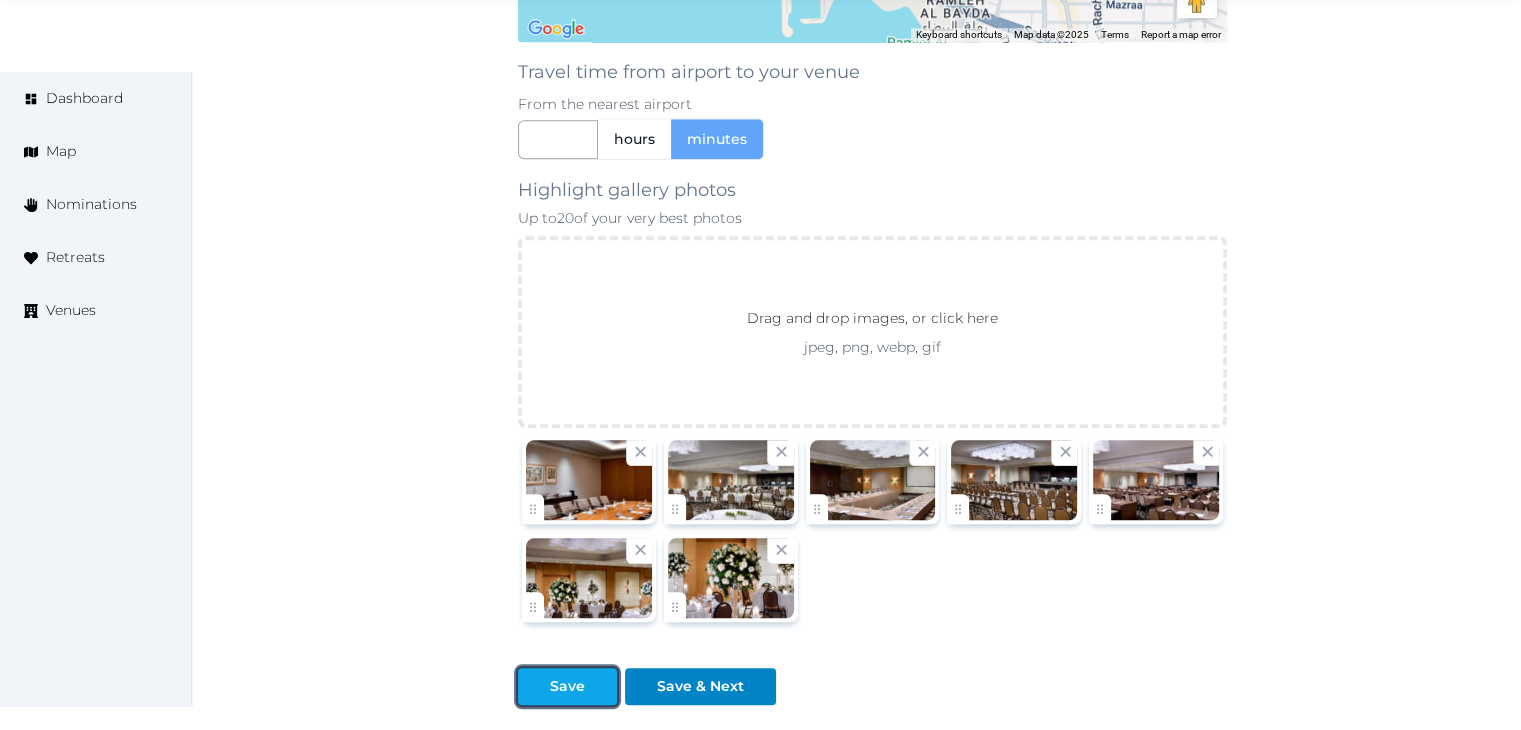 click on "Save" at bounding box center (567, 686) 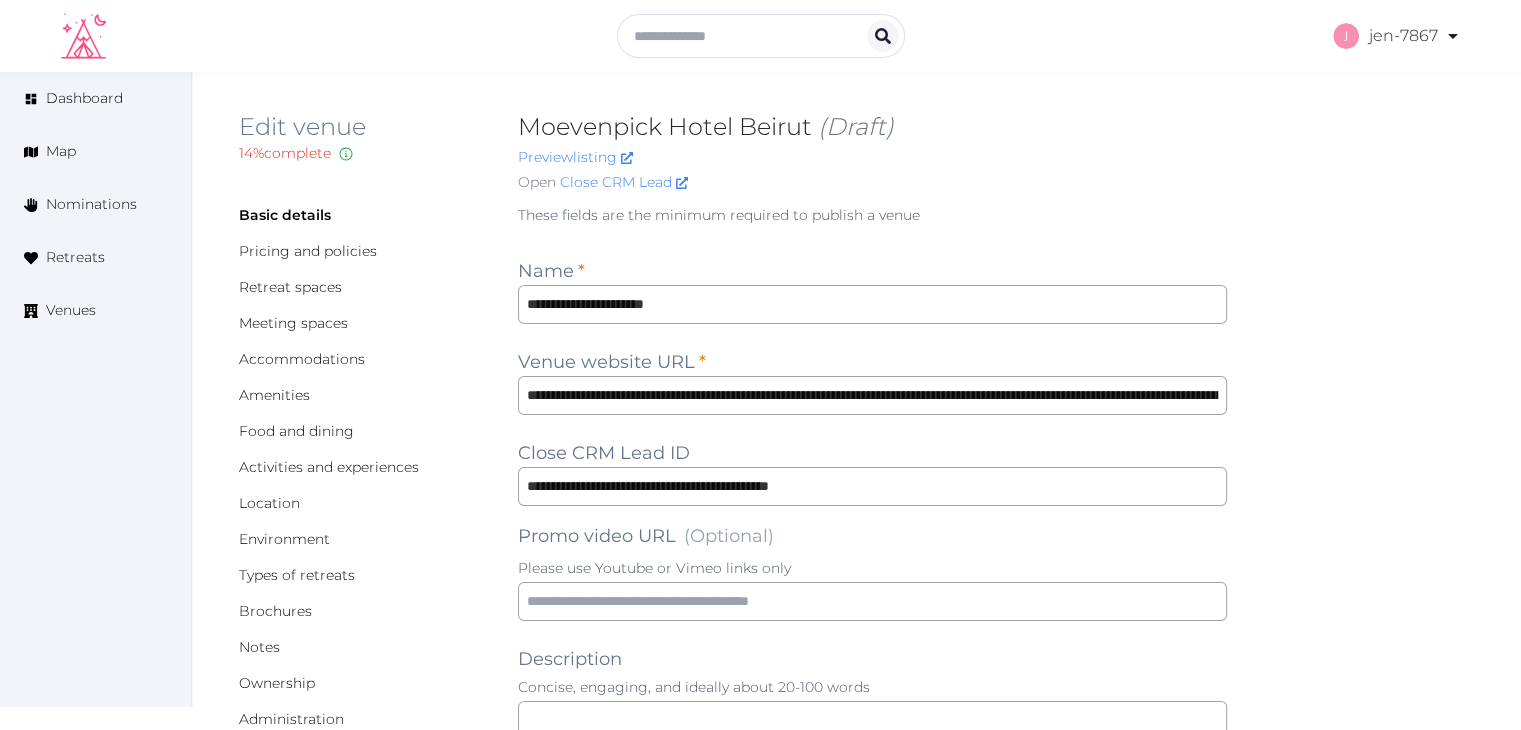 scroll, scrollTop: 0, scrollLeft: 0, axis: both 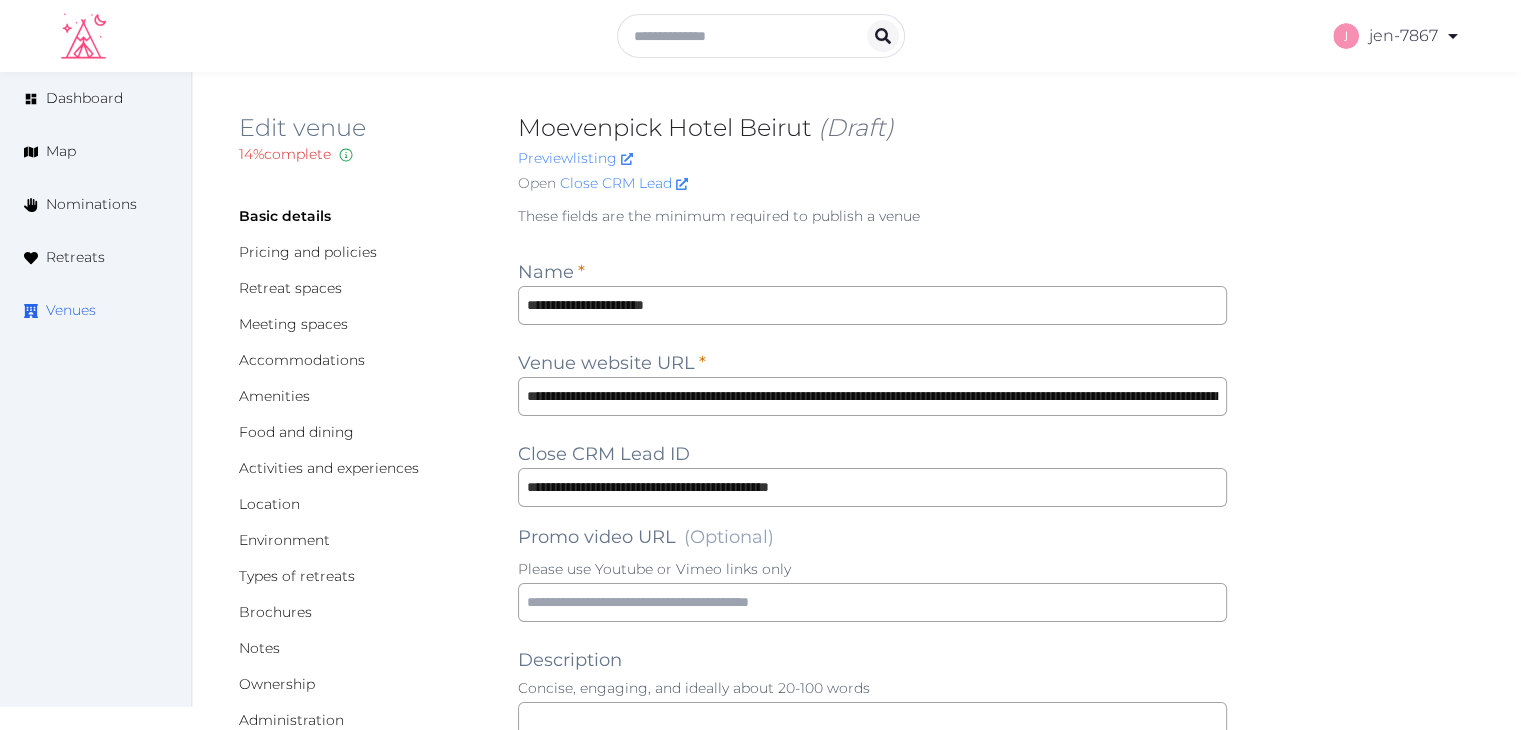 click on "Venues" at bounding box center (71, 310) 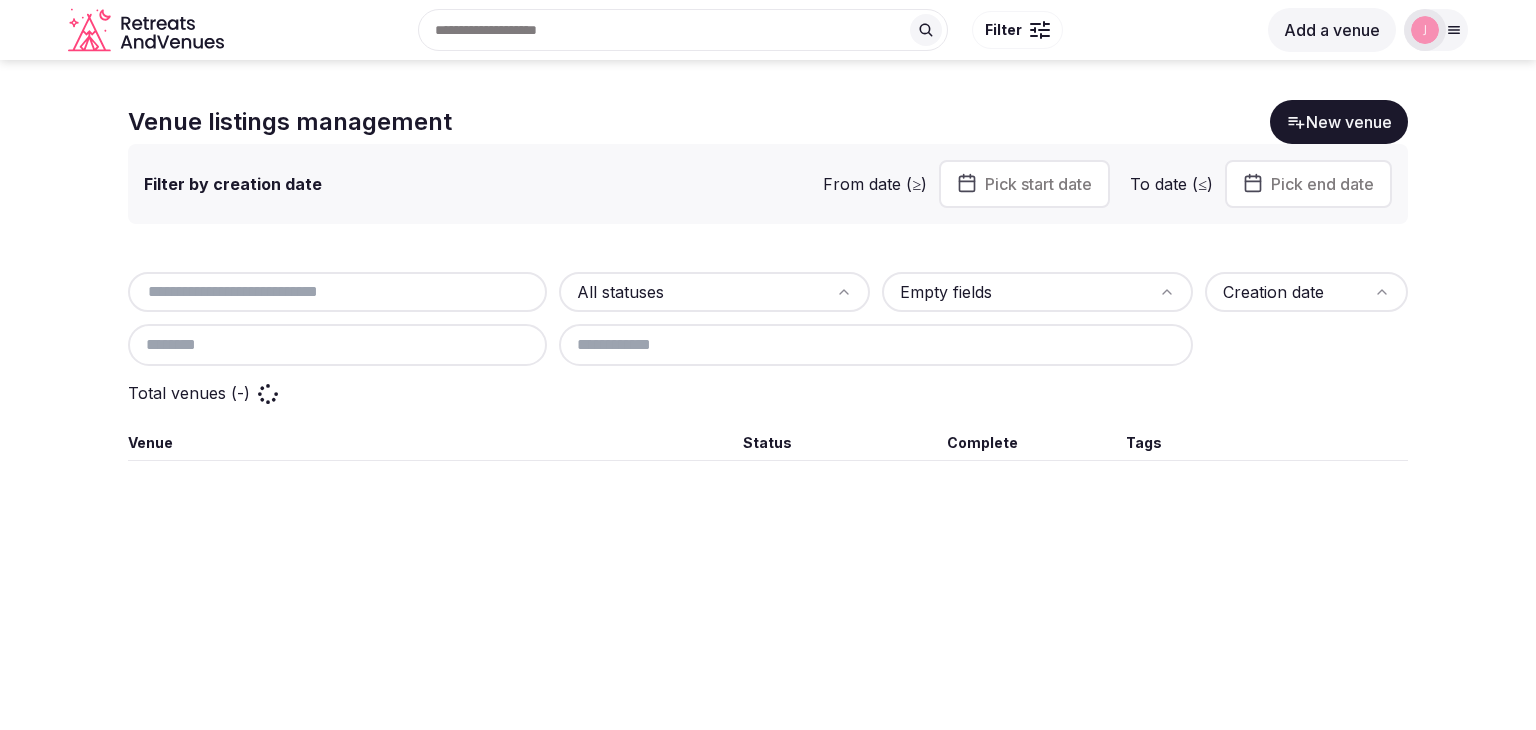 scroll, scrollTop: 0, scrollLeft: 0, axis: both 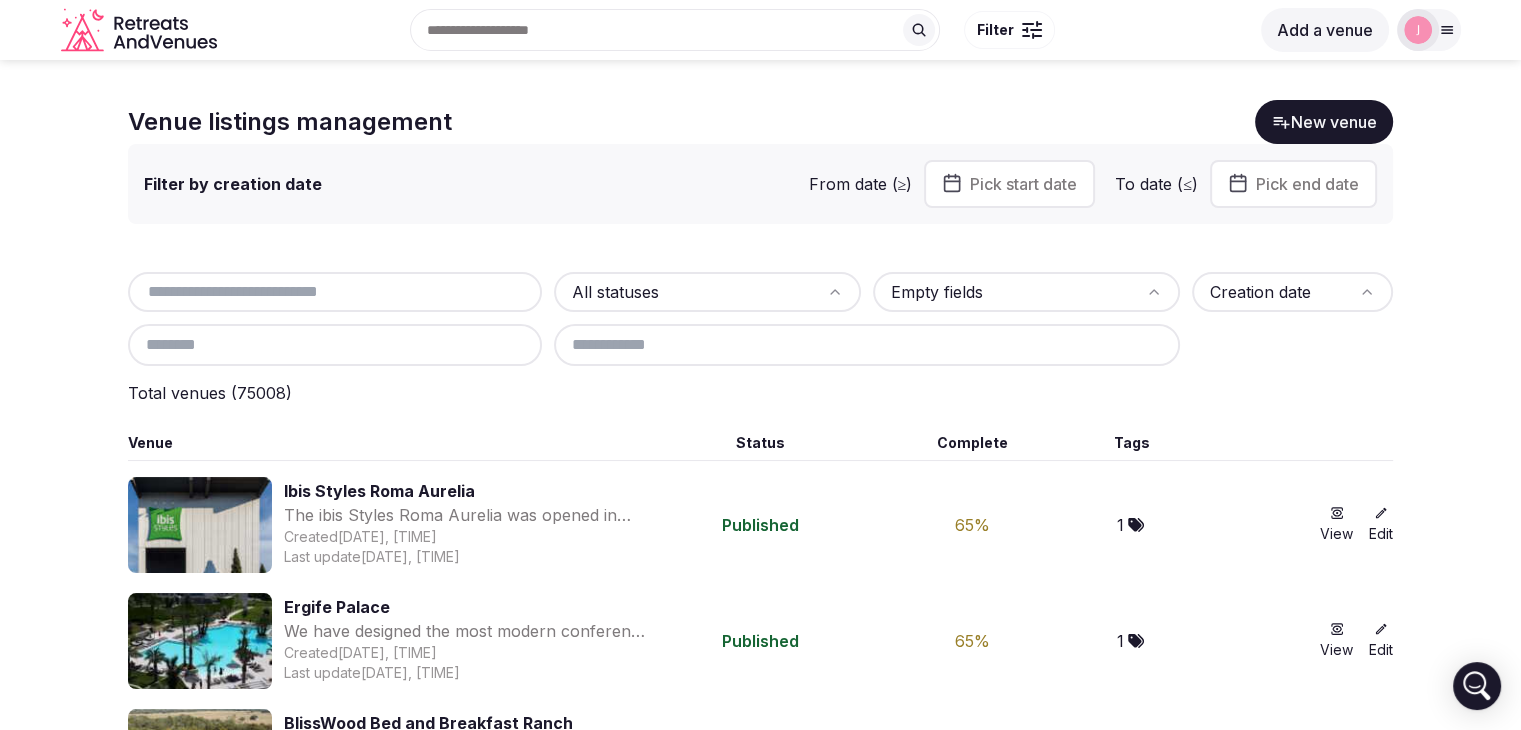 click at bounding box center (335, 292) 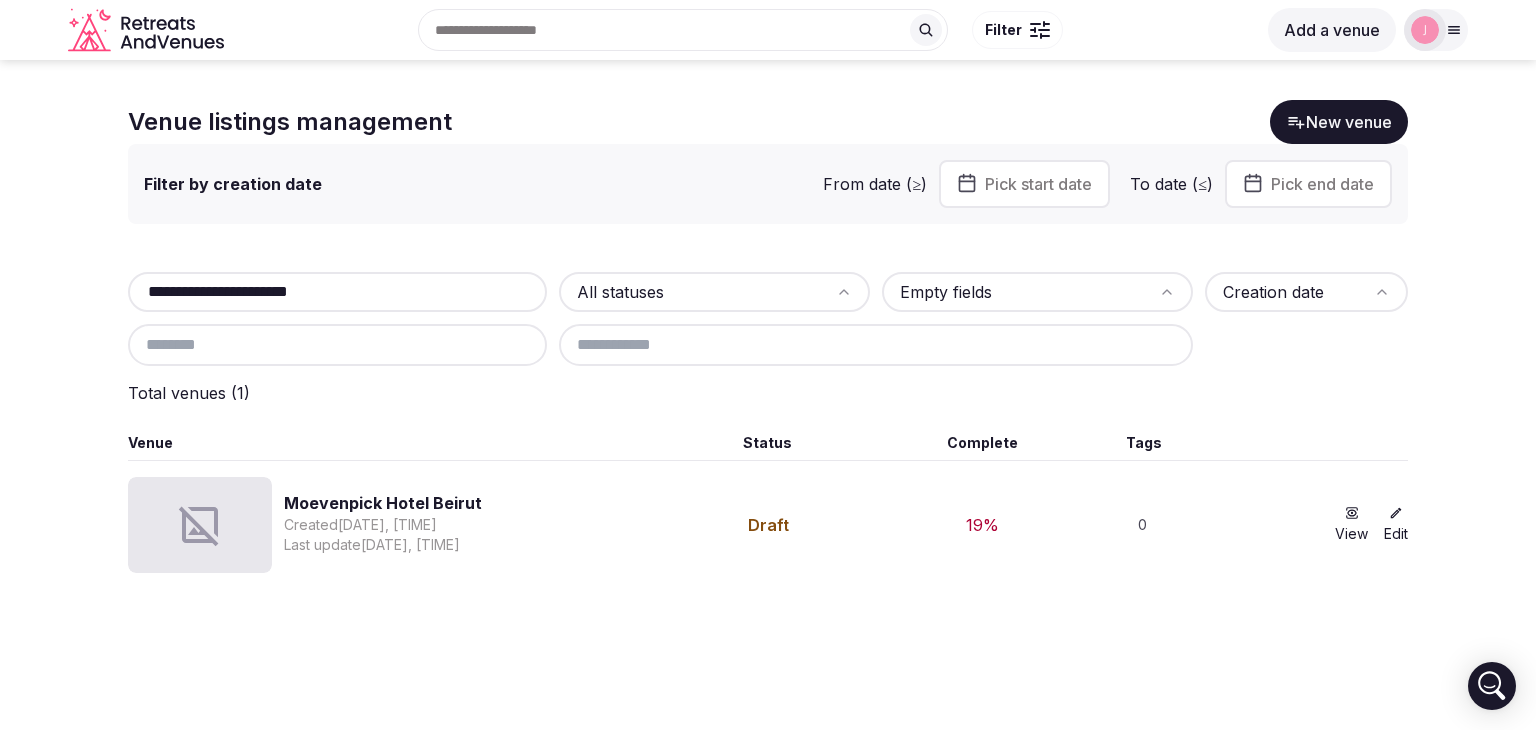 drag, startPoint x: 372, startPoint y: 285, endPoint x: 76, endPoint y: 299, distance: 296.3309 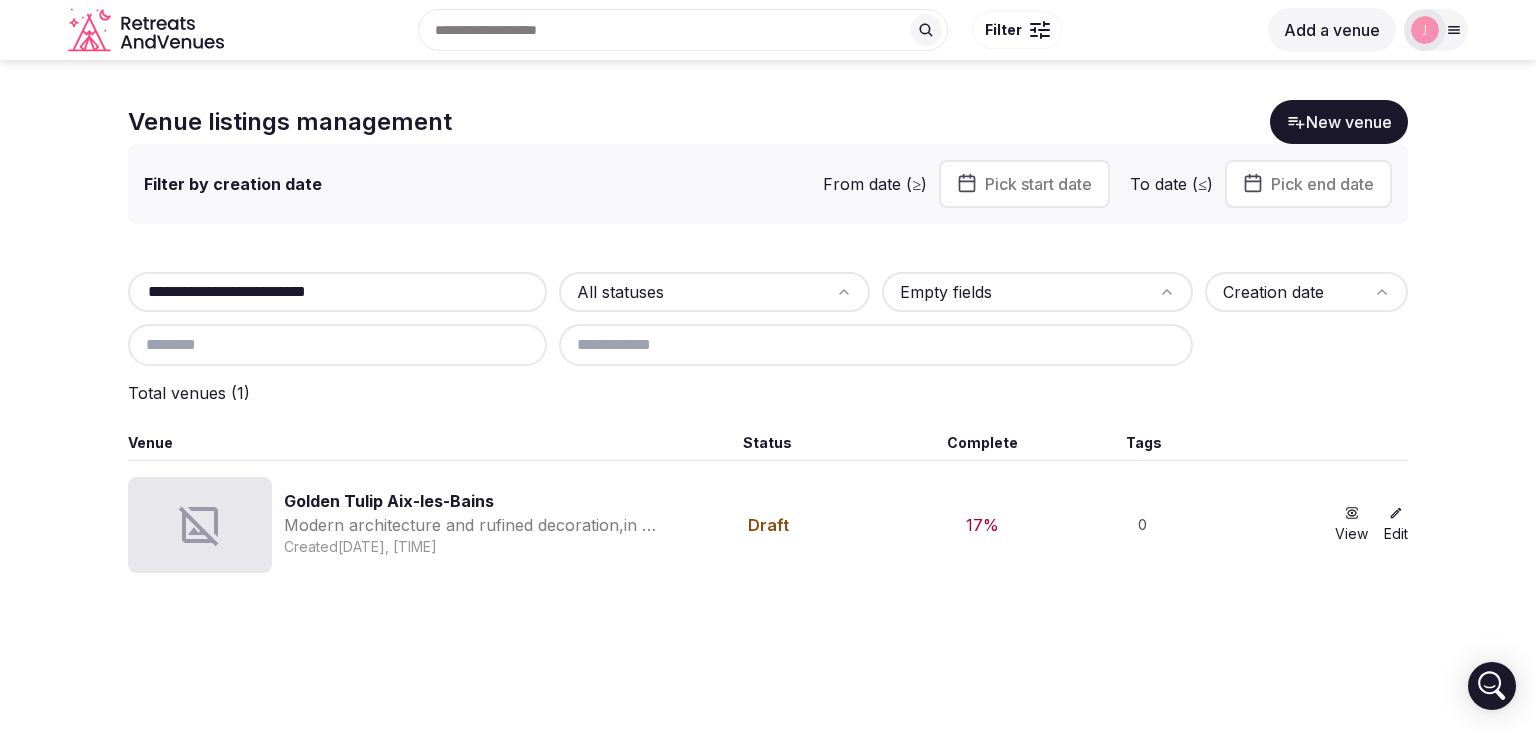 type on "**********" 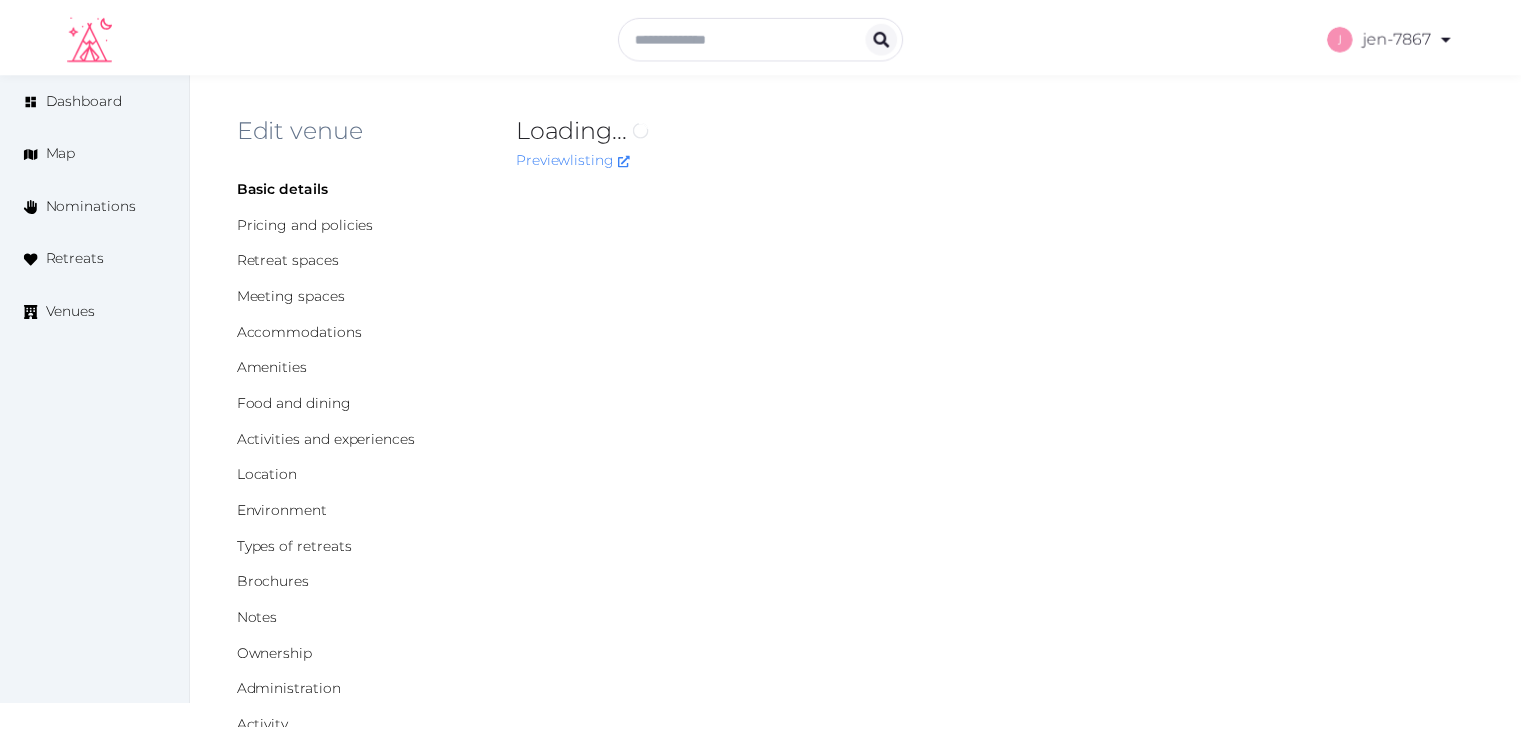 scroll, scrollTop: 0, scrollLeft: 0, axis: both 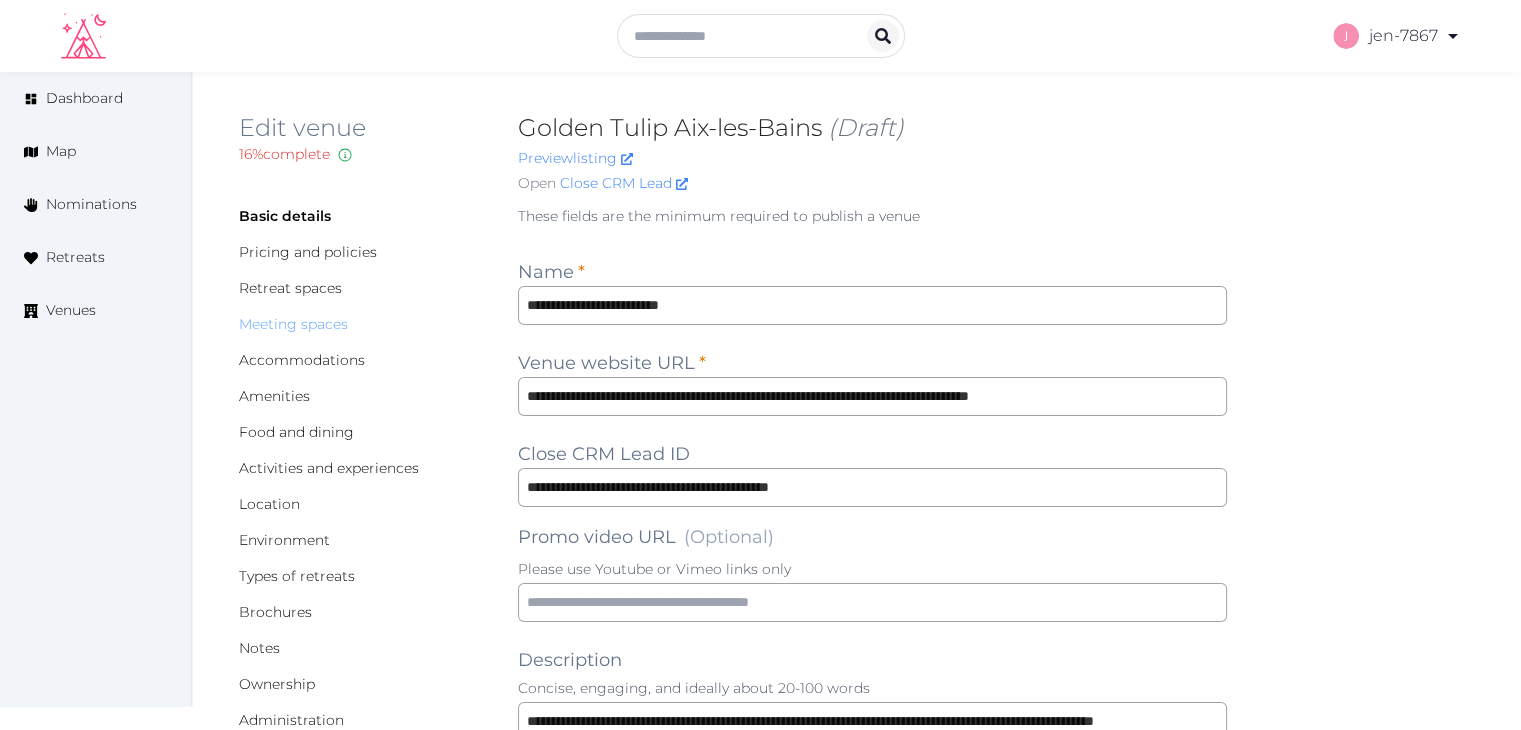 click on "Meeting spaces" at bounding box center [293, 324] 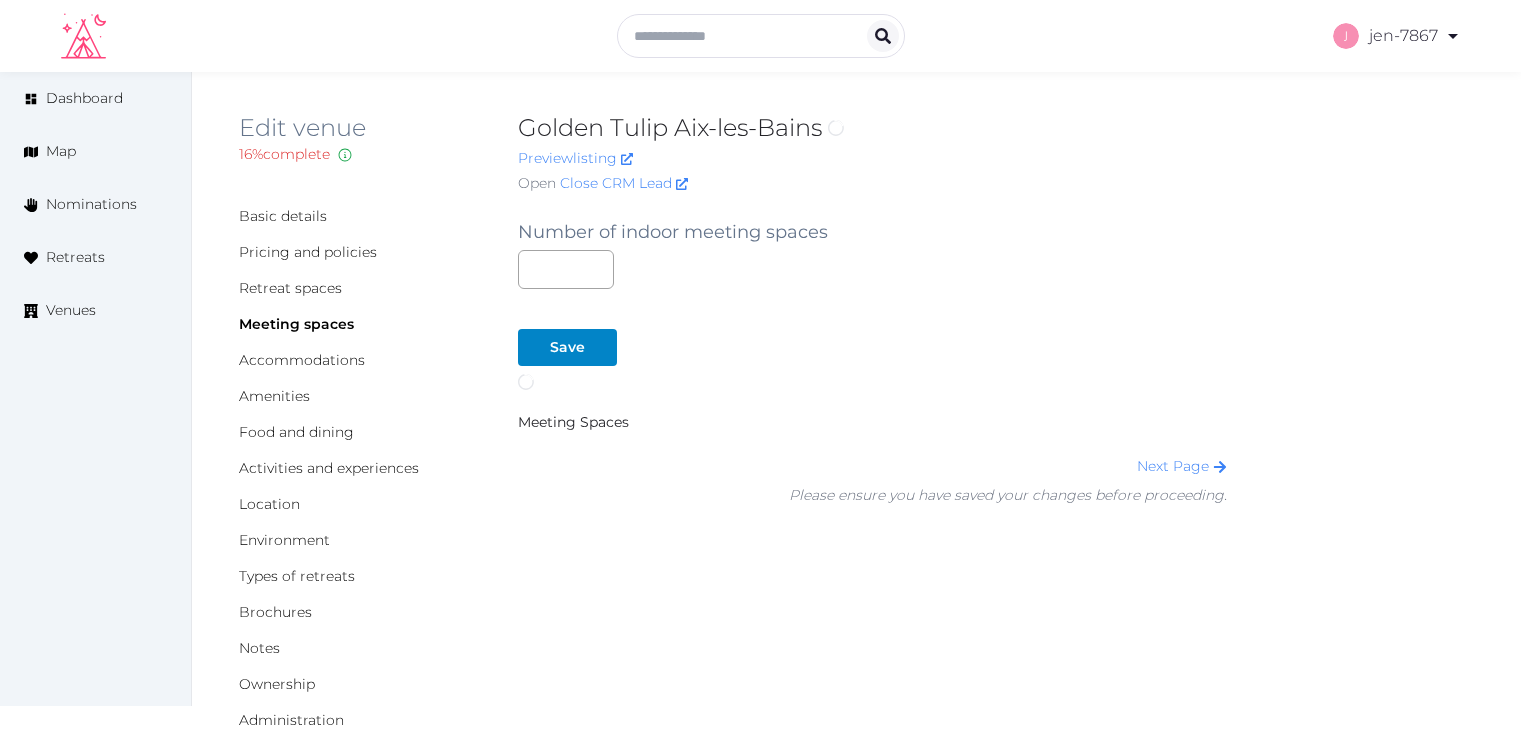 scroll, scrollTop: 0, scrollLeft: 0, axis: both 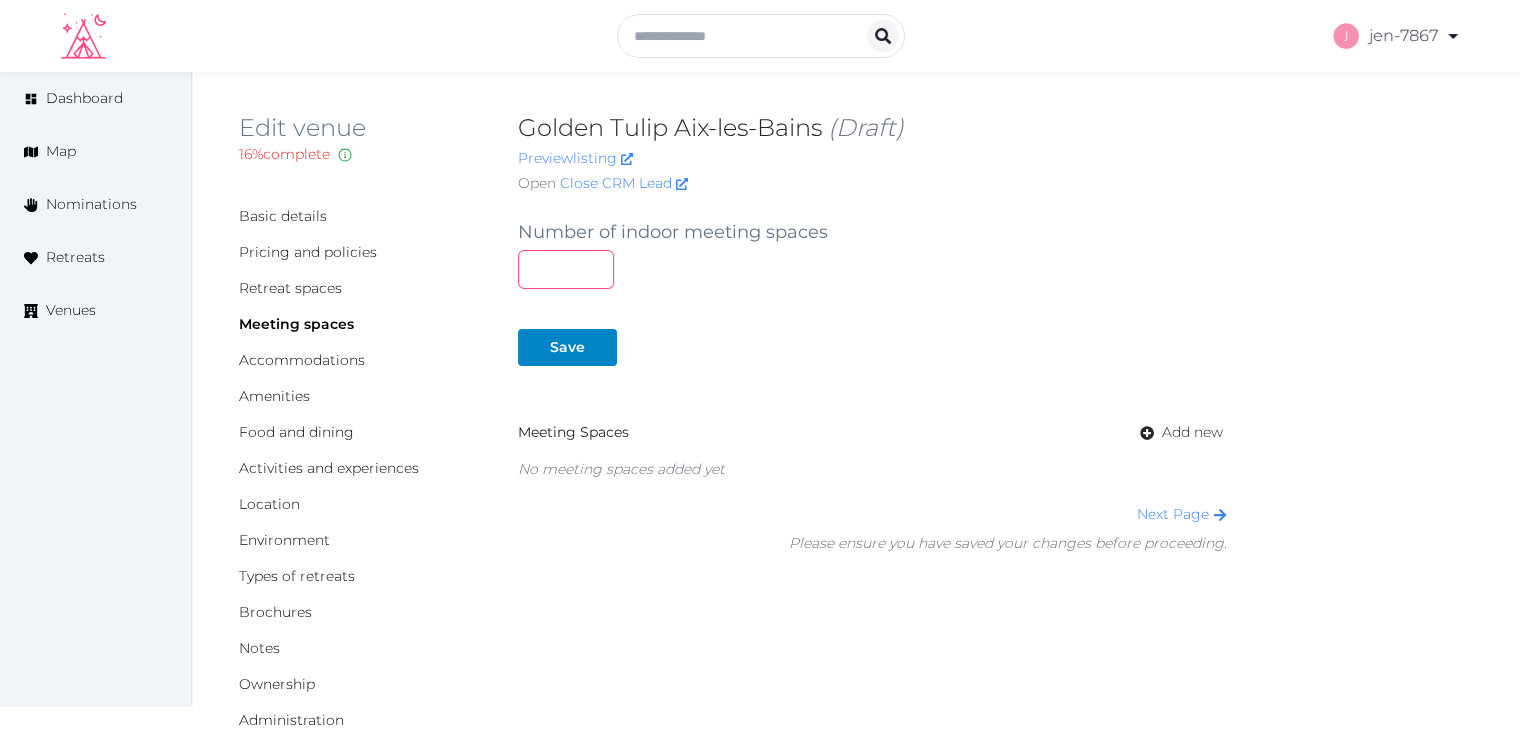 click at bounding box center (566, 269) 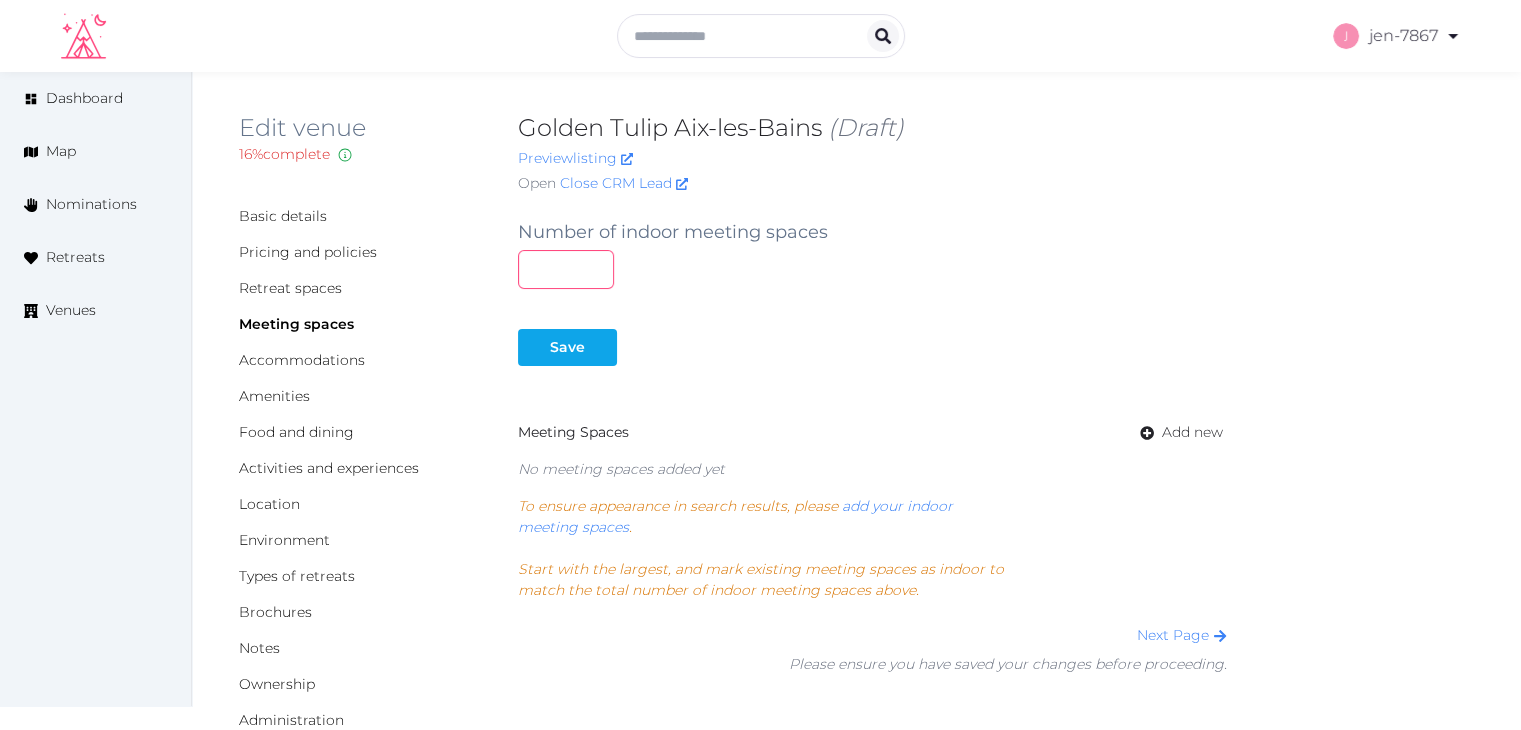 type on "*" 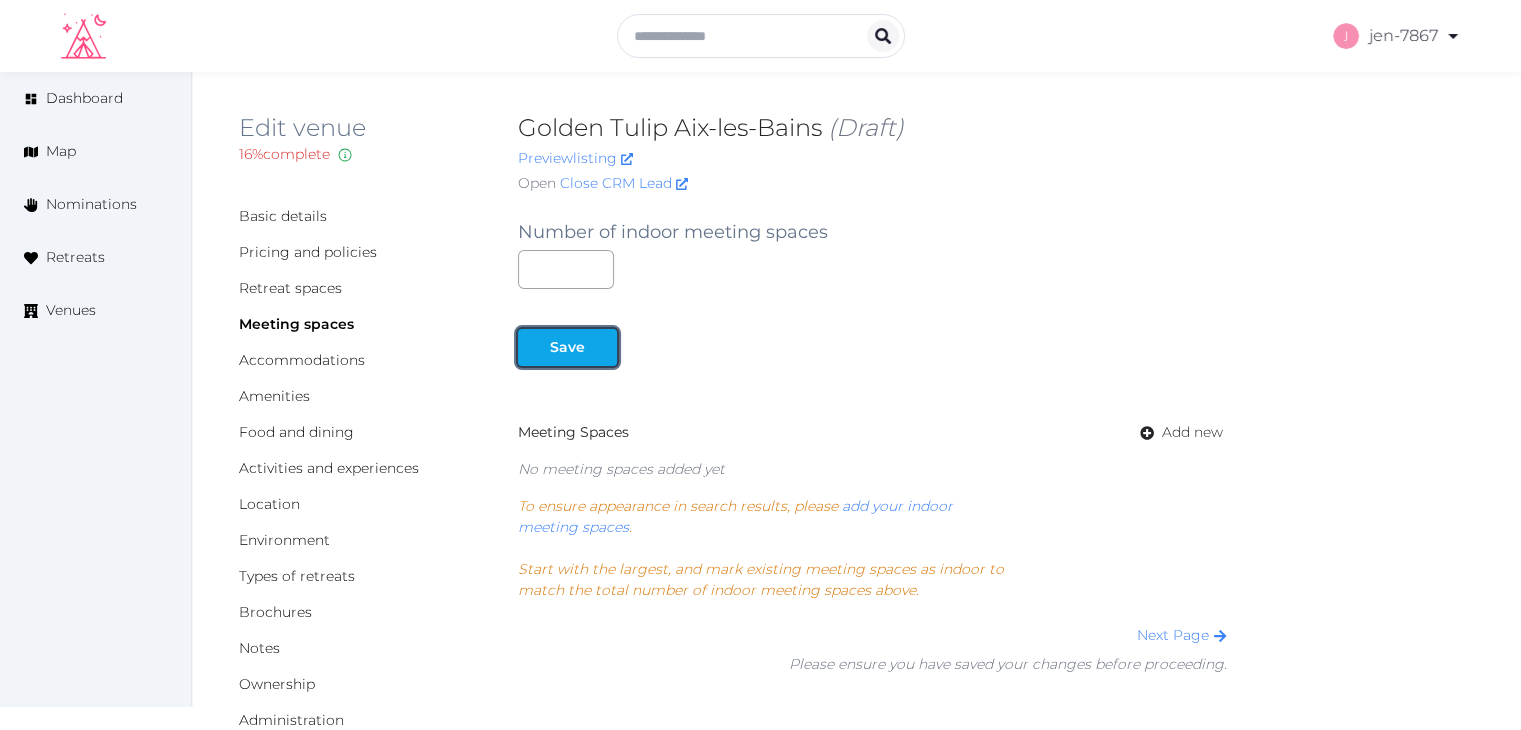 click on "Save" at bounding box center [567, 347] 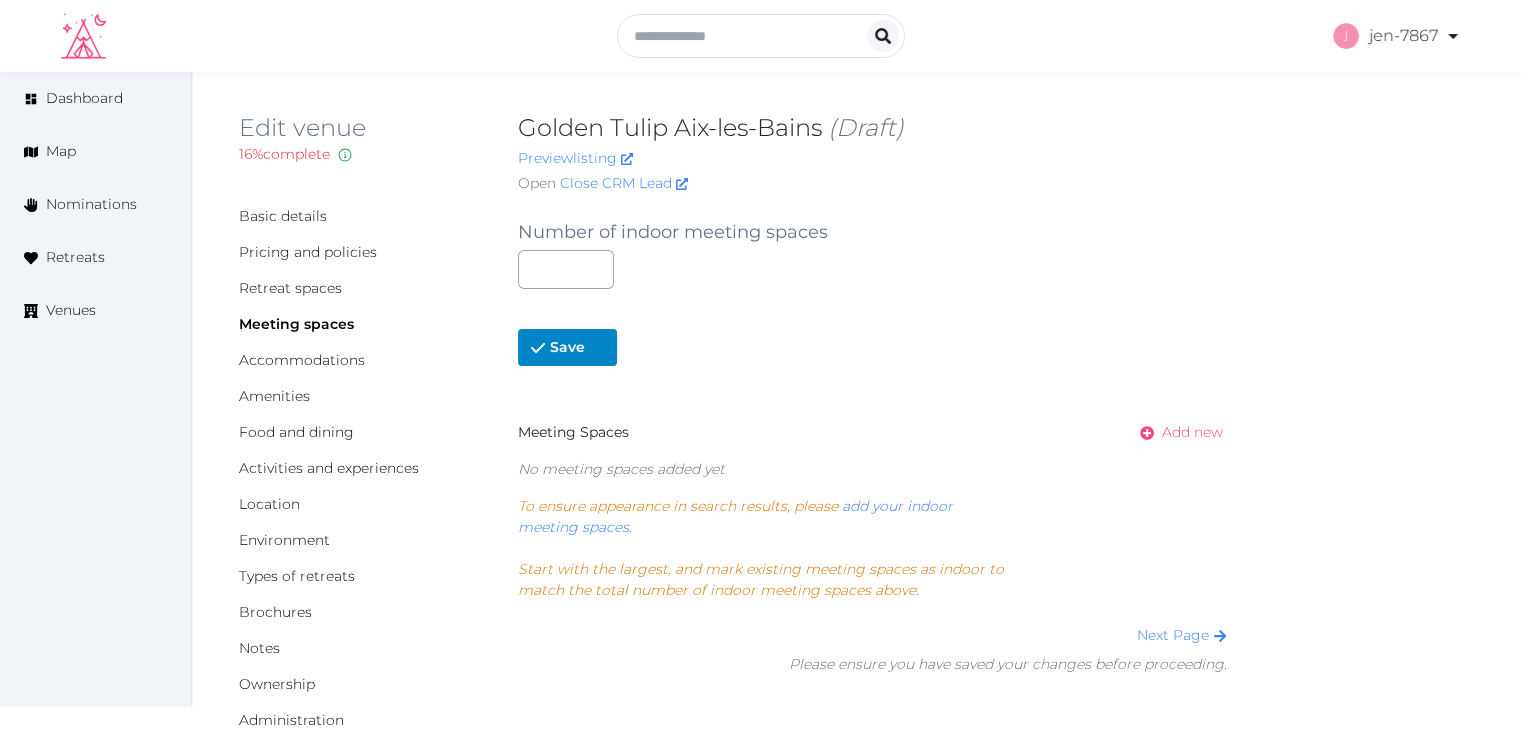 click on "Add new" at bounding box center (1192, 432) 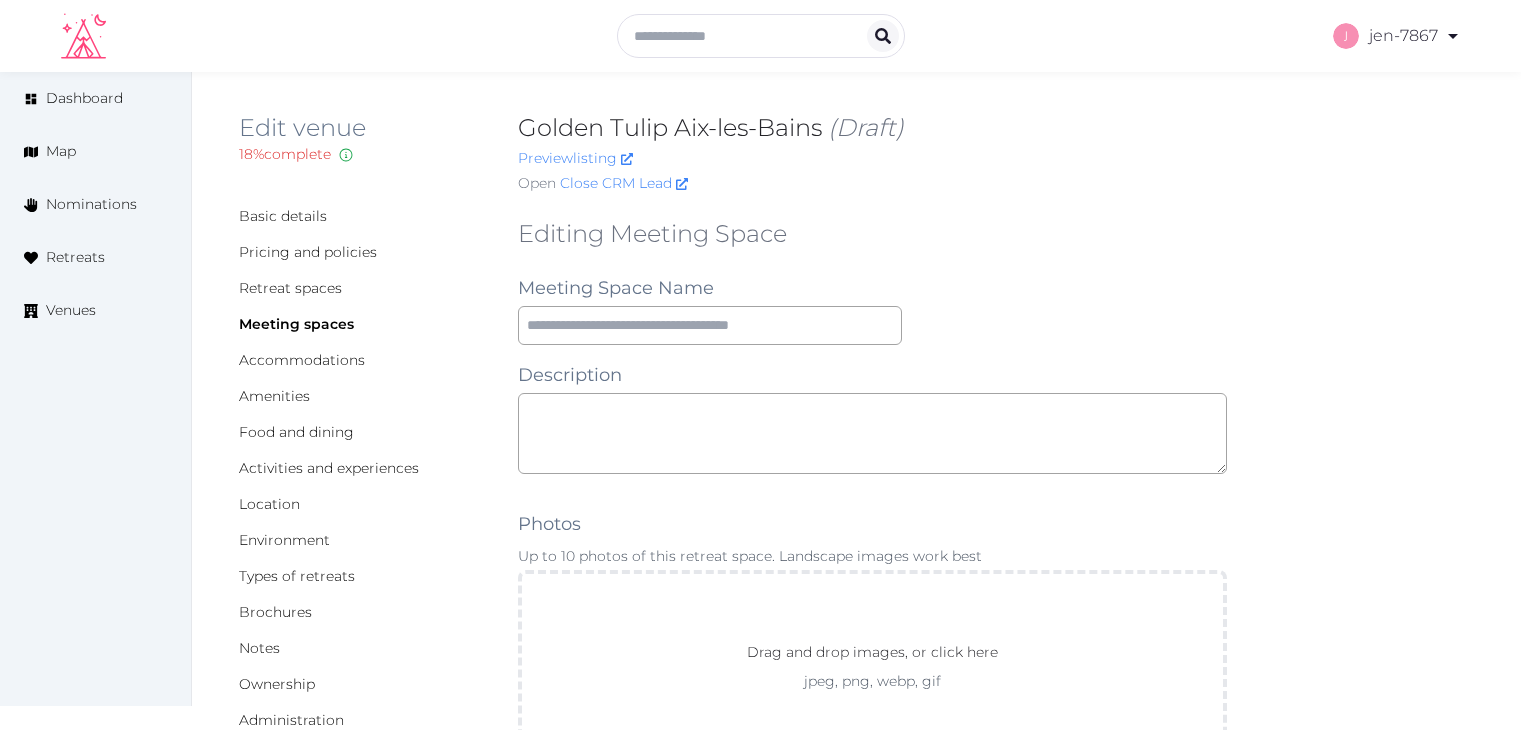 scroll, scrollTop: 0, scrollLeft: 0, axis: both 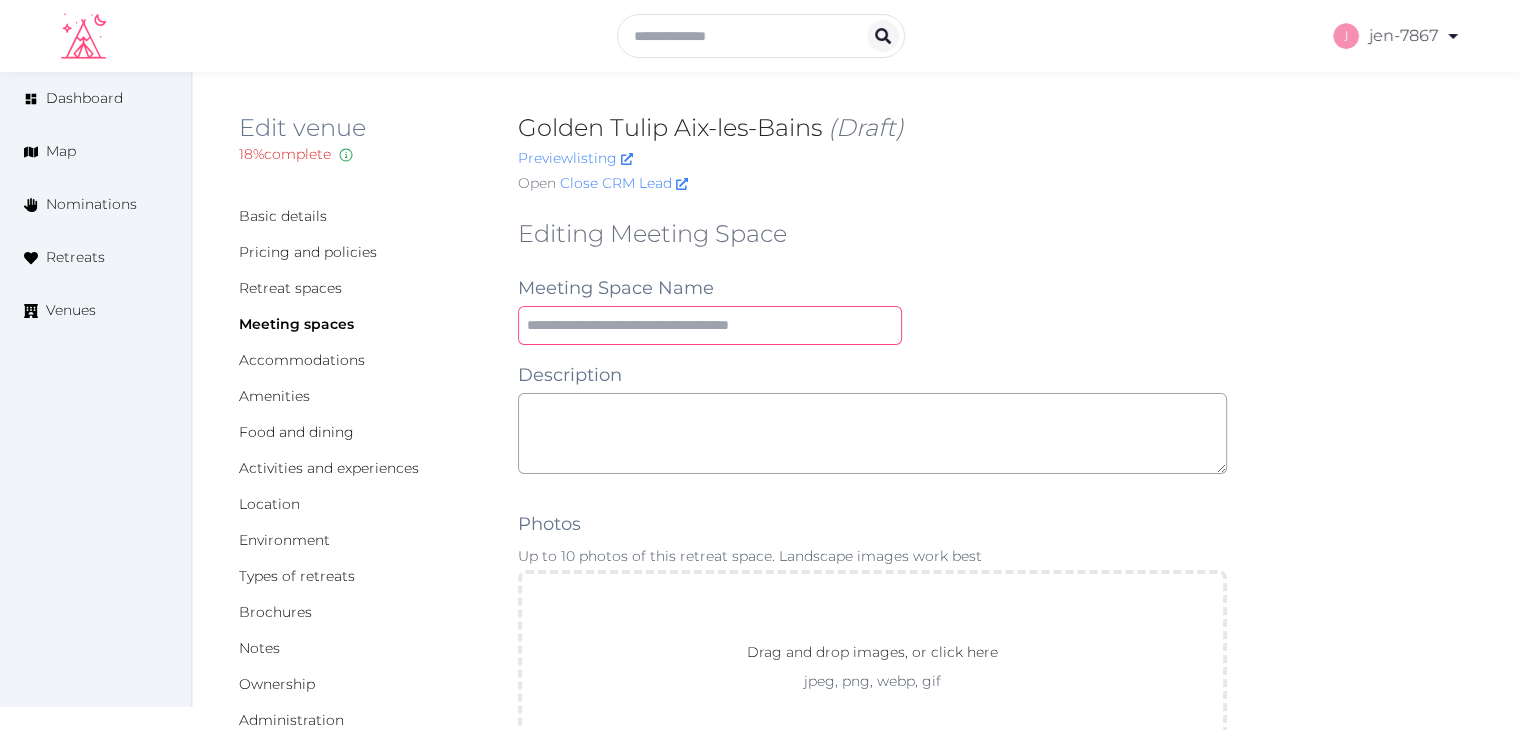 click at bounding box center (710, 325) 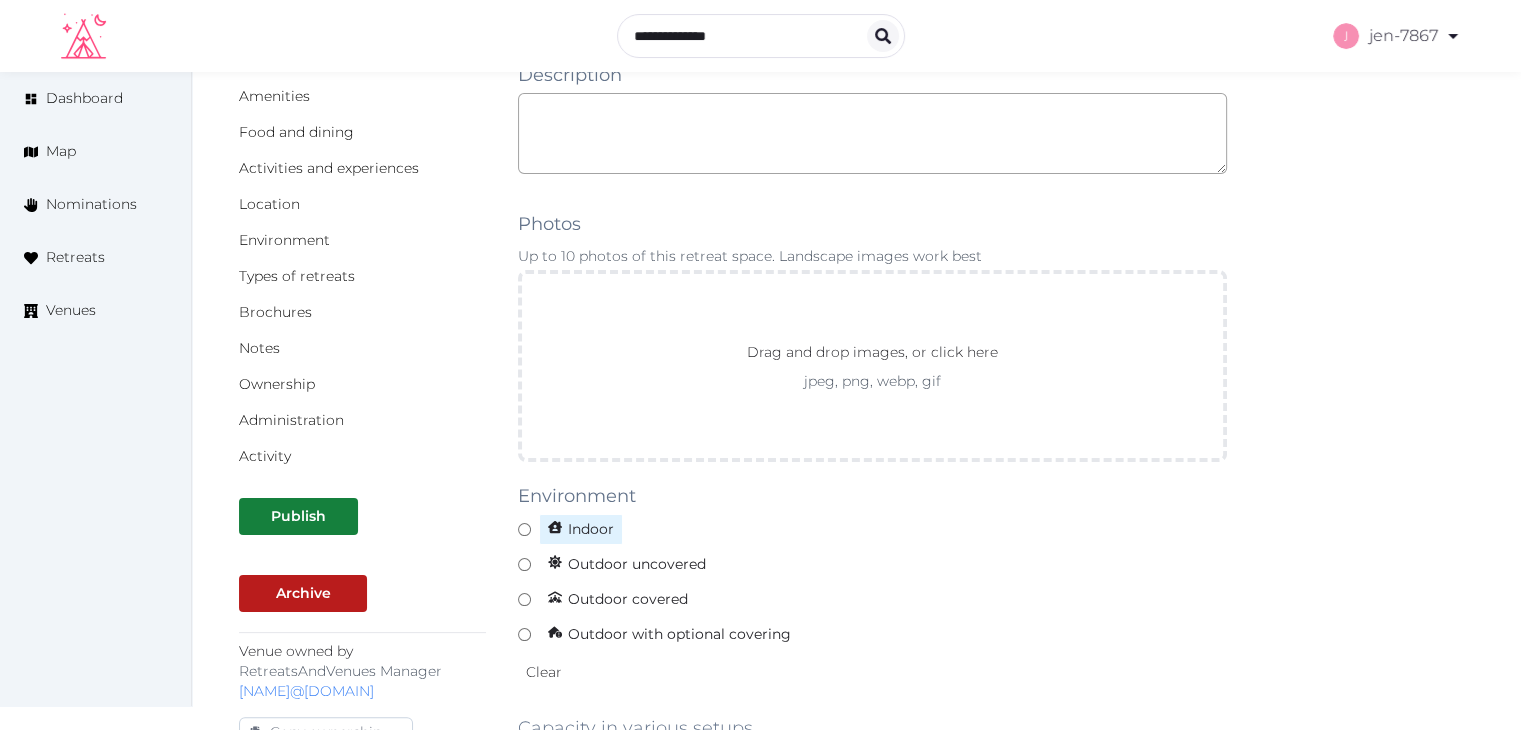 click on "Indoor" at bounding box center (581, 529) 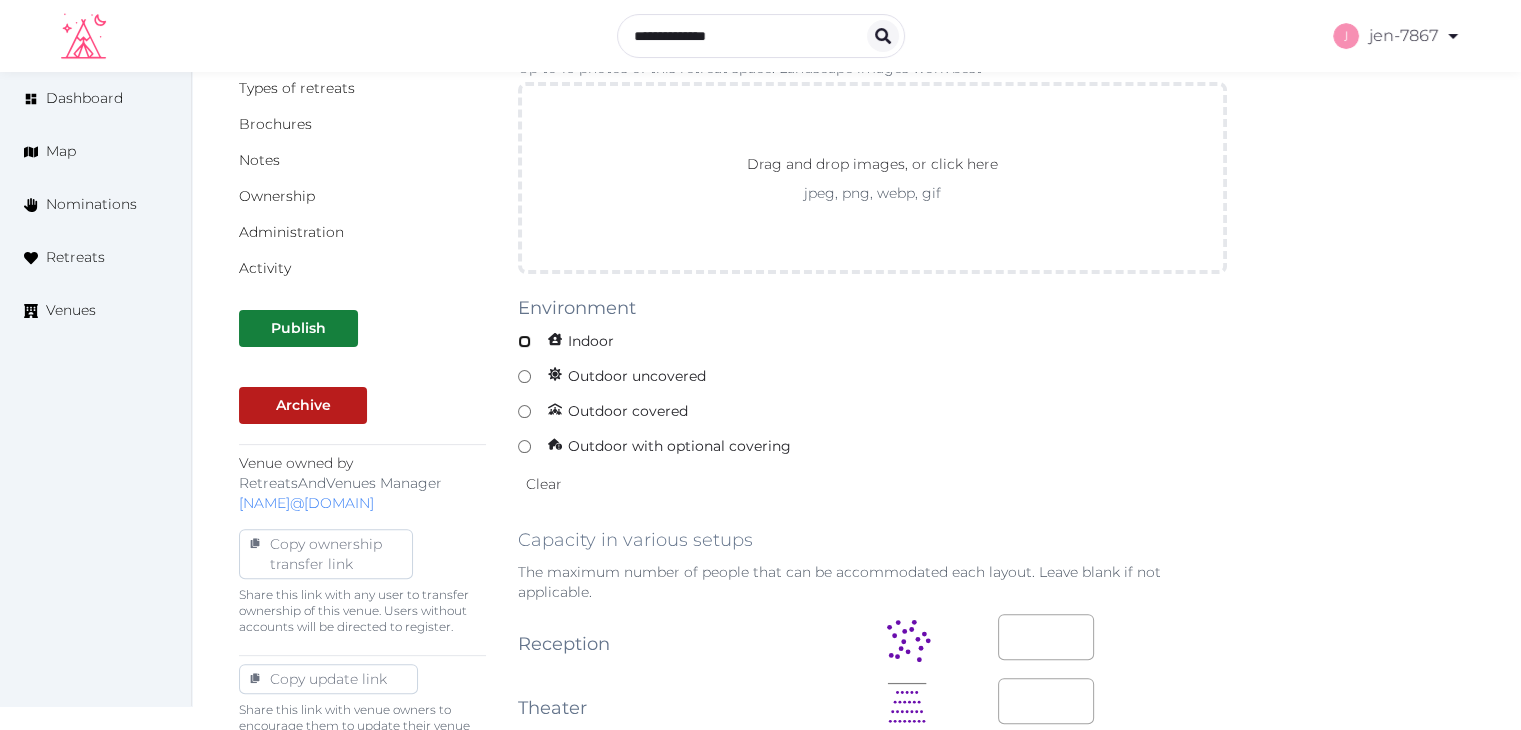 scroll, scrollTop: 700, scrollLeft: 0, axis: vertical 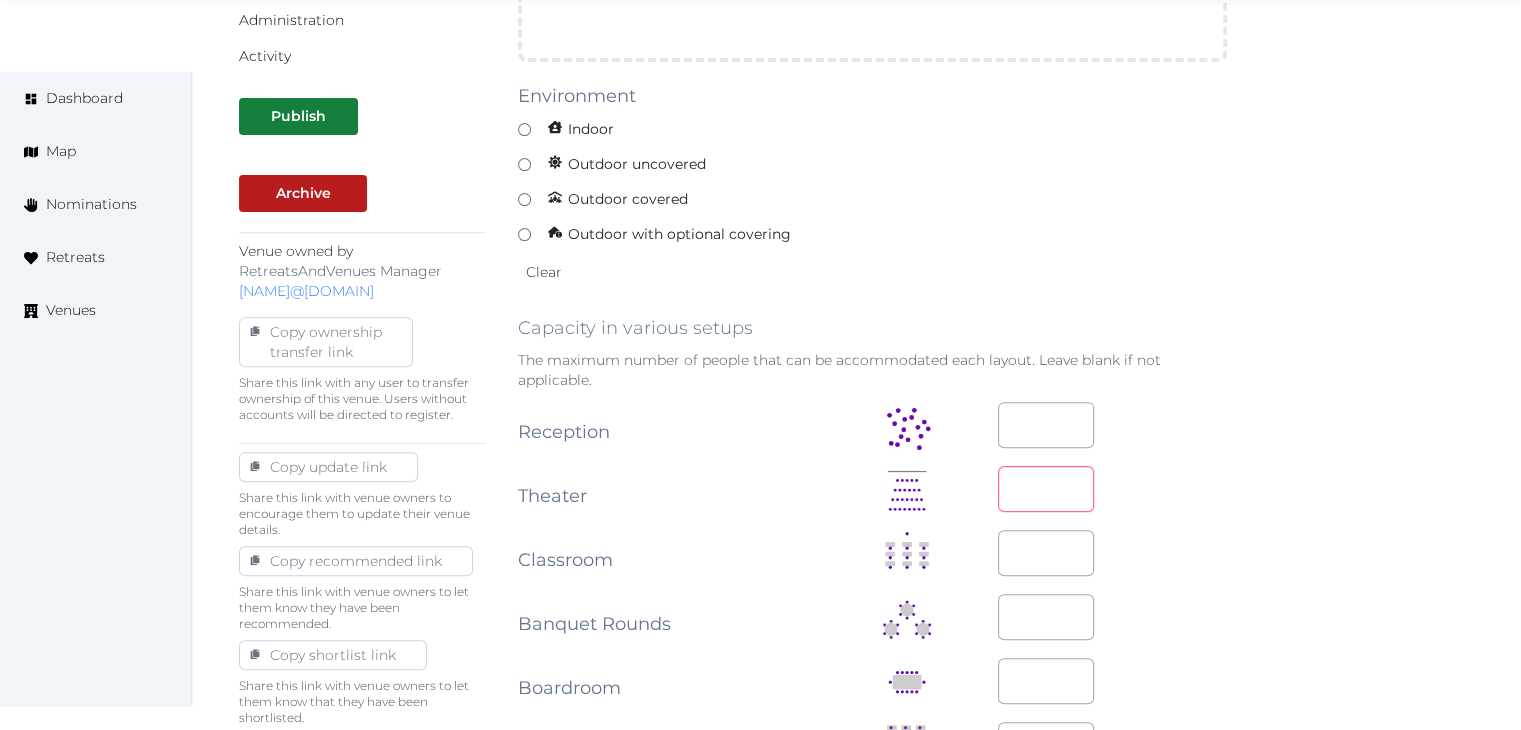 click at bounding box center (1046, 489) 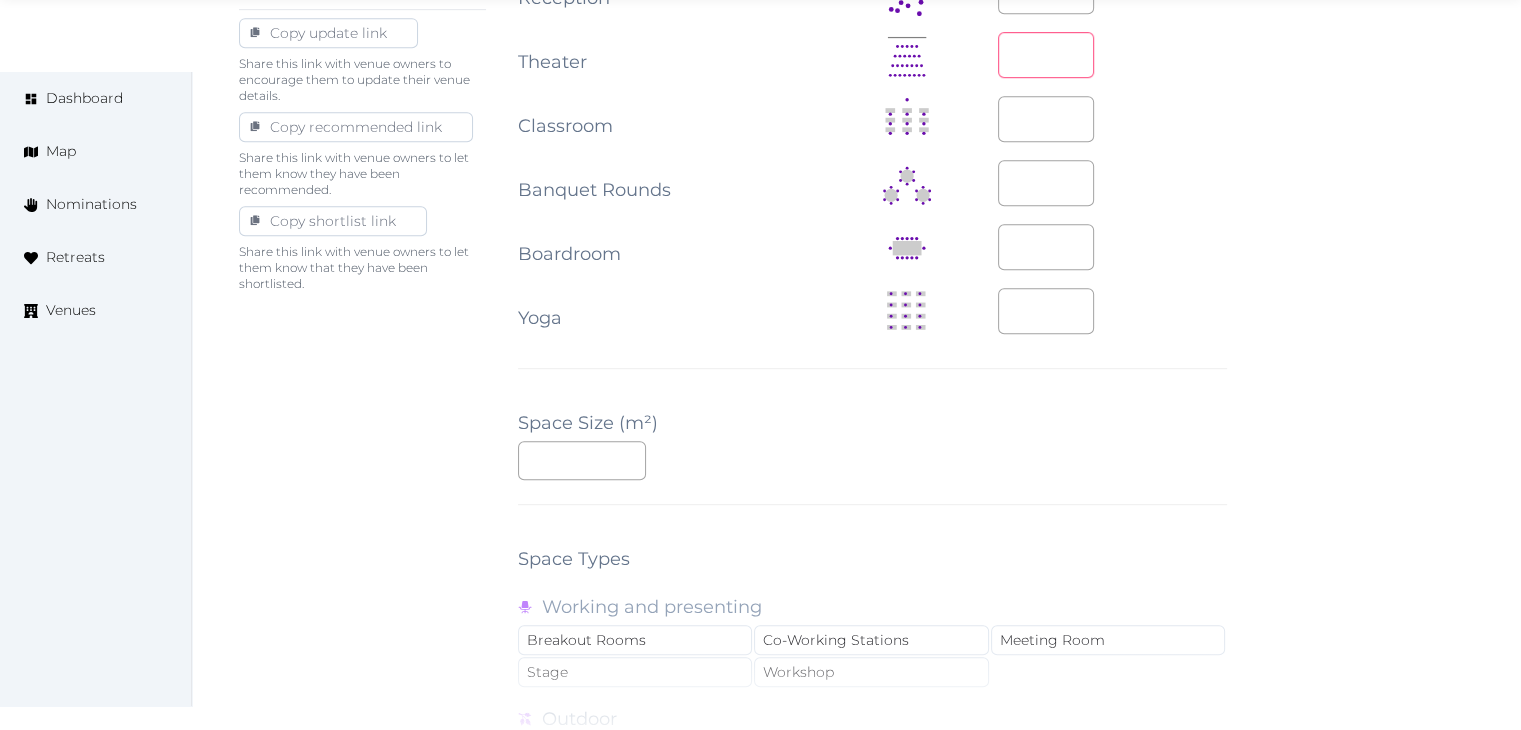 scroll, scrollTop: 1200, scrollLeft: 0, axis: vertical 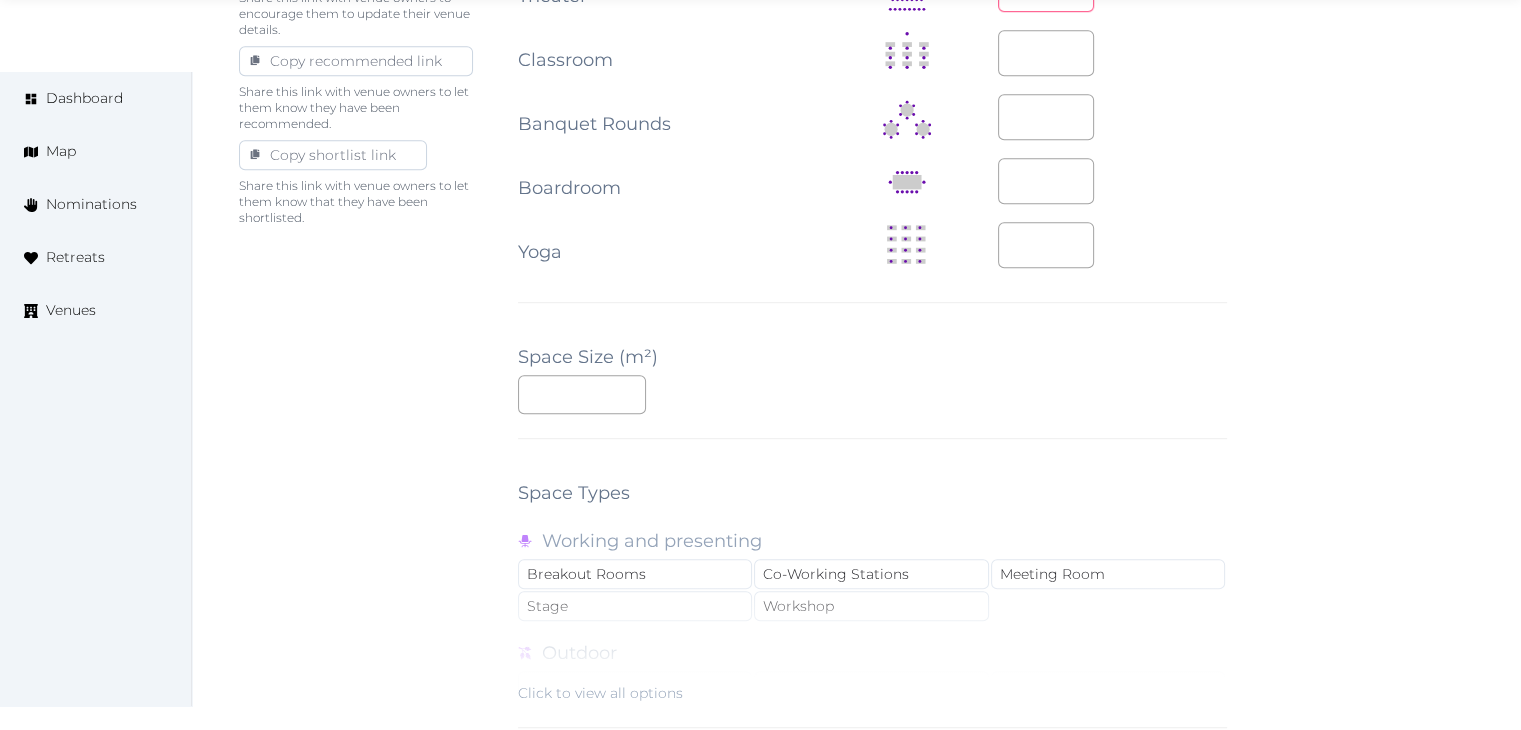 type on "***" 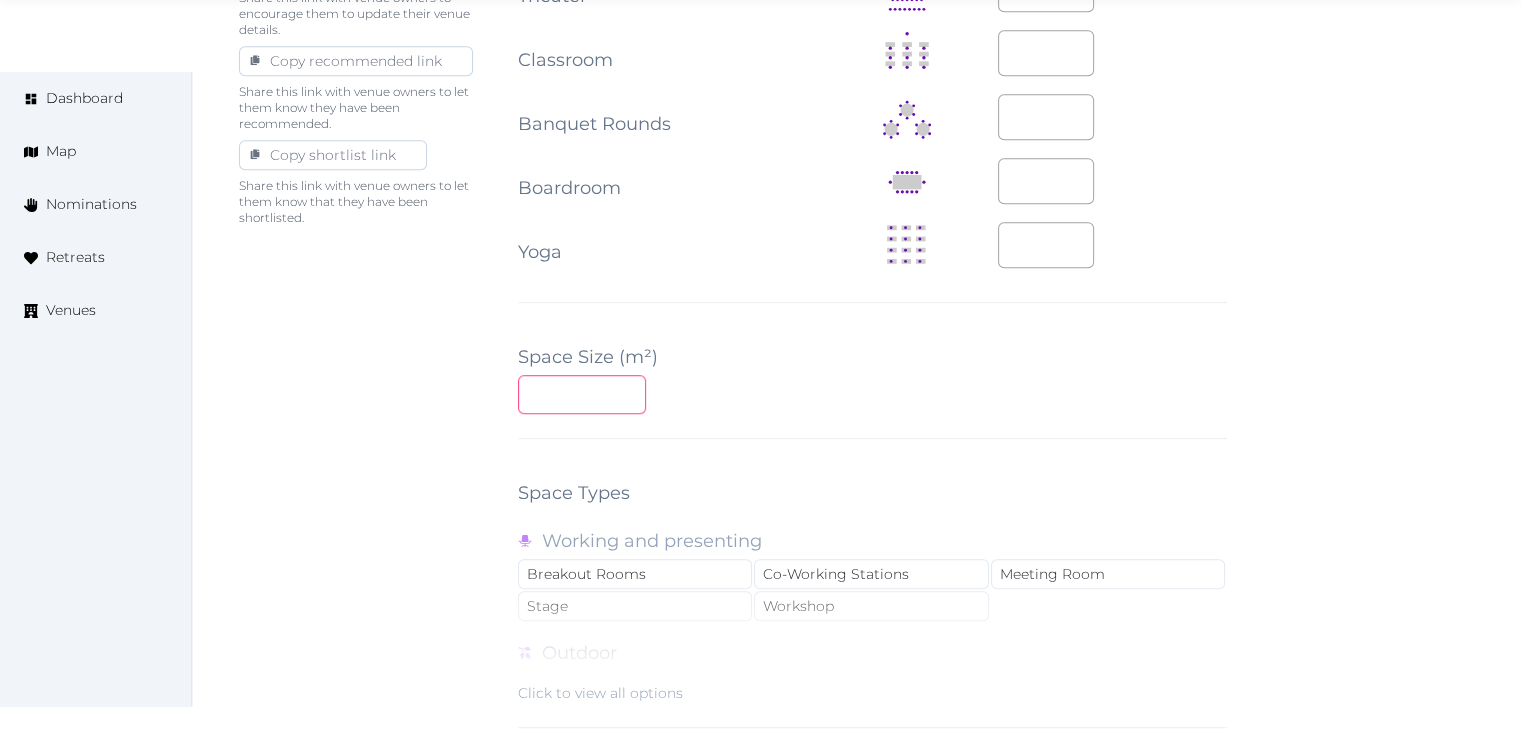 click at bounding box center (582, 394) 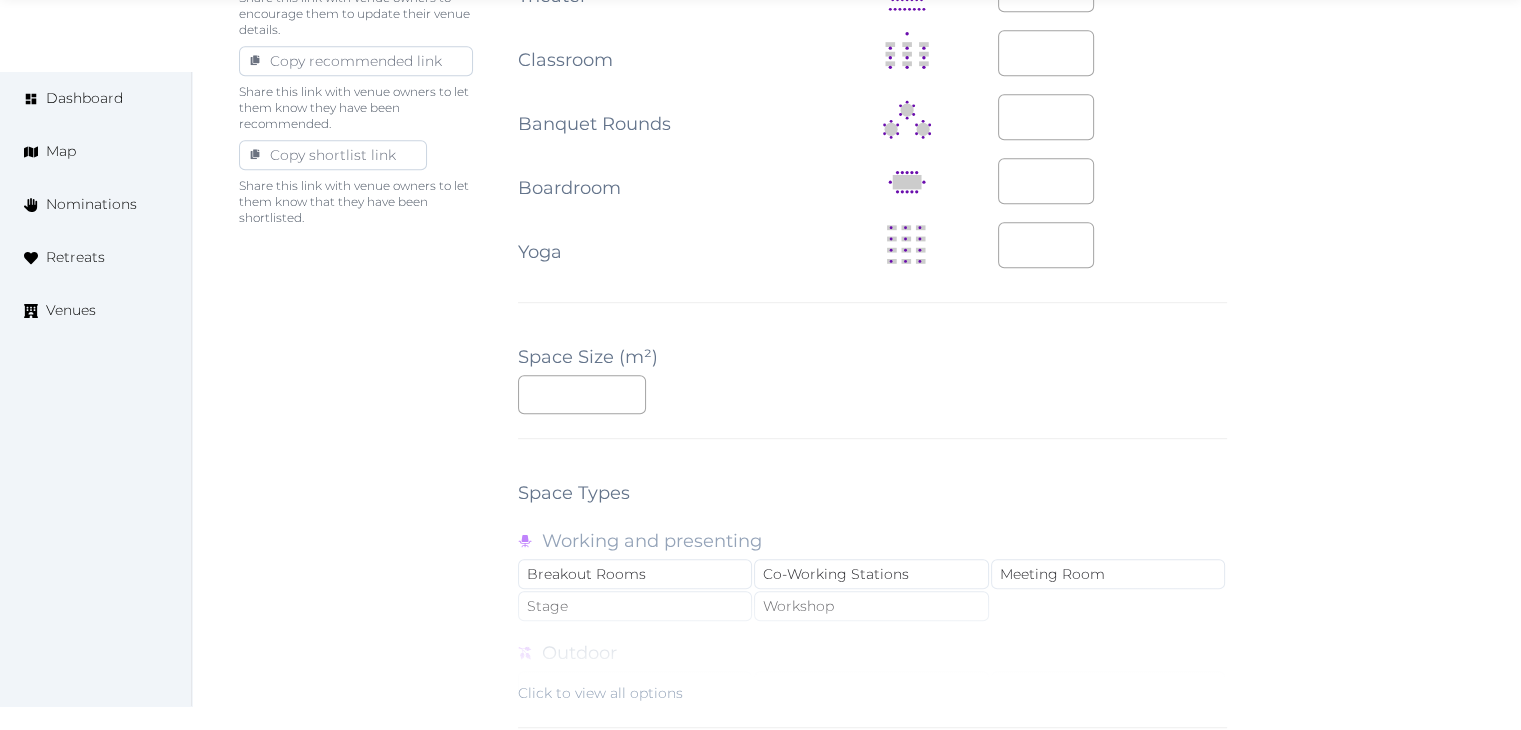 click on "**********" at bounding box center (872, 146) 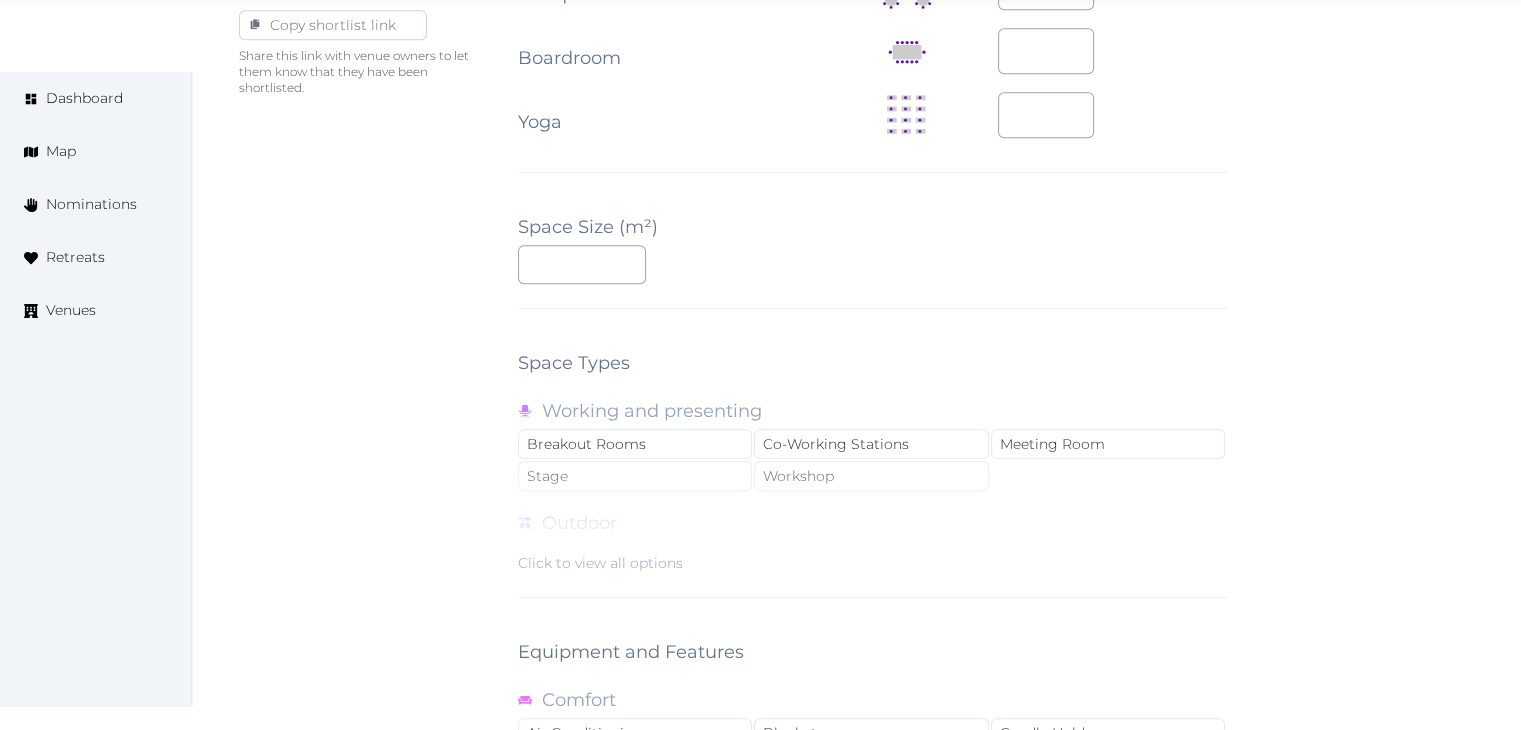 scroll, scrollTop: 1700, scrollLeft: 0, axis: vertical 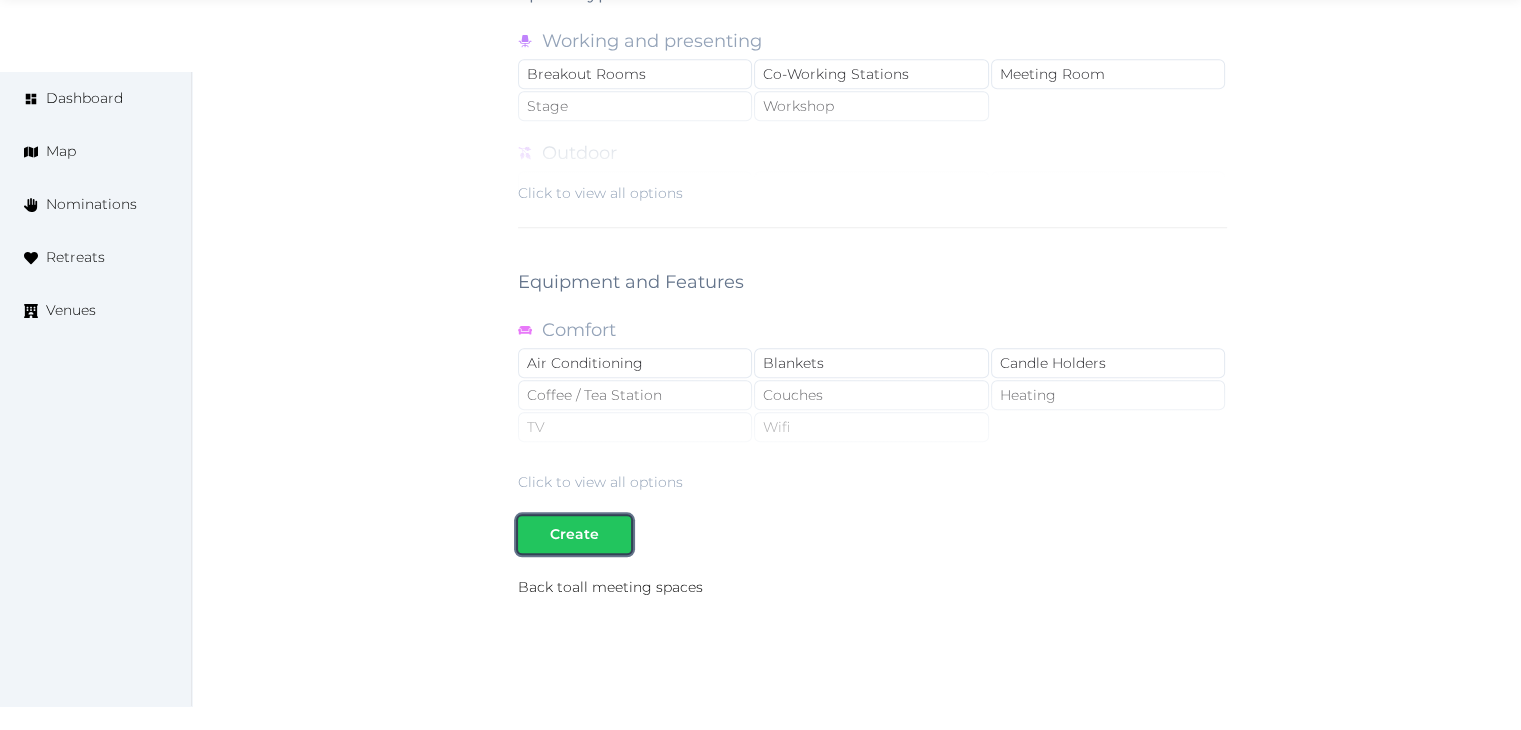 click at bounding box center [615, 534] 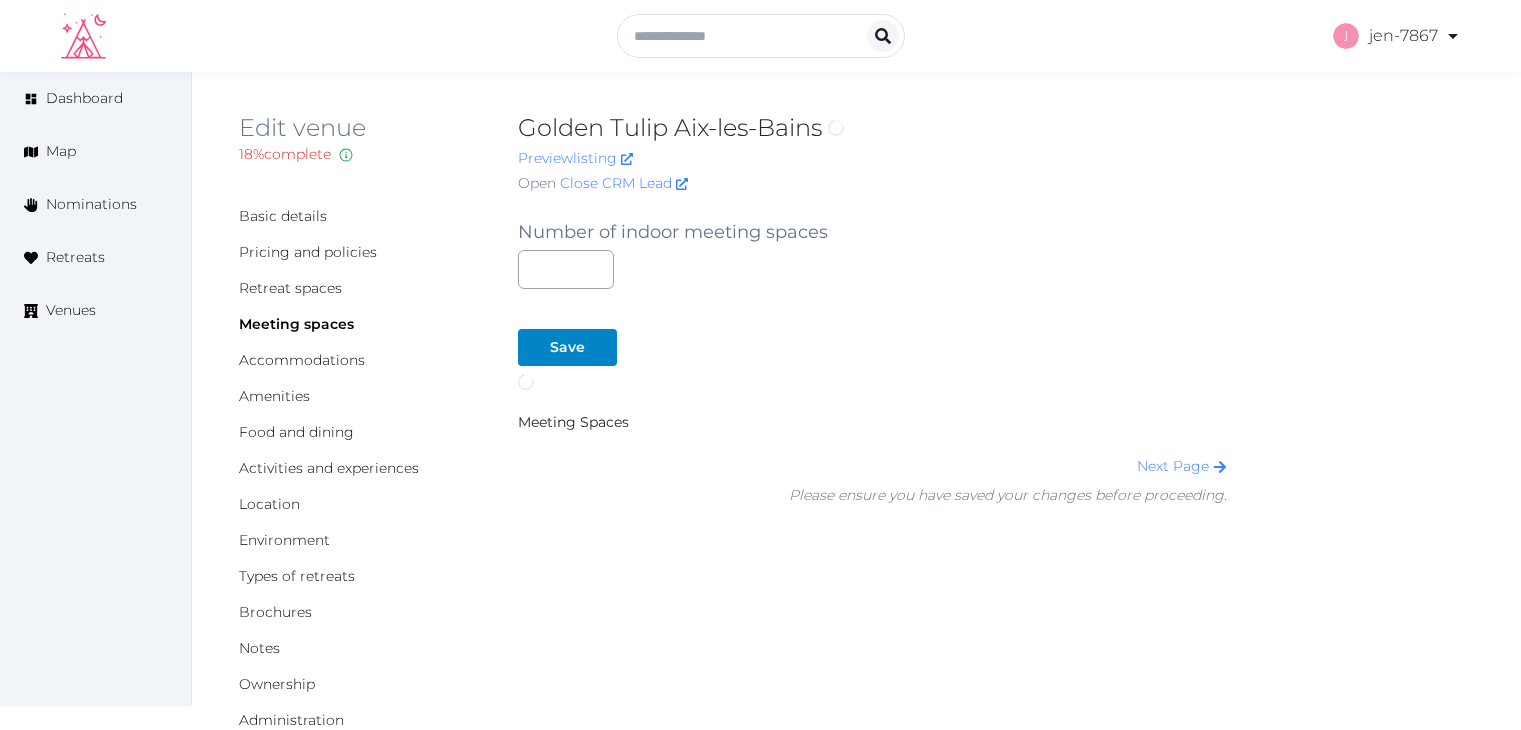 scroll, scrollTop: 0, scrollLeft: 0, axis: both 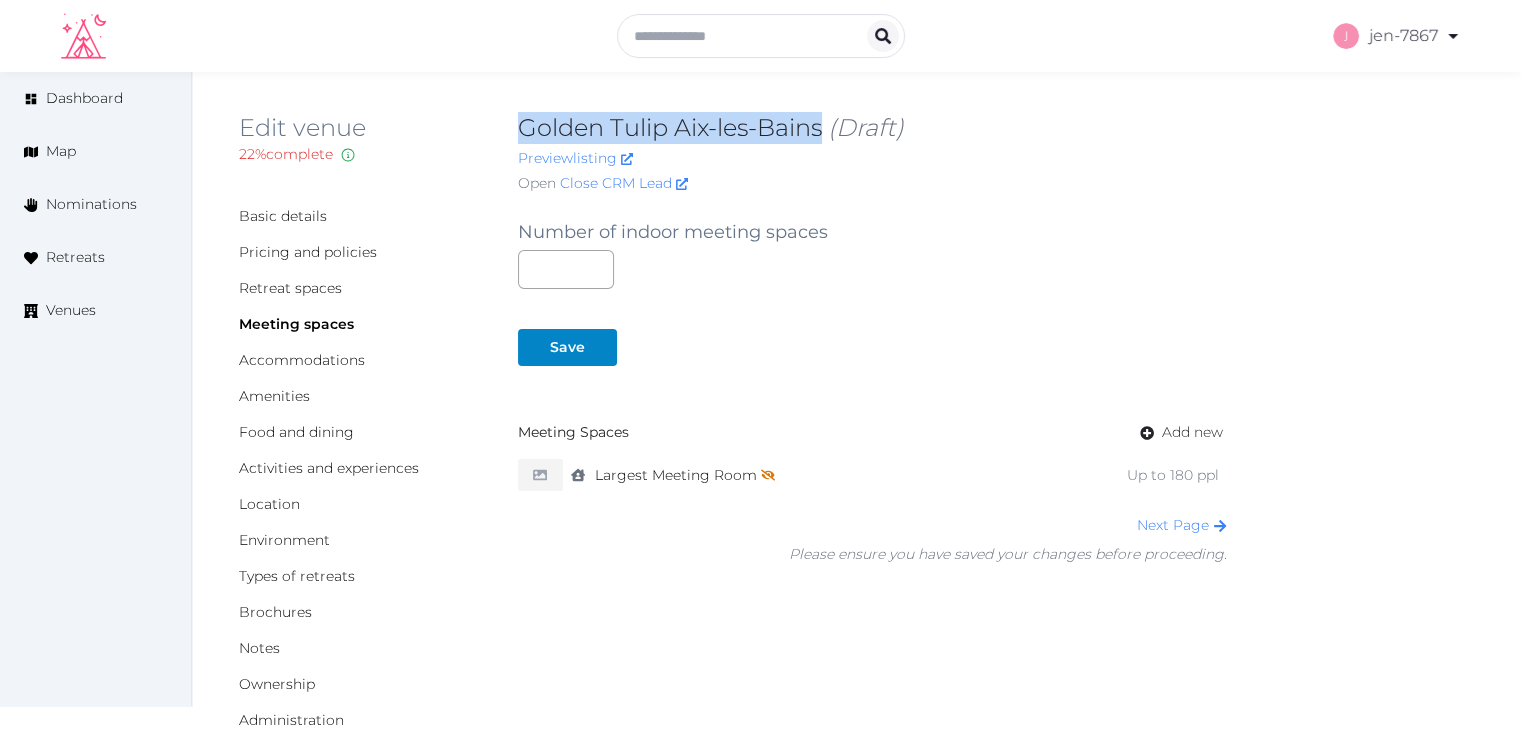 drag, startPoint x: 824, startPoint y: 132, endPoint x: 524, endPoint y: 135, distance: 300.015 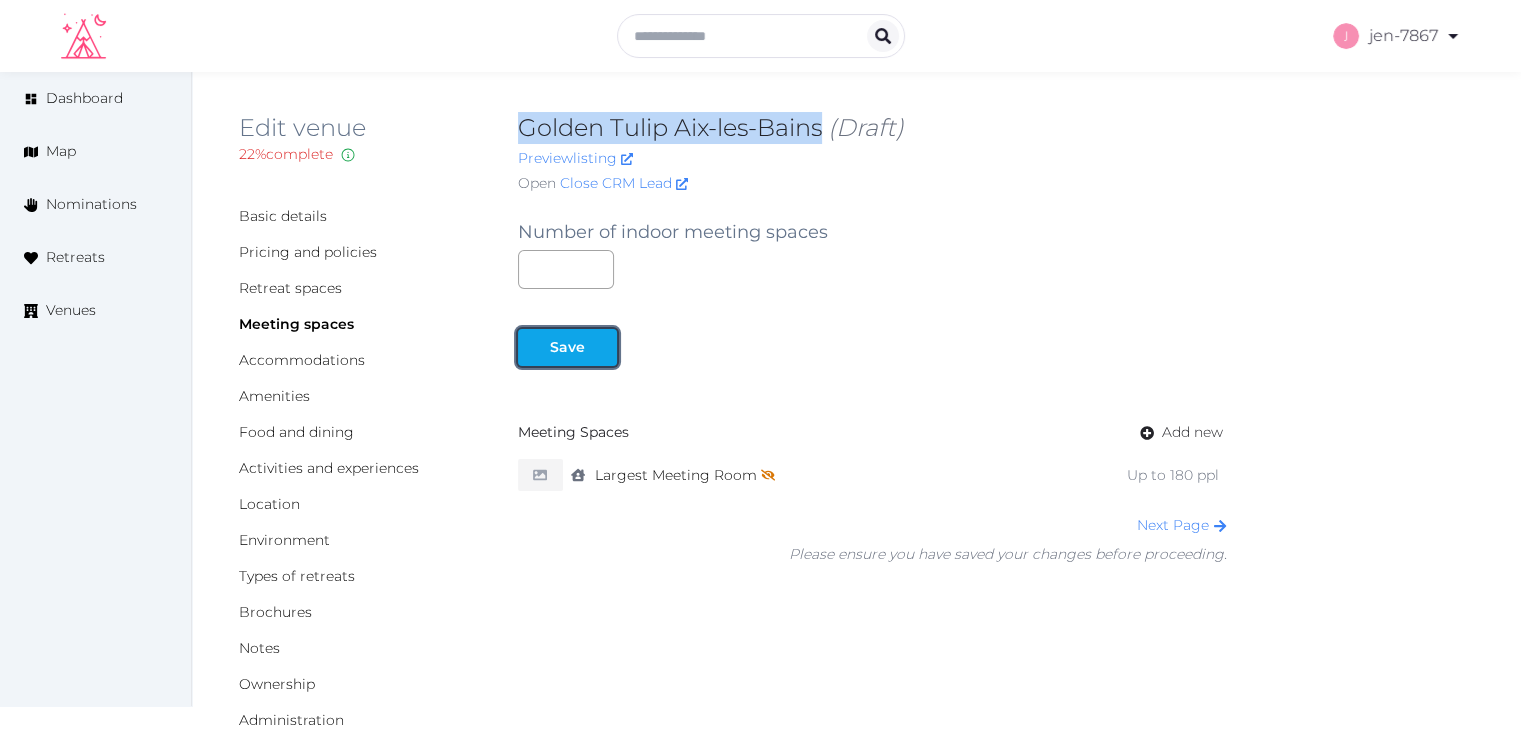 click on "Save" at bounding box center [567, 347] 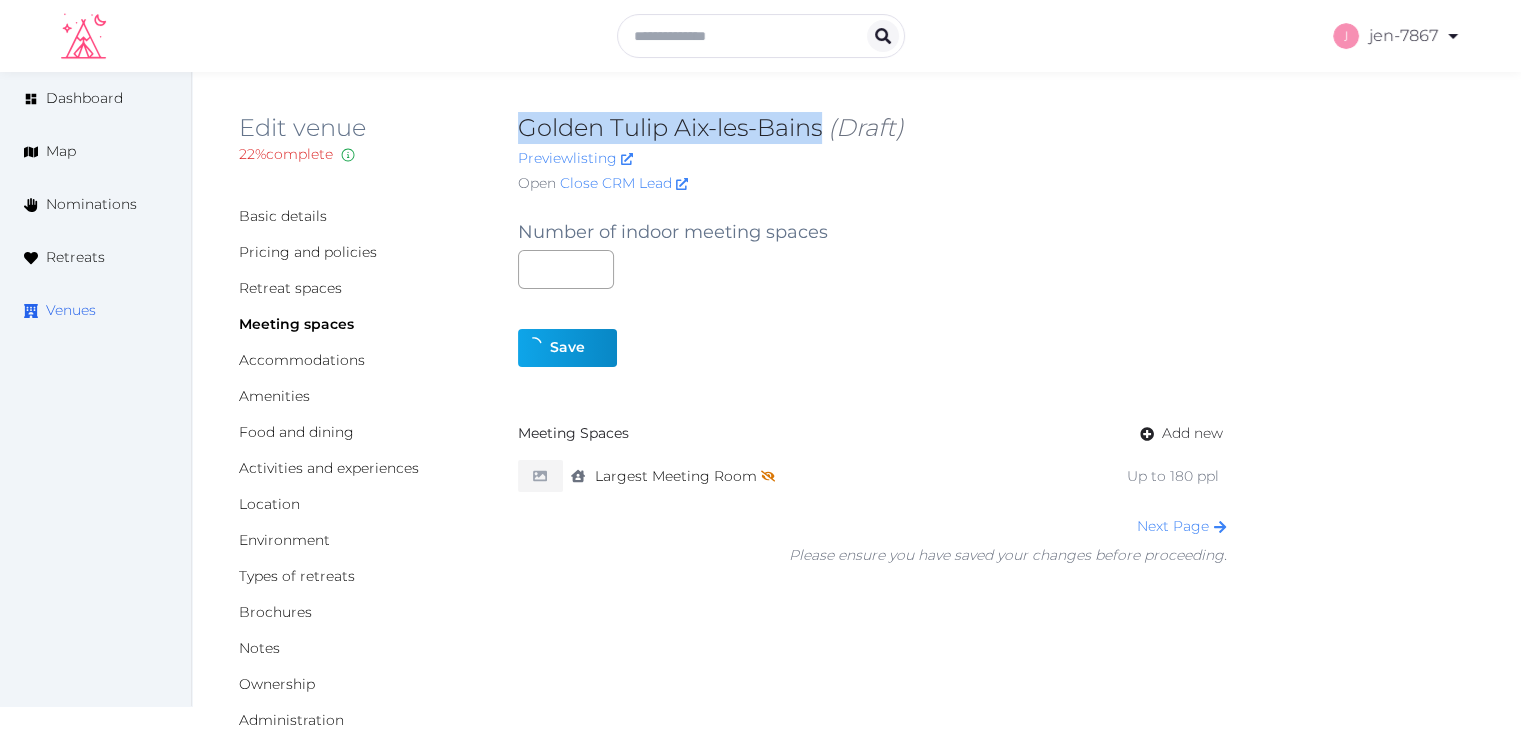 click on "Venues" at bounding box center [71, 310] 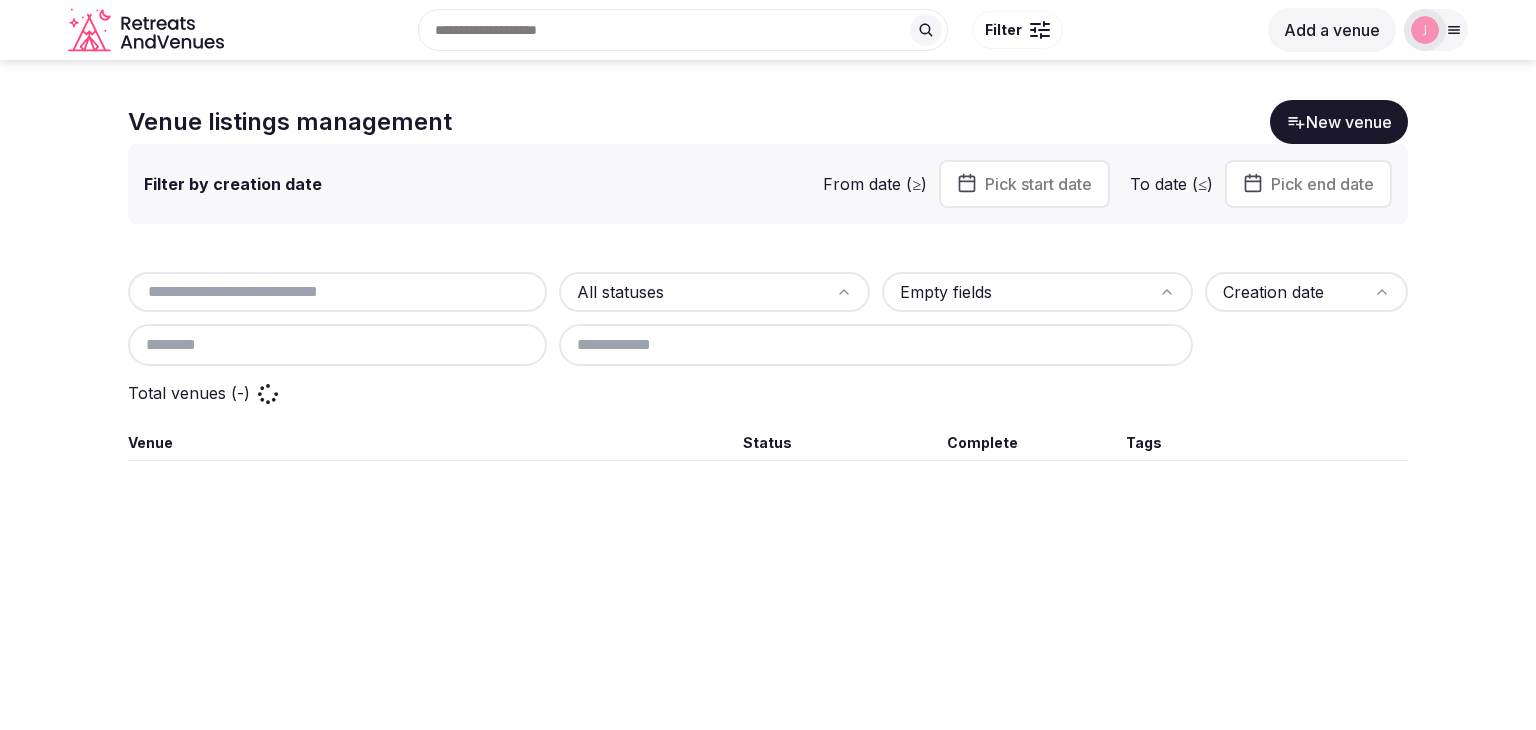 scroll, scrollTop: 0, scrollLeft: 0, axis: both 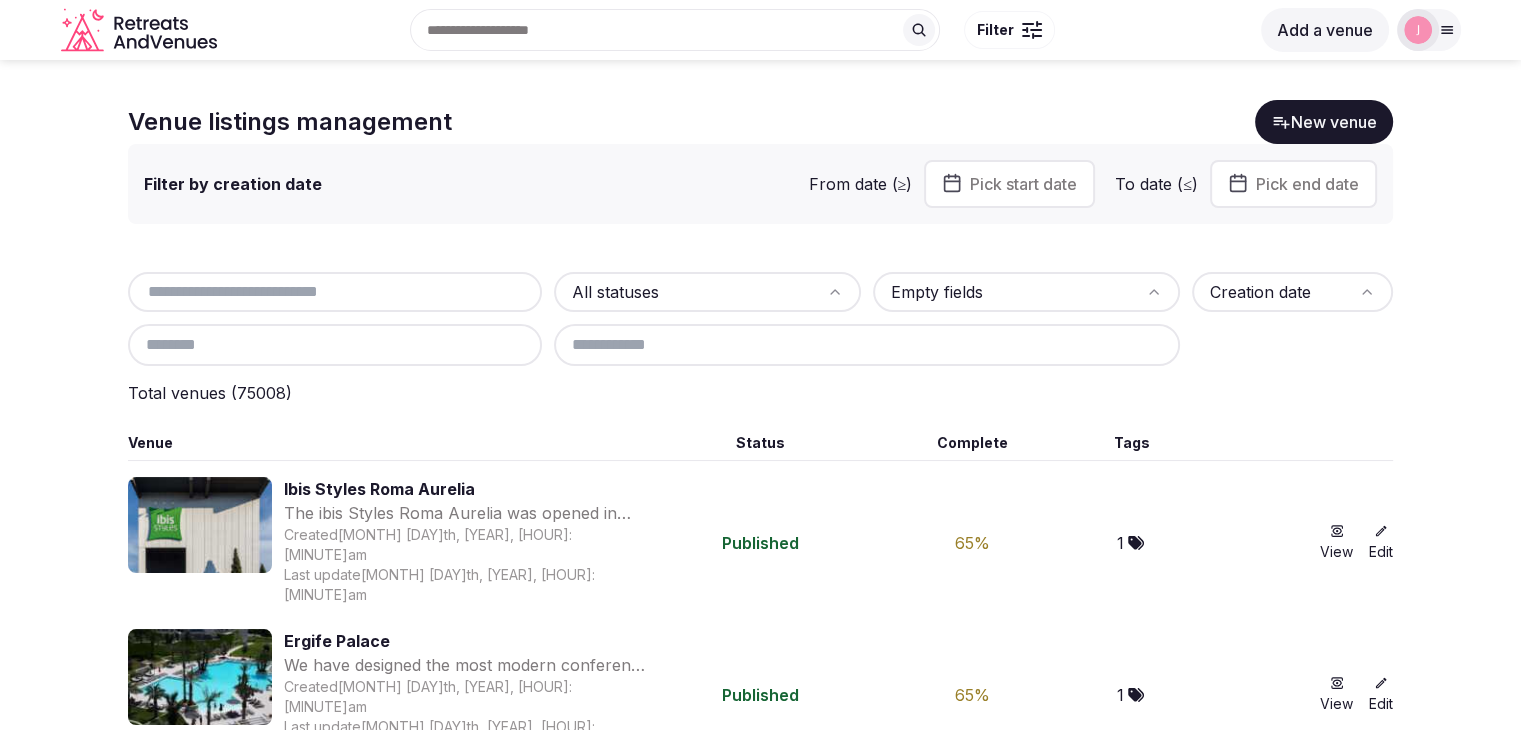 click at bounding box center (335, 292) 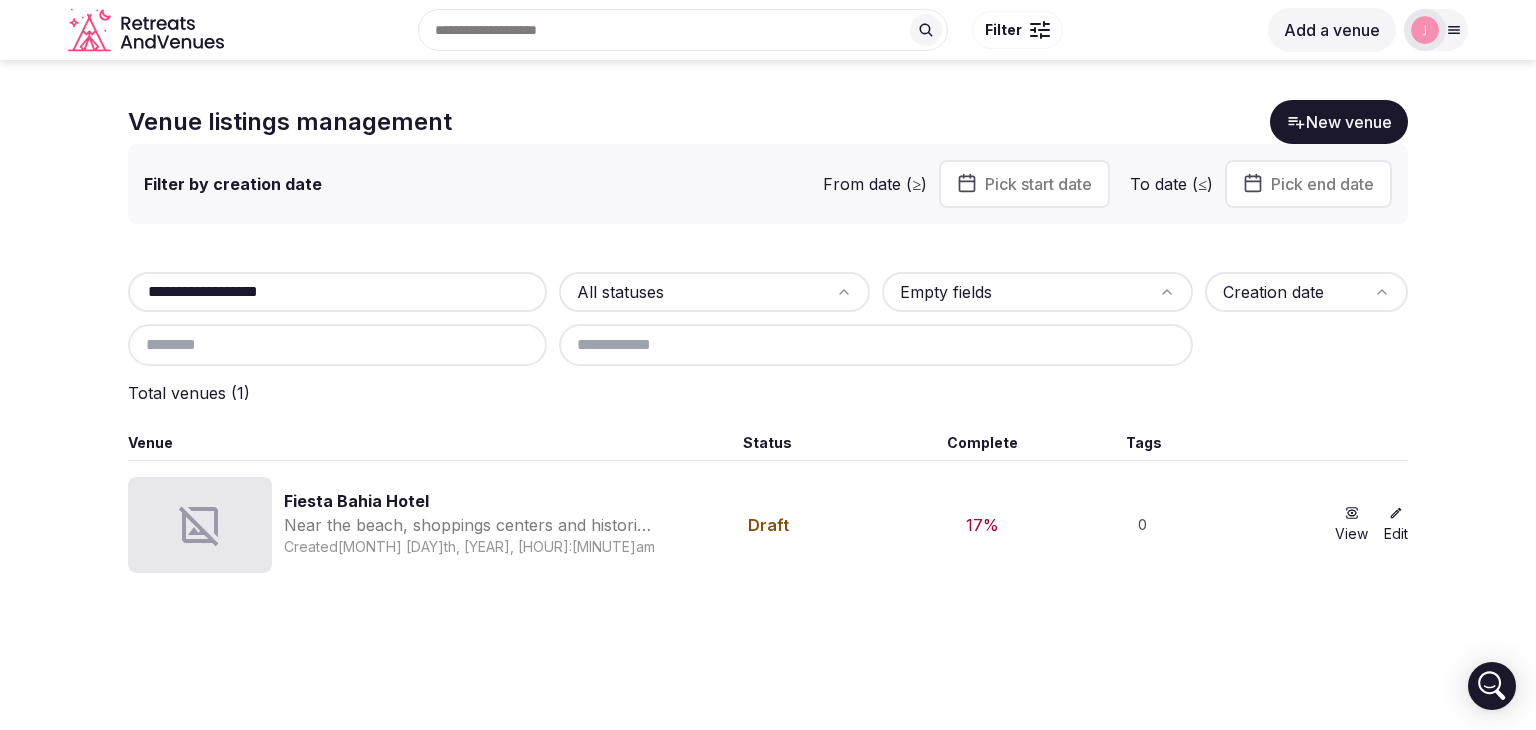 type on "**********" 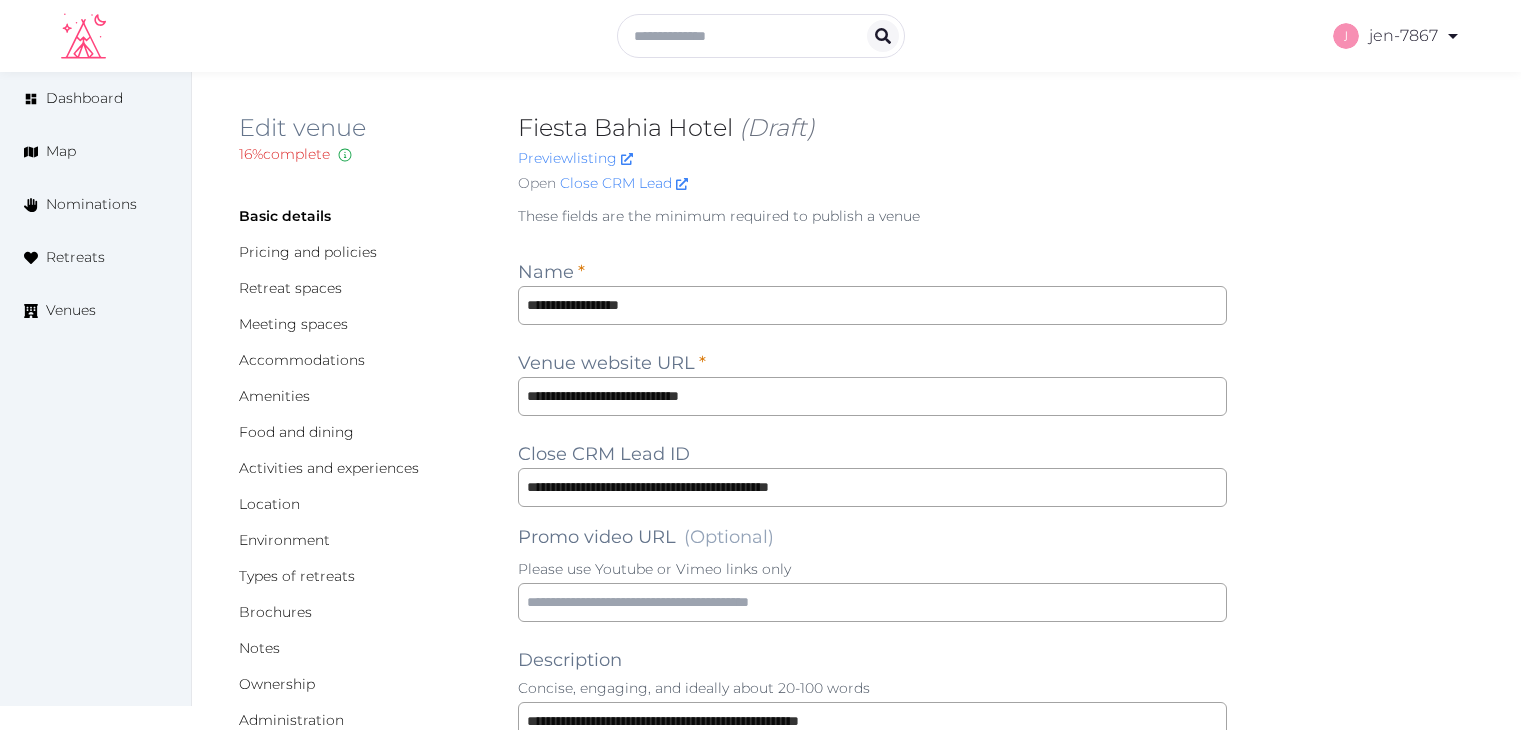 scroll, scrollTop: 0, scrollLeft: 0, axis: both 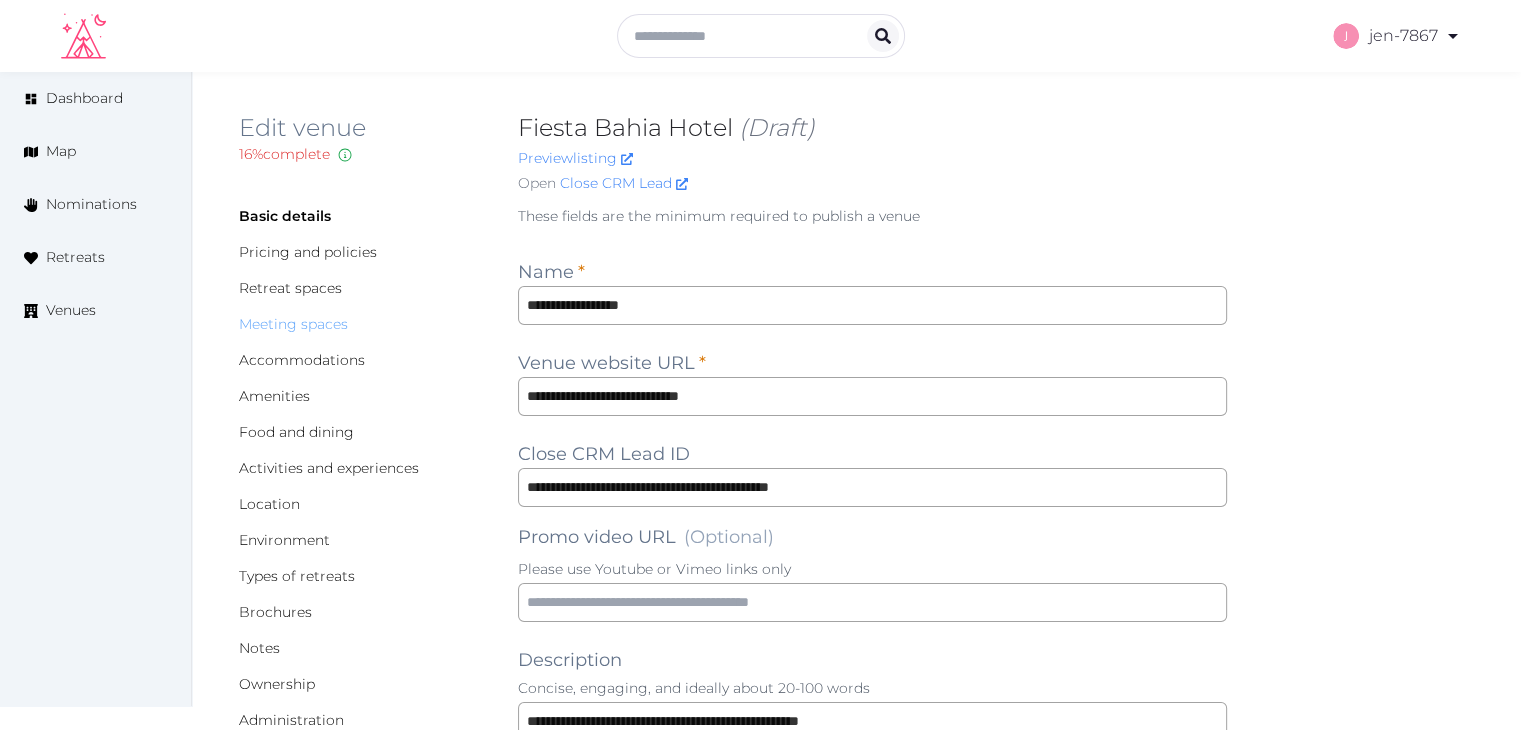 click on "Meeting spaces" at bounding box center (293, 324) 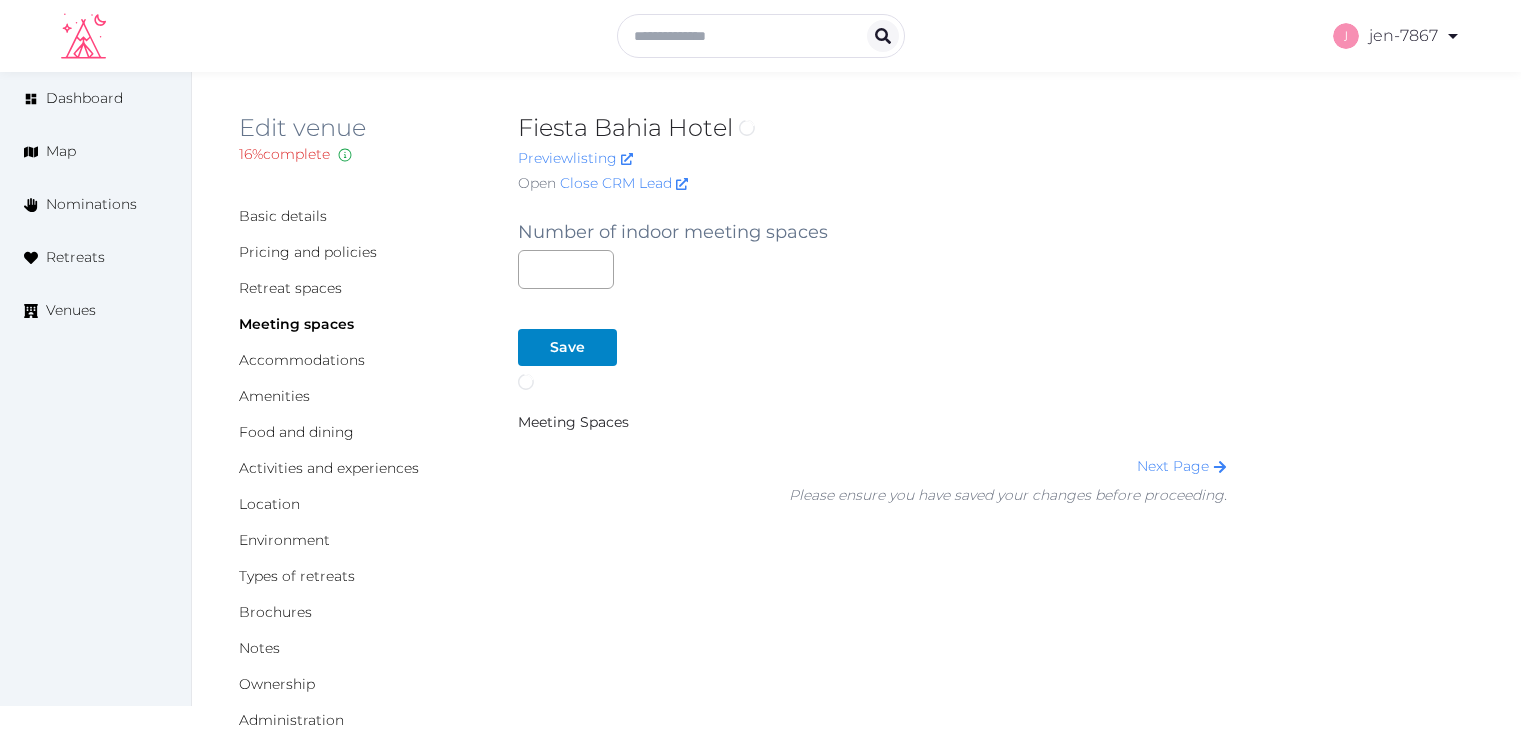 scroll, scrollTop: 0, scrollLeft: 0, axis: both 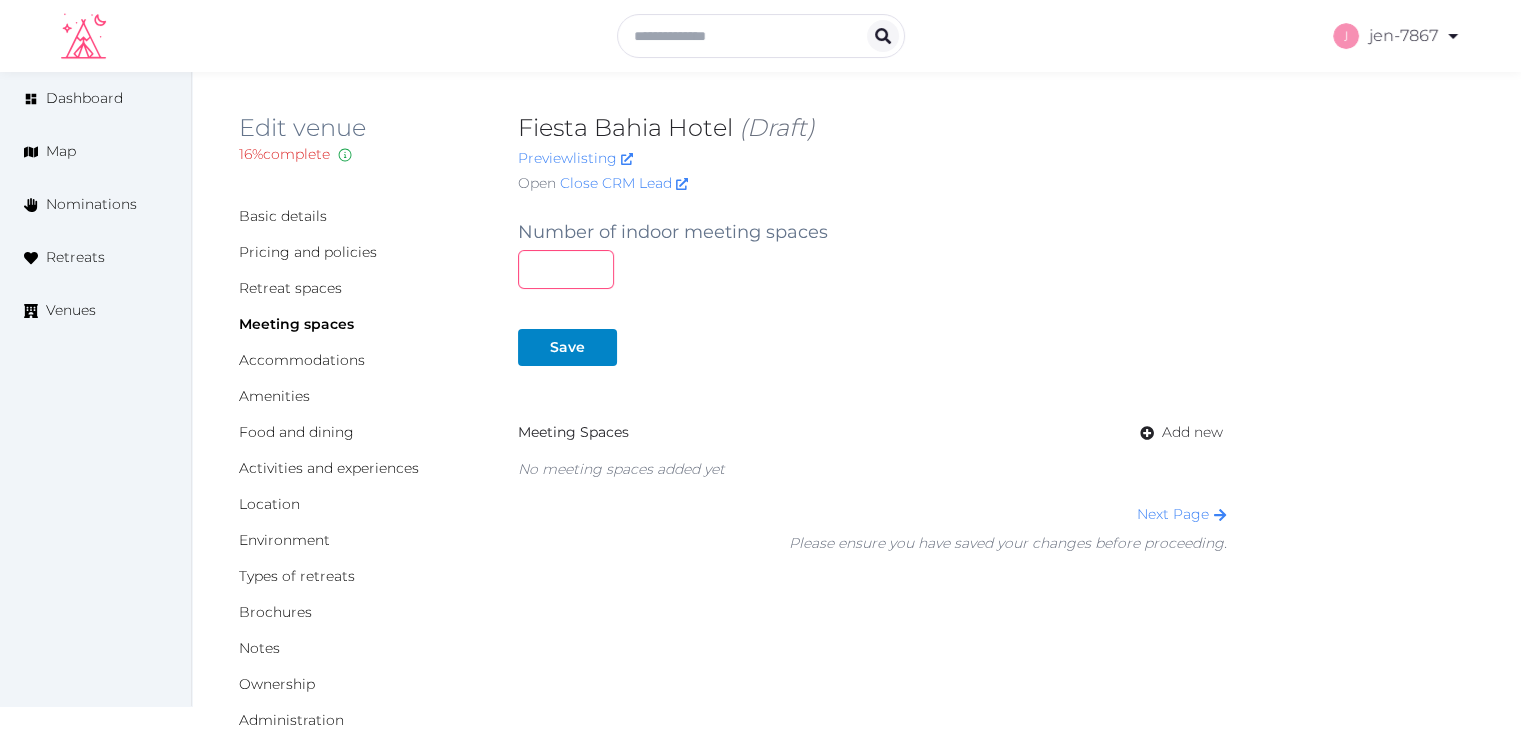 click at bounding box center [566, 269] 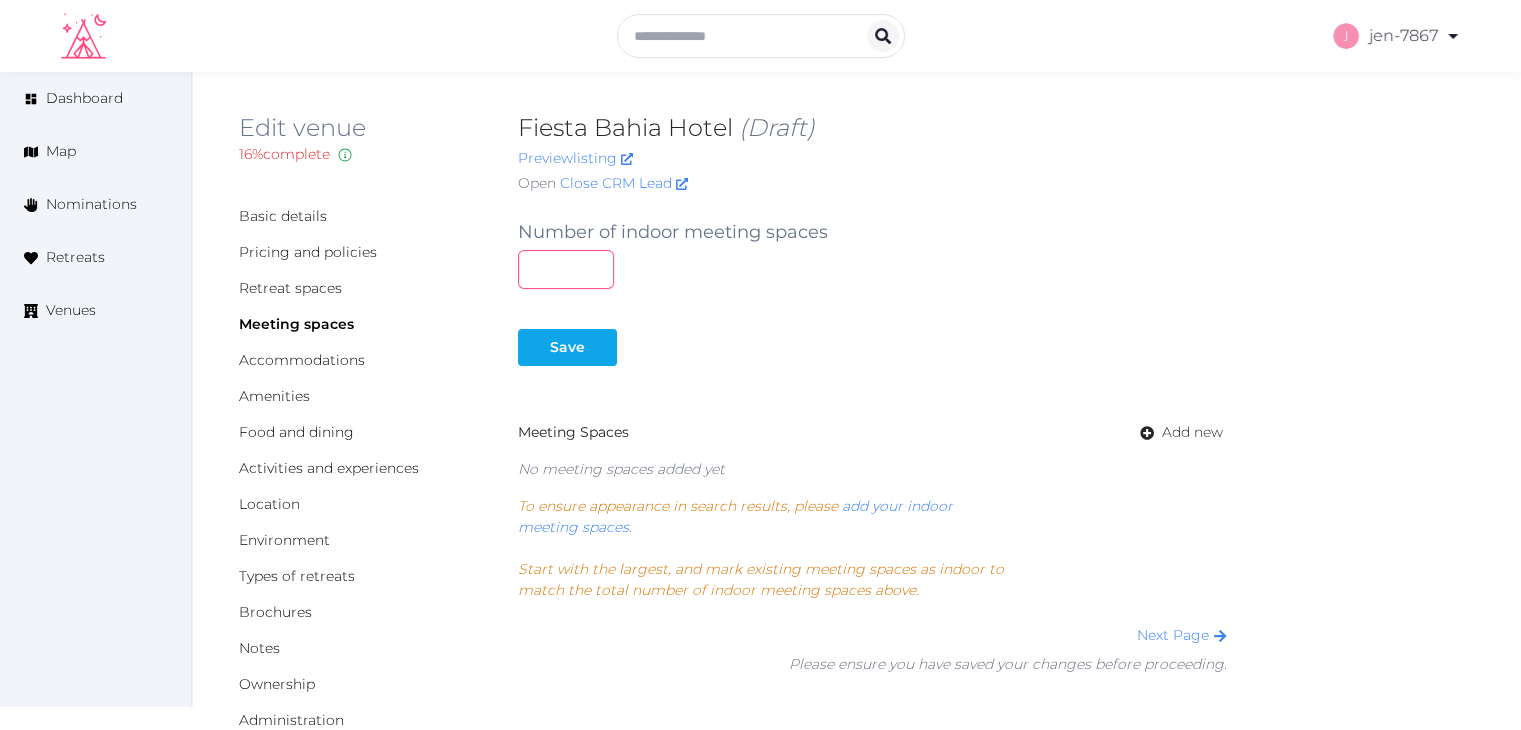 type on "**" 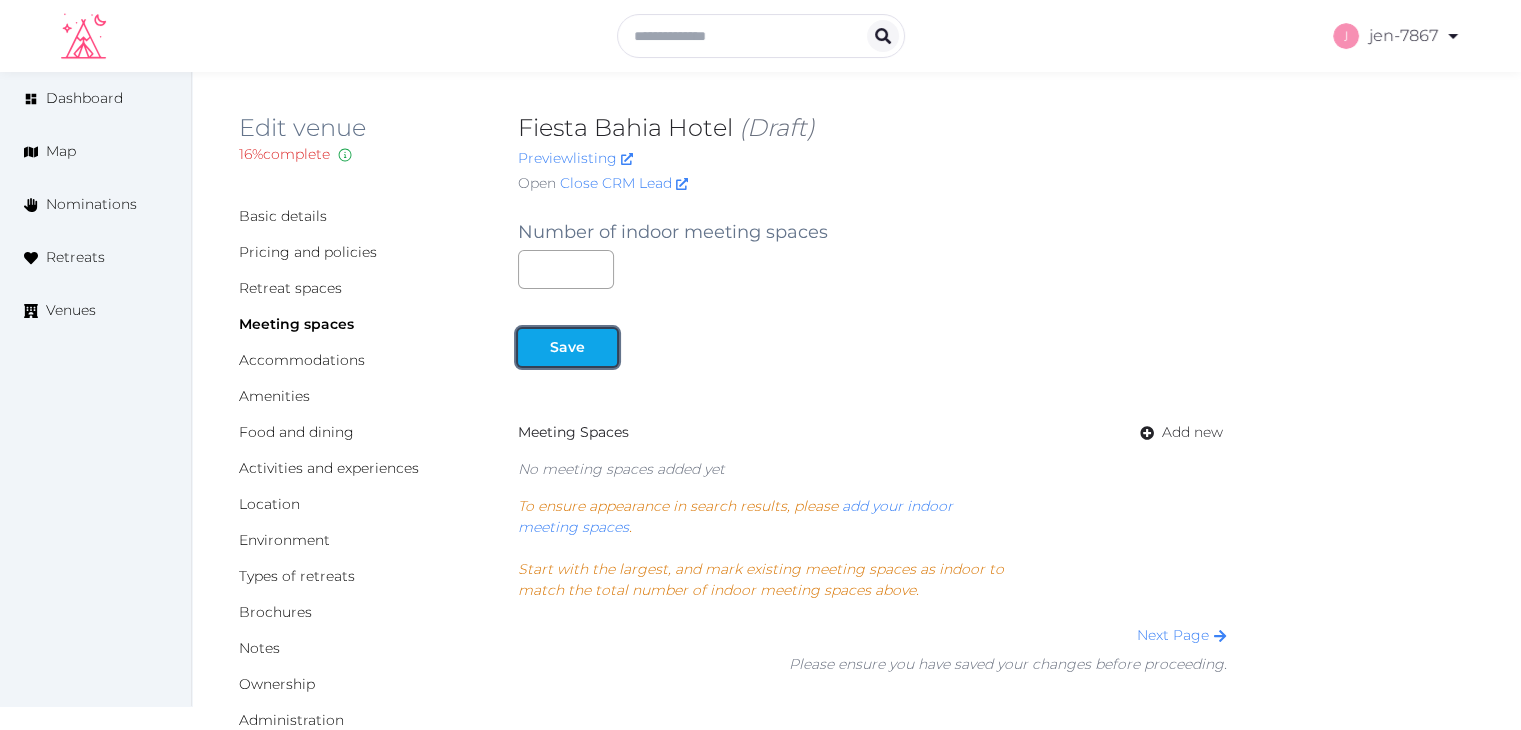 click on "Save" at bounding box center [567, 347] 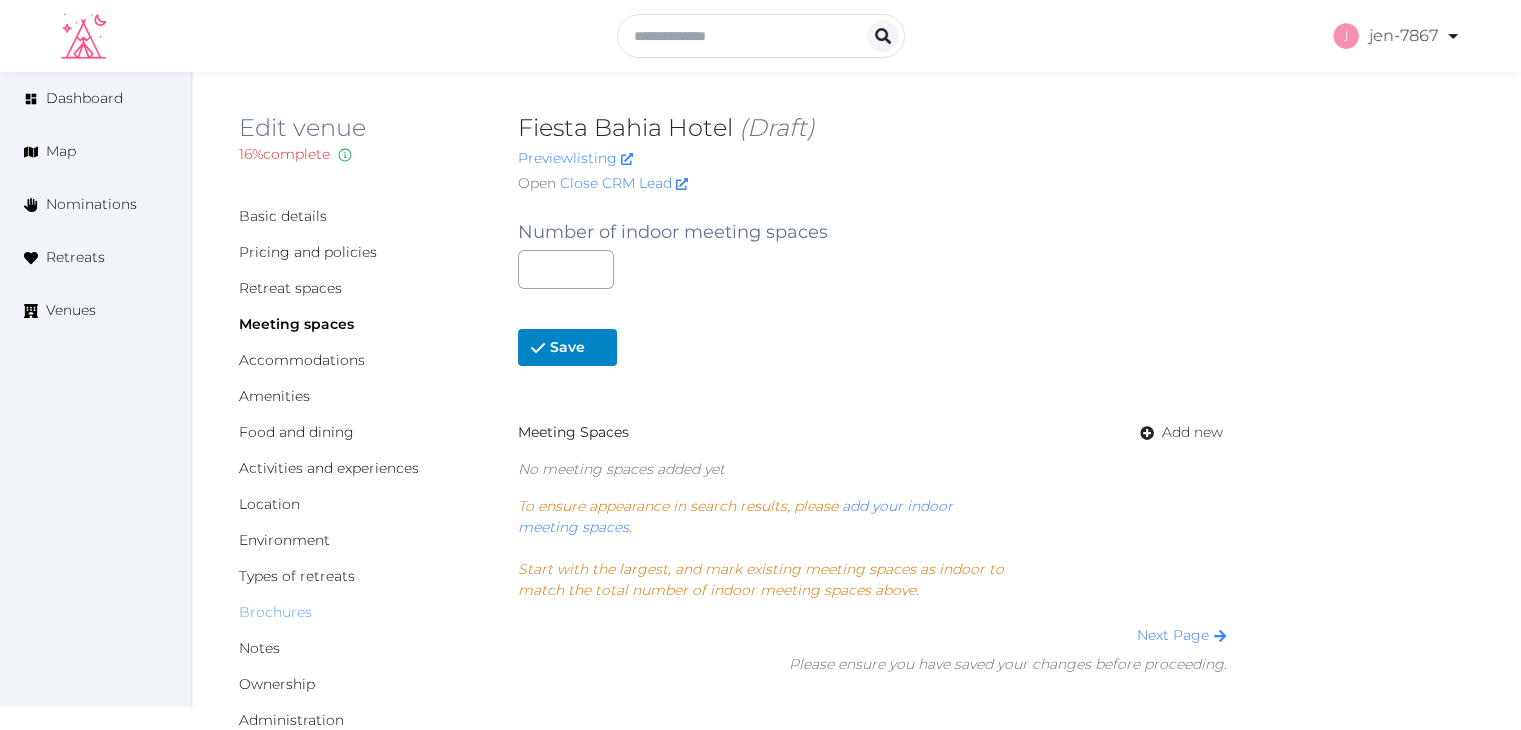 click on "Brochures" at bounding box center [275, 612] 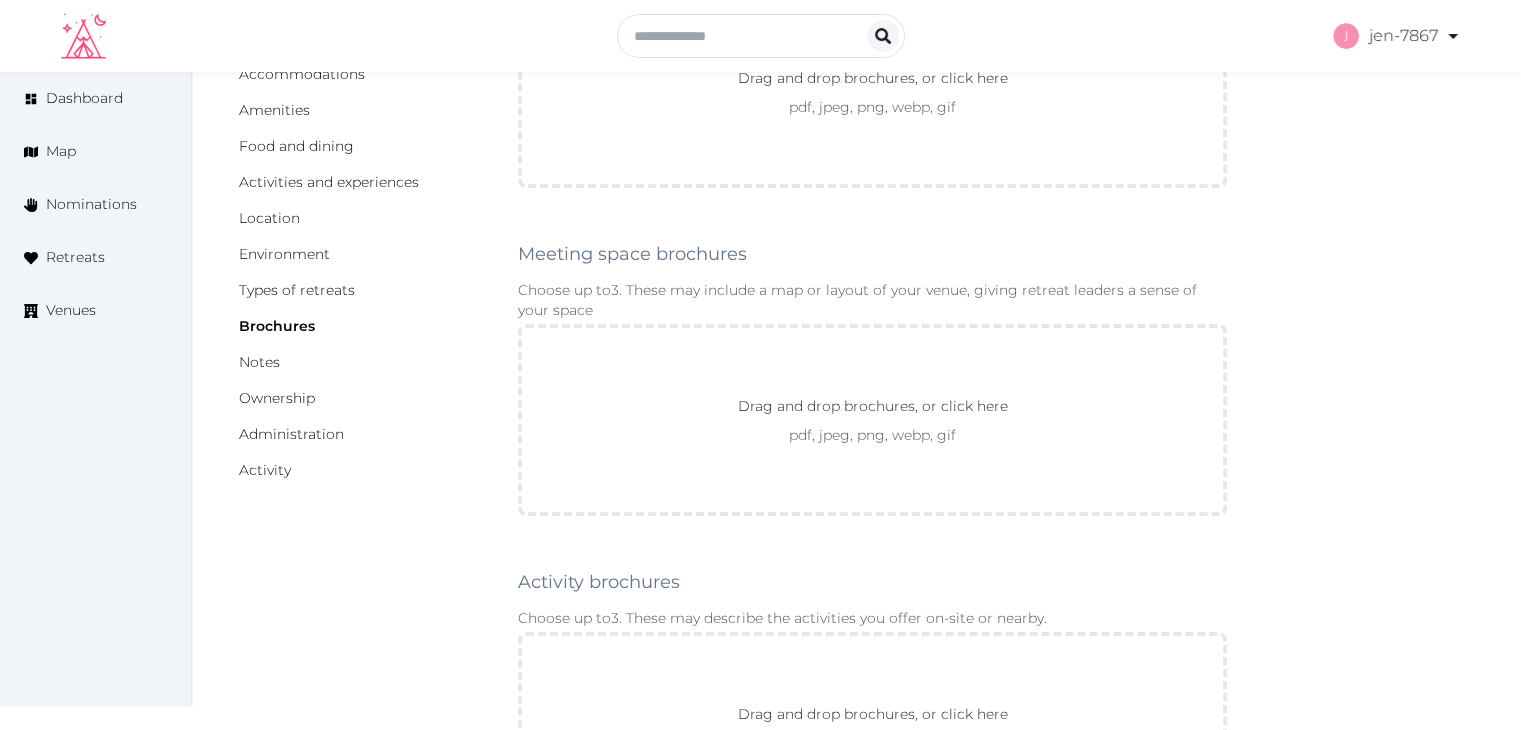 scroll, scrollTop: 300, scrollLeft: 0, axis: vertical 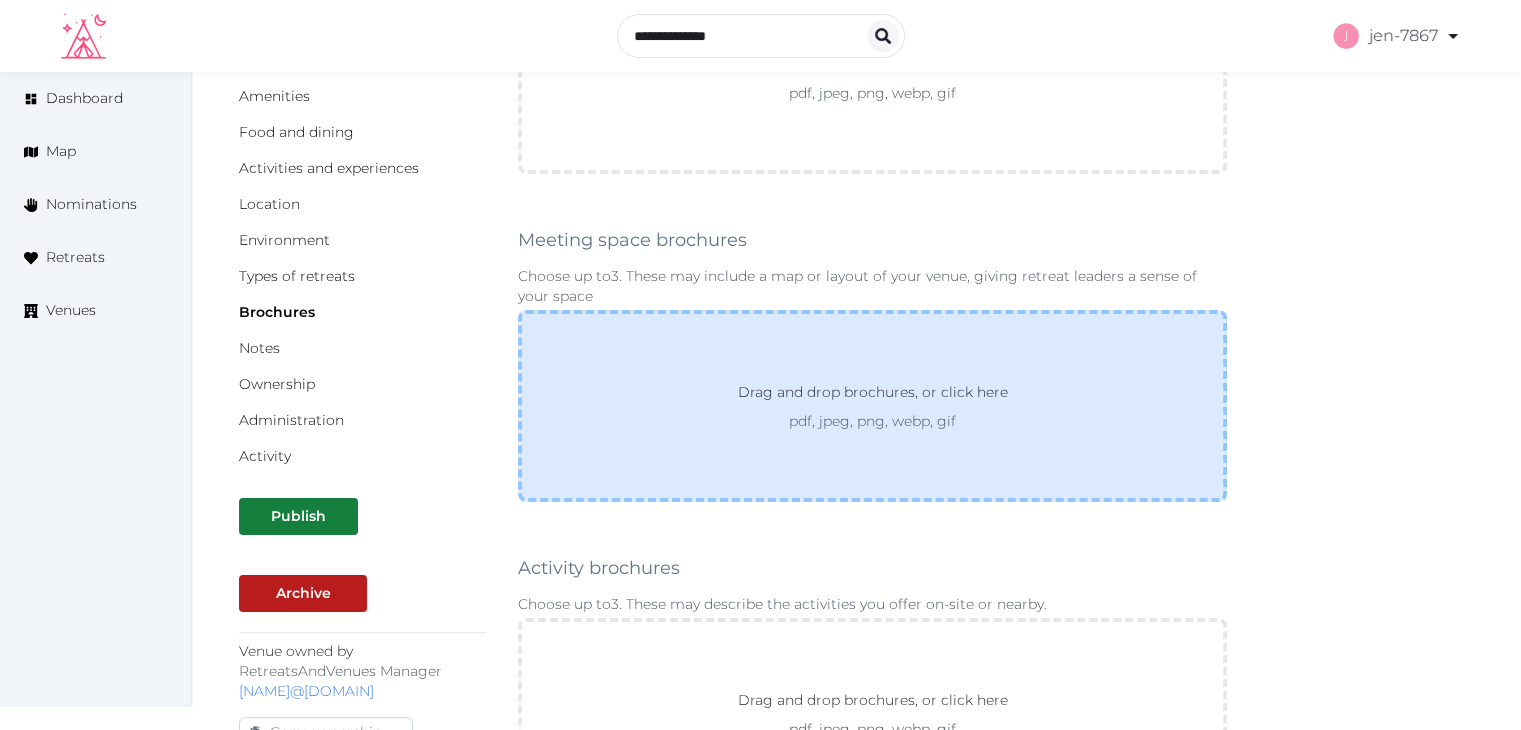click on "pdf, jpeg, png, webp, gif" at bounding box center (873, 421) 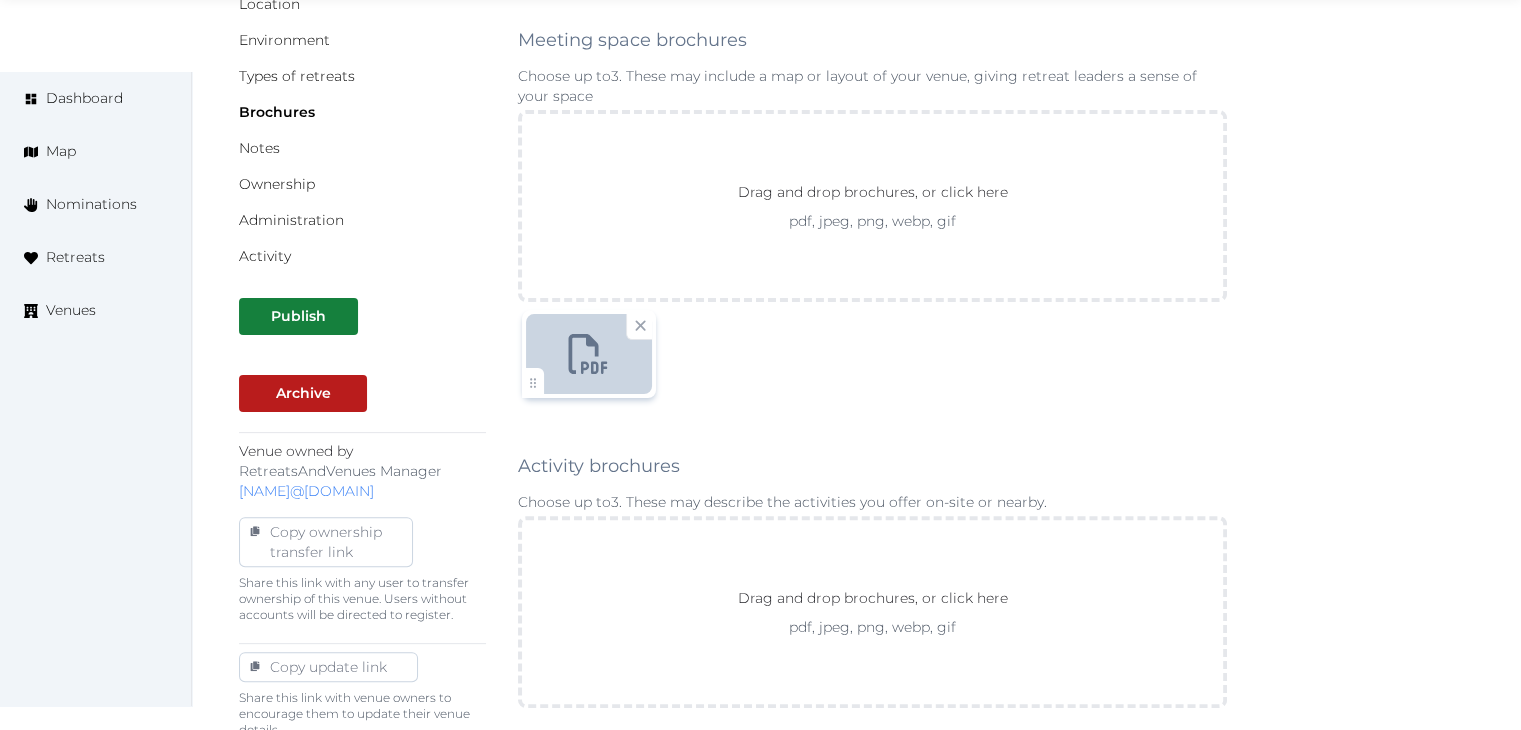 scroll, scrollTop: 1100, scrollLeft: 0, axis: vertical 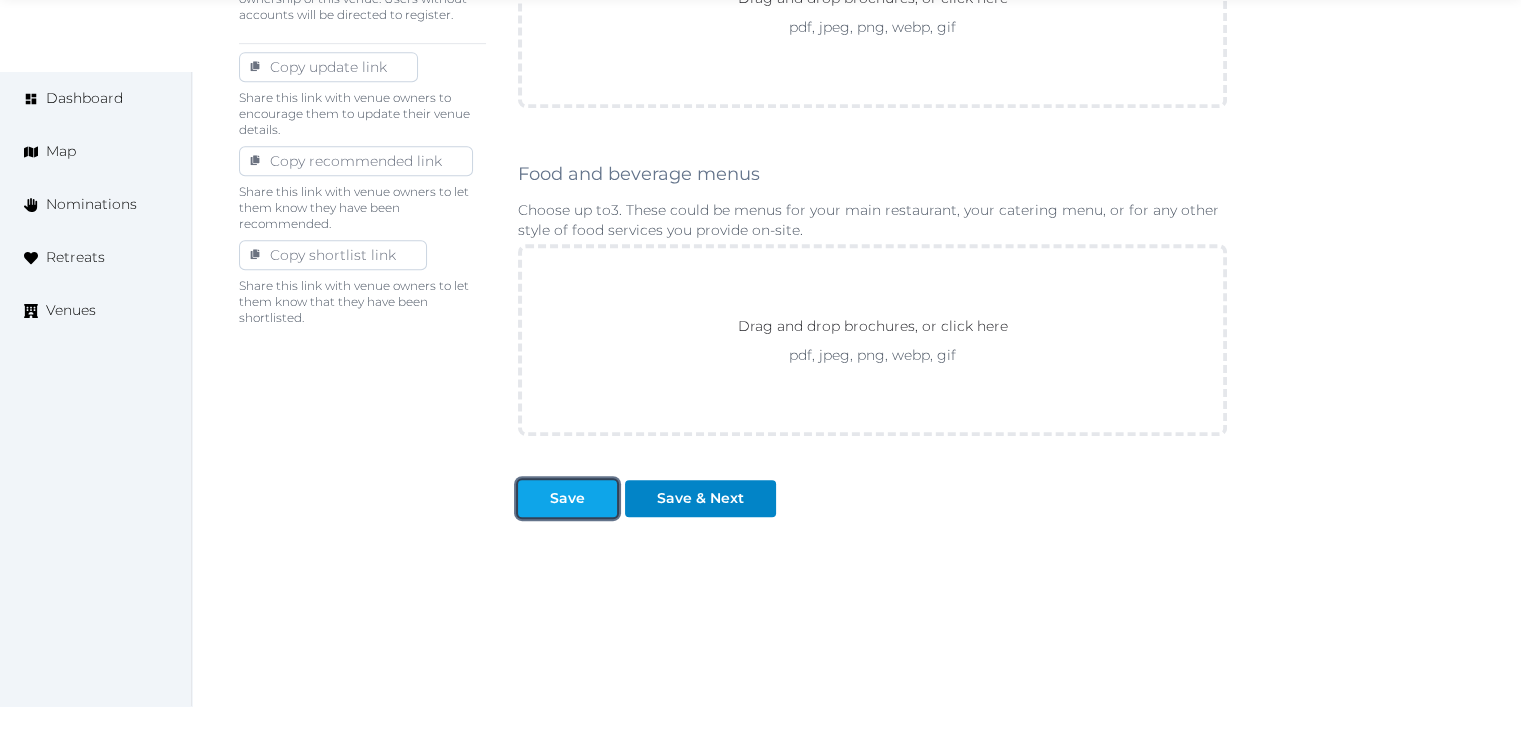 click on "Save" at bounding box center (567, 498) 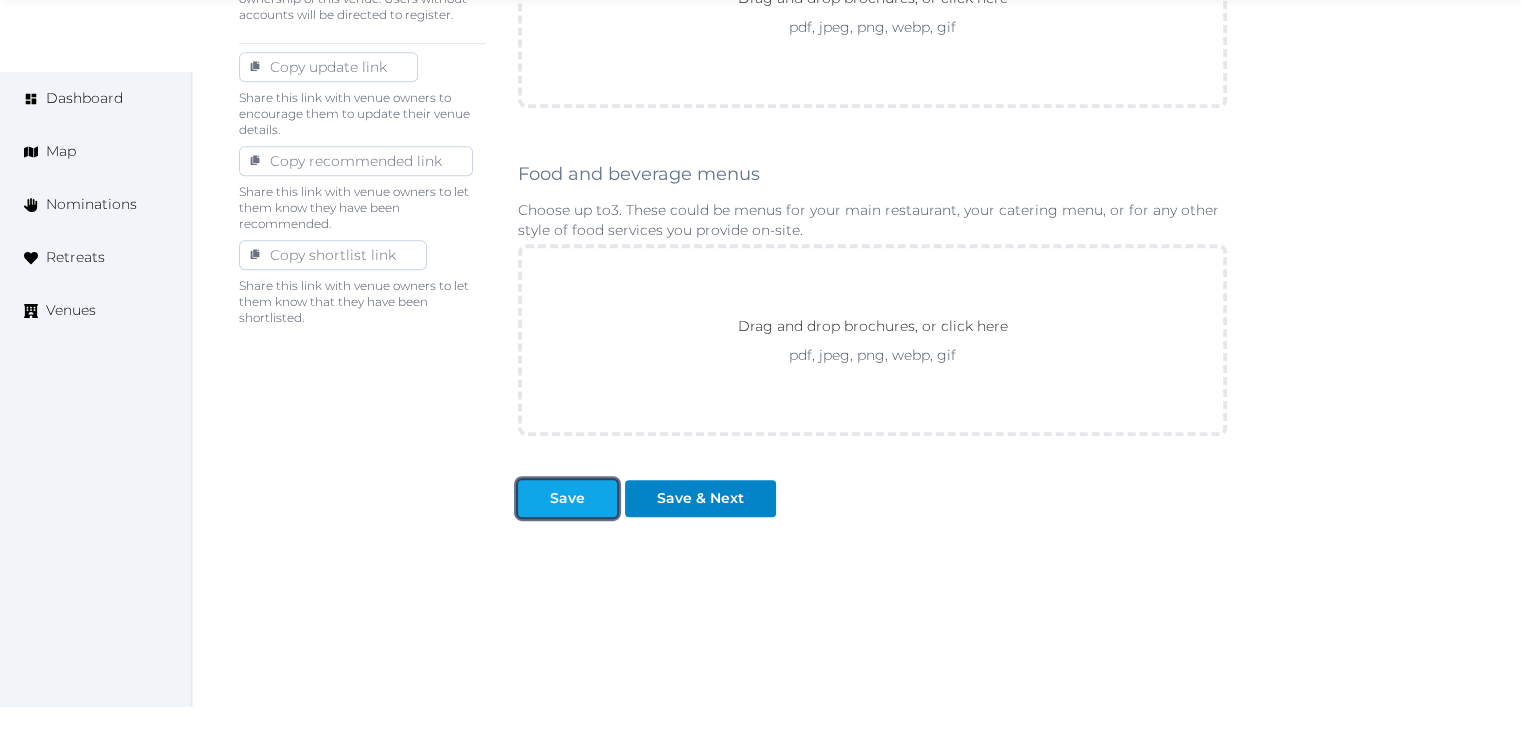 click at bounding box center (601, 498) 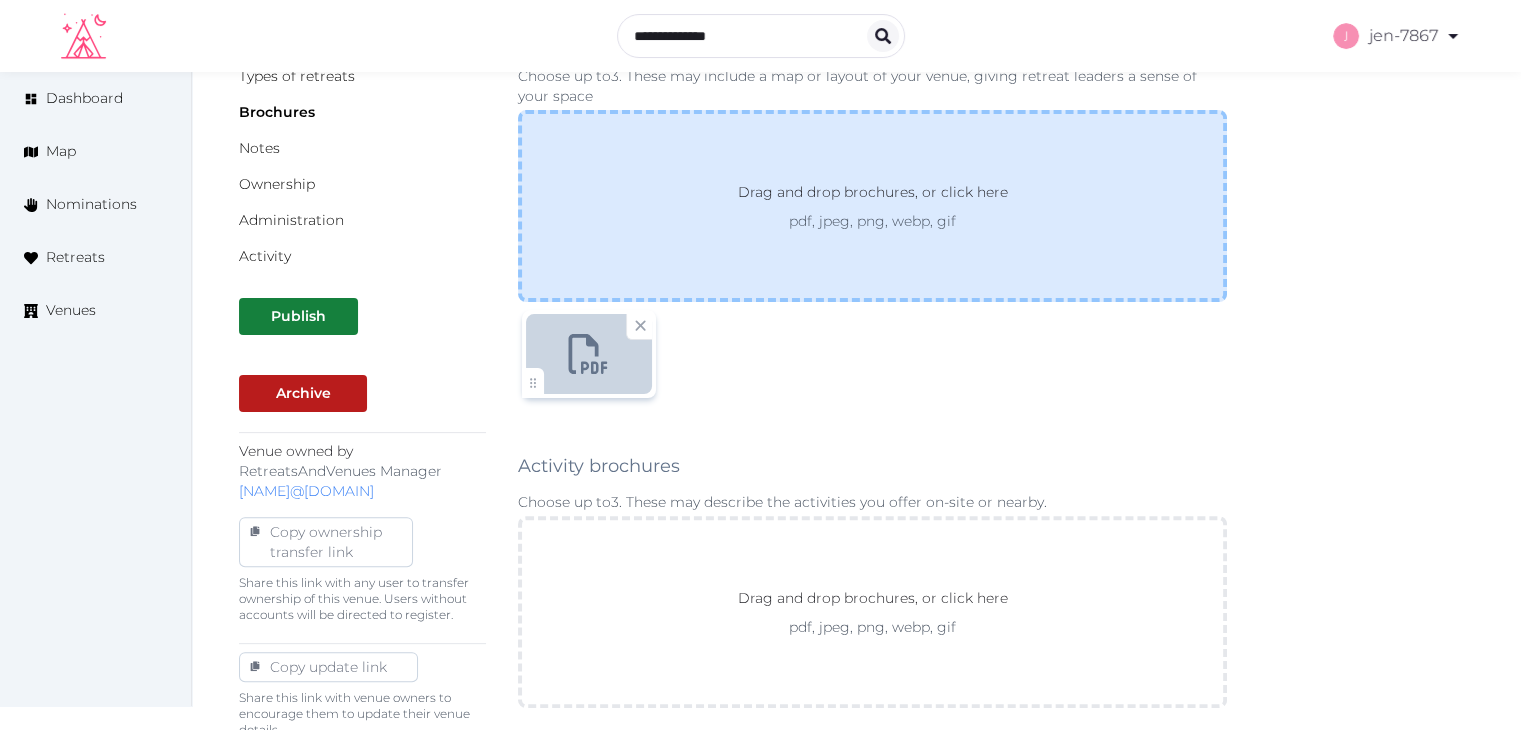 scroll, scrollTop: 0, scrollLeft: 0, axis: both 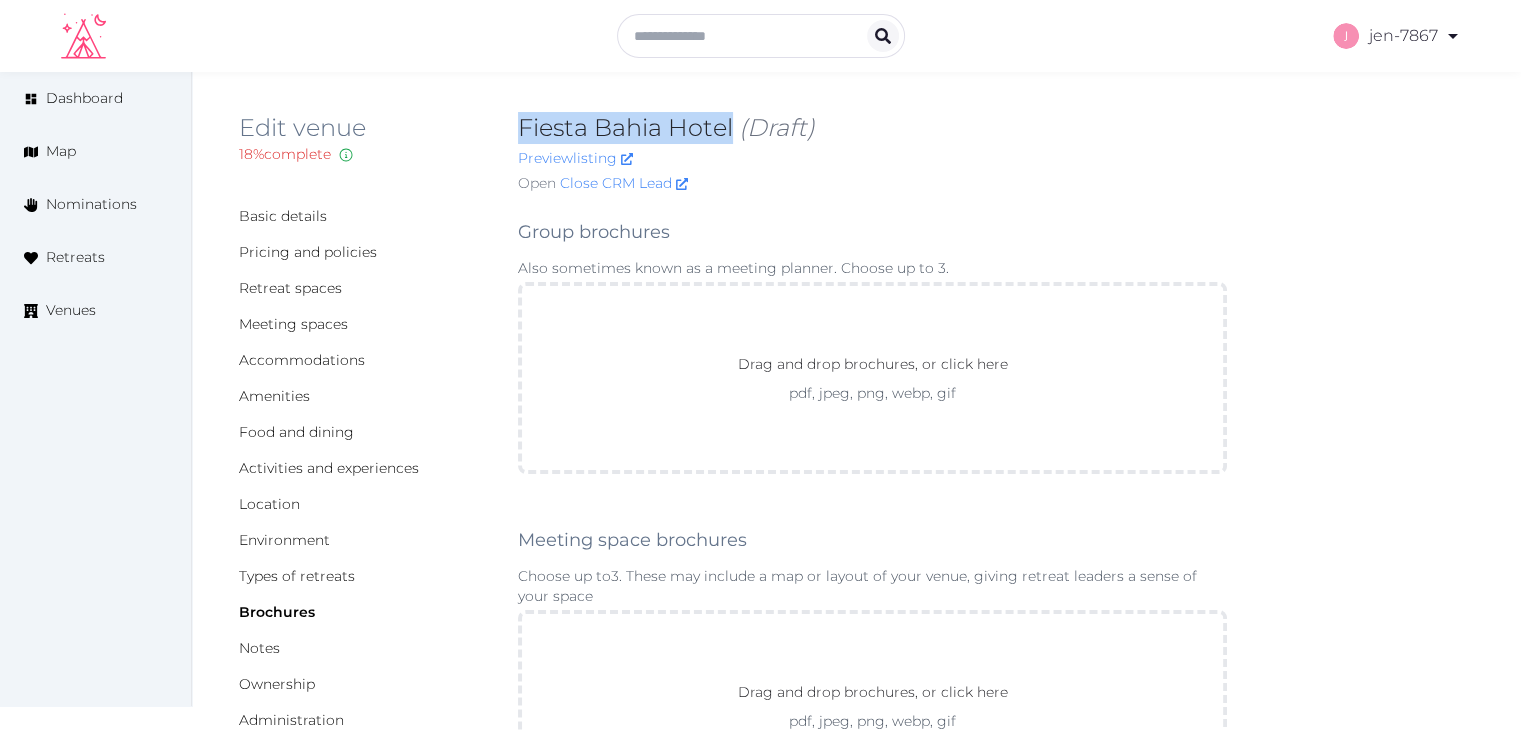 drag, startPoint x: 732, startPoint y: 121, endPoint x: 515, endPoint y: 122, distance: 217.0023 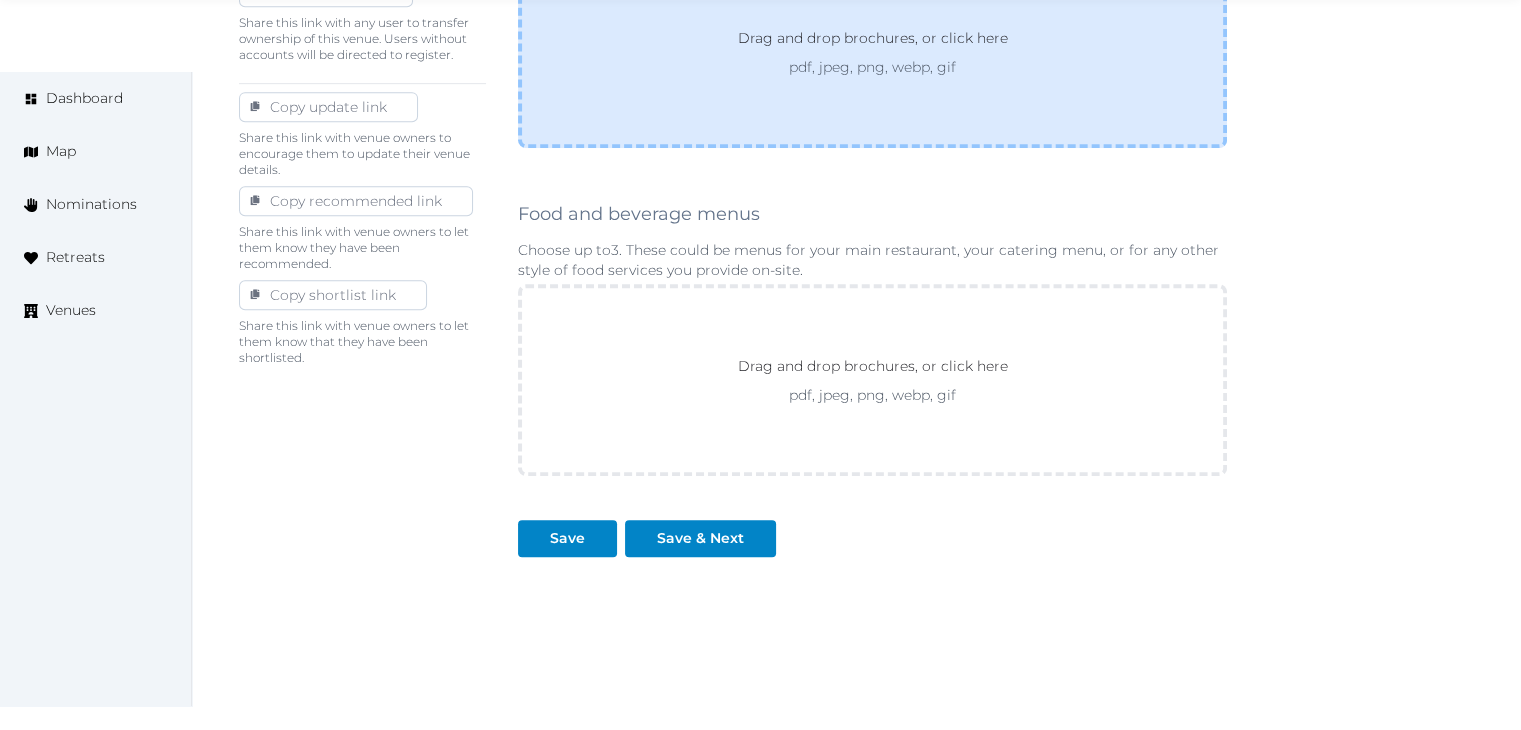 scroll, scrollTop: 1111, scrollLeft: 0, axis: vertical 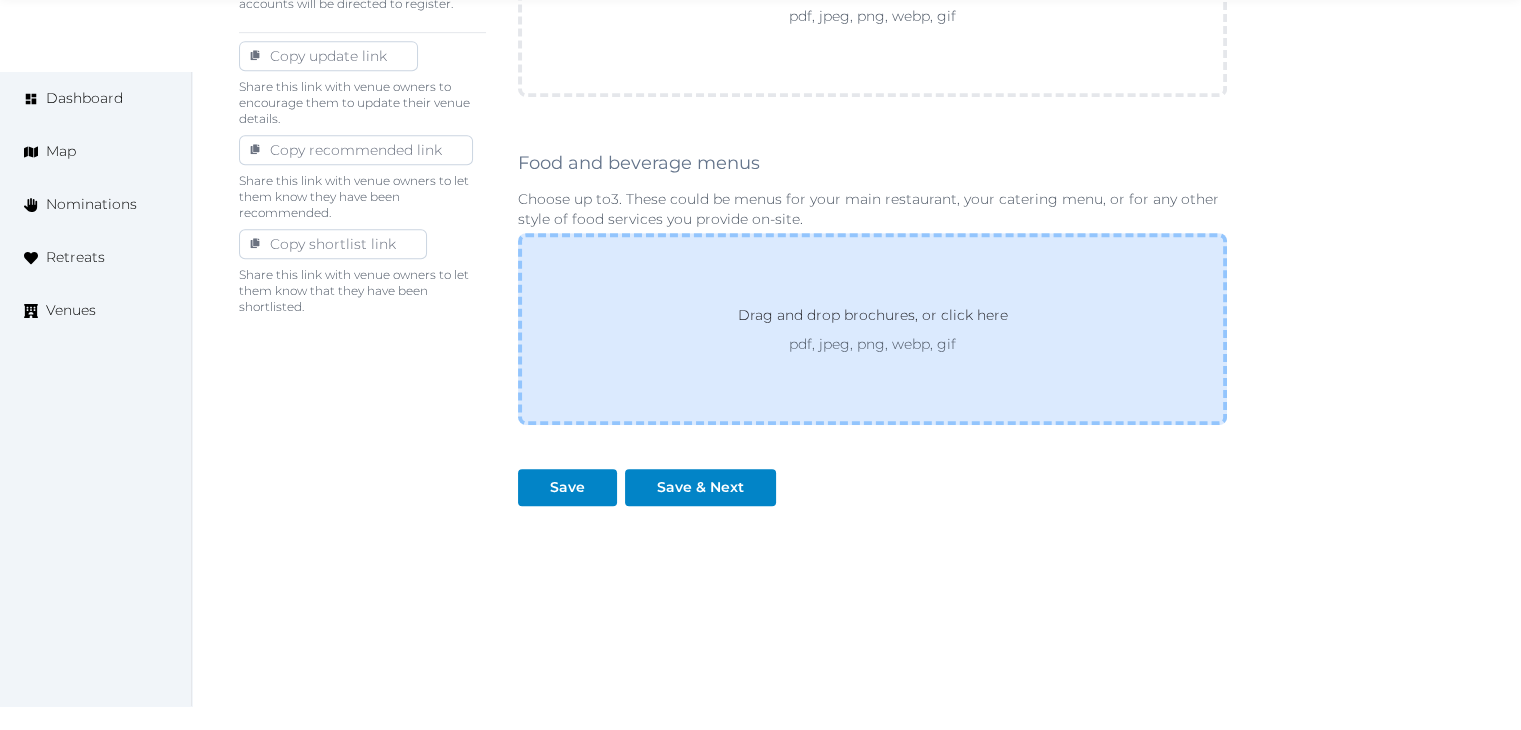 click on "Drag and drop brochures, or click here" at bounding box center [873, 319] 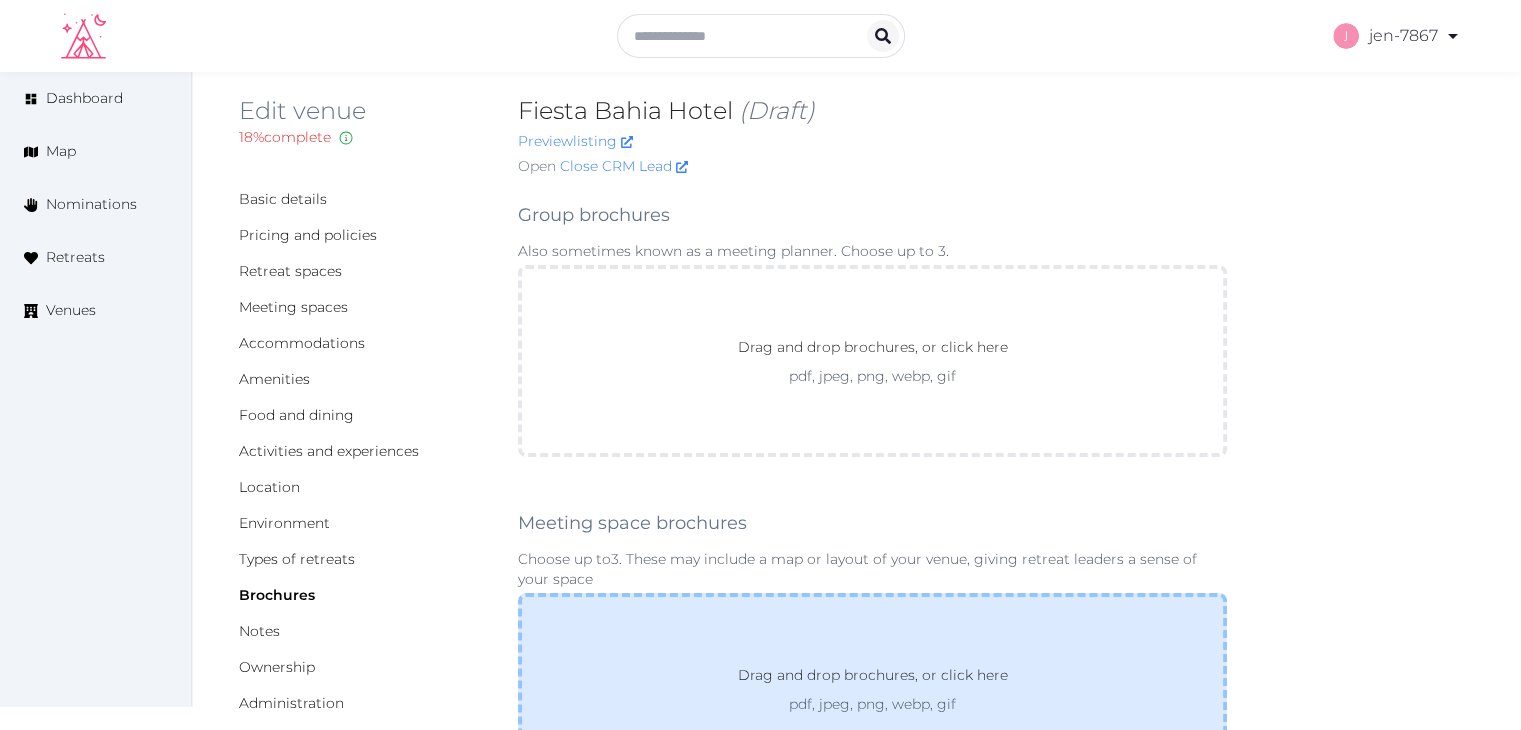 scroll, scrollTop: 0, scrollLeft: 0, axis: both 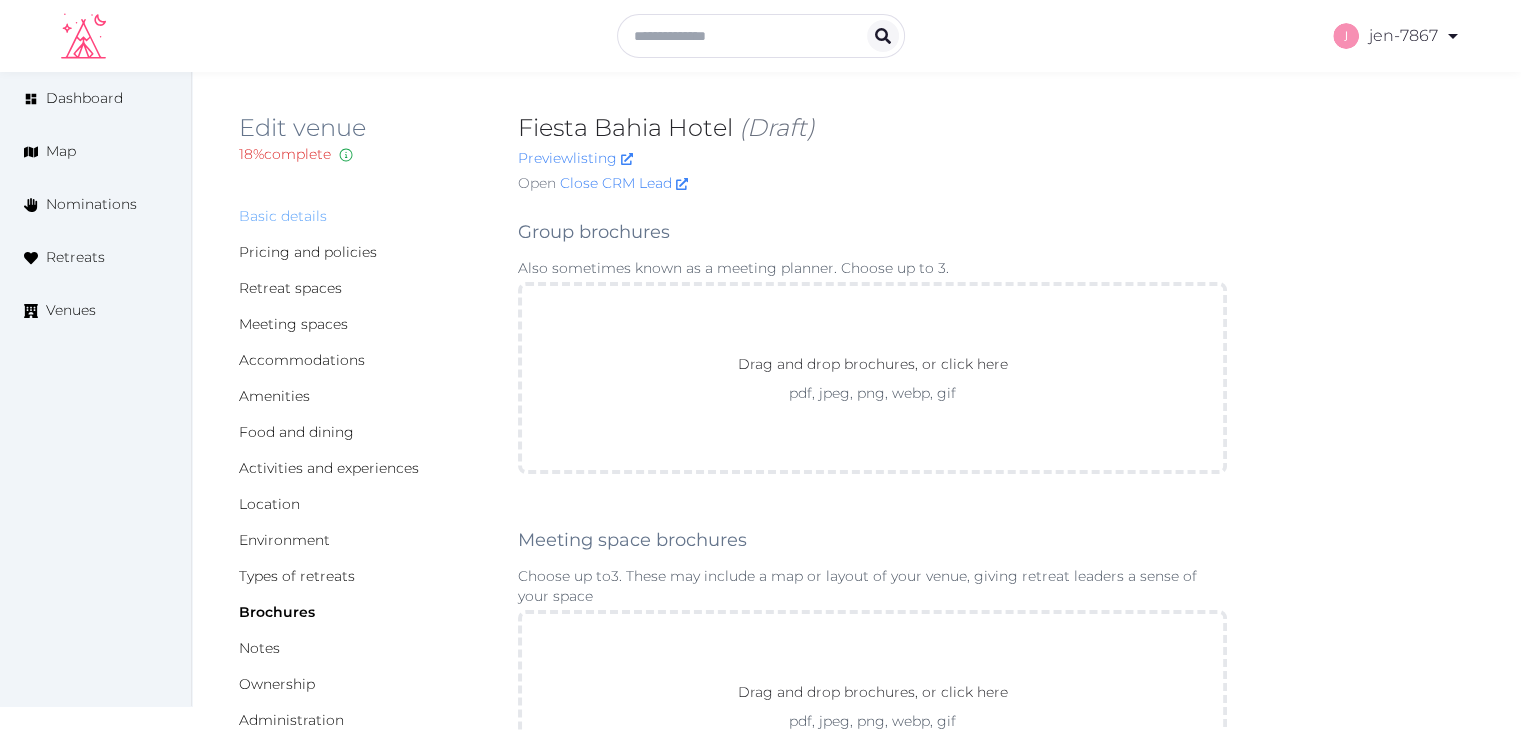 click on "Basic details" at bounding box center [283, 216] 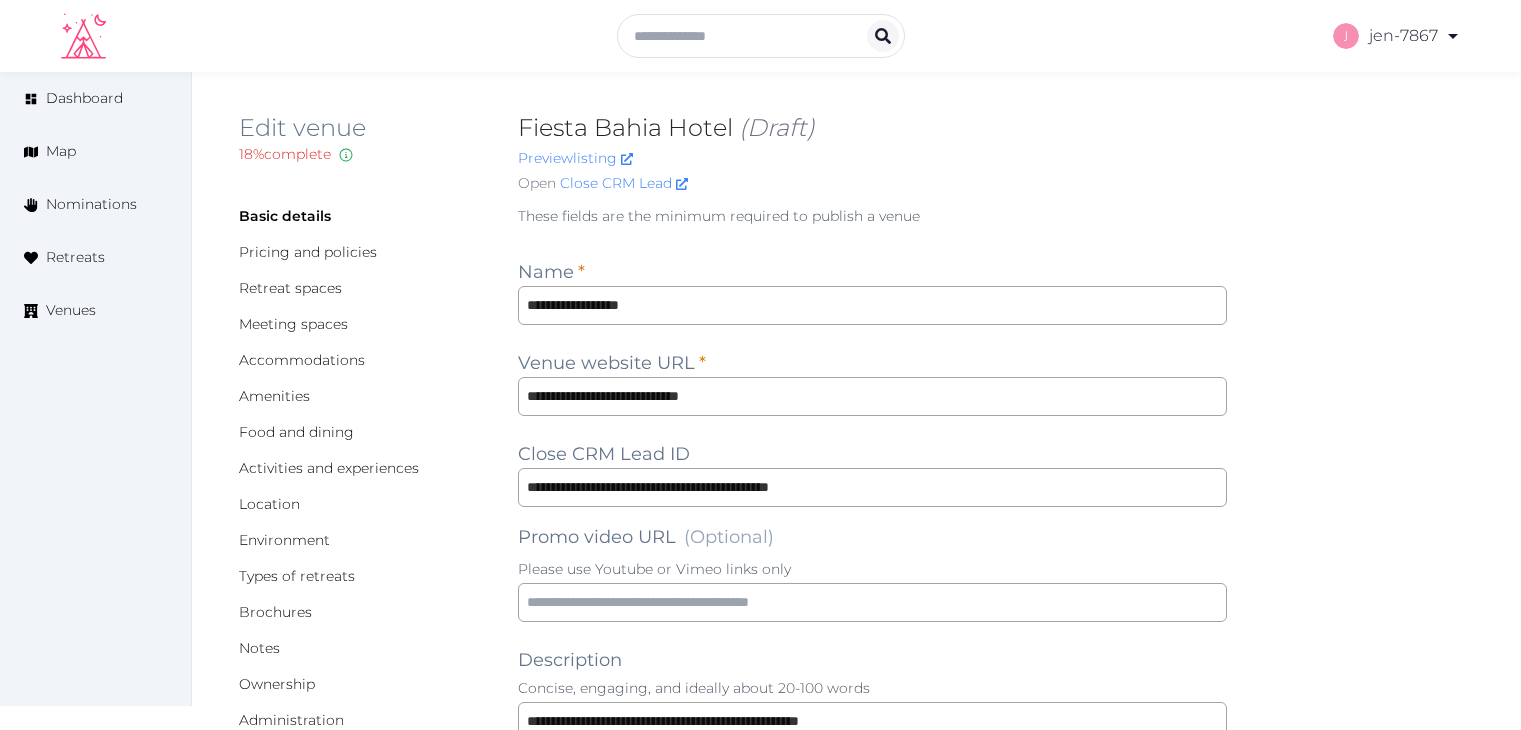 scroll, scrollTop: 0, scrollLeft: 0, axis: both 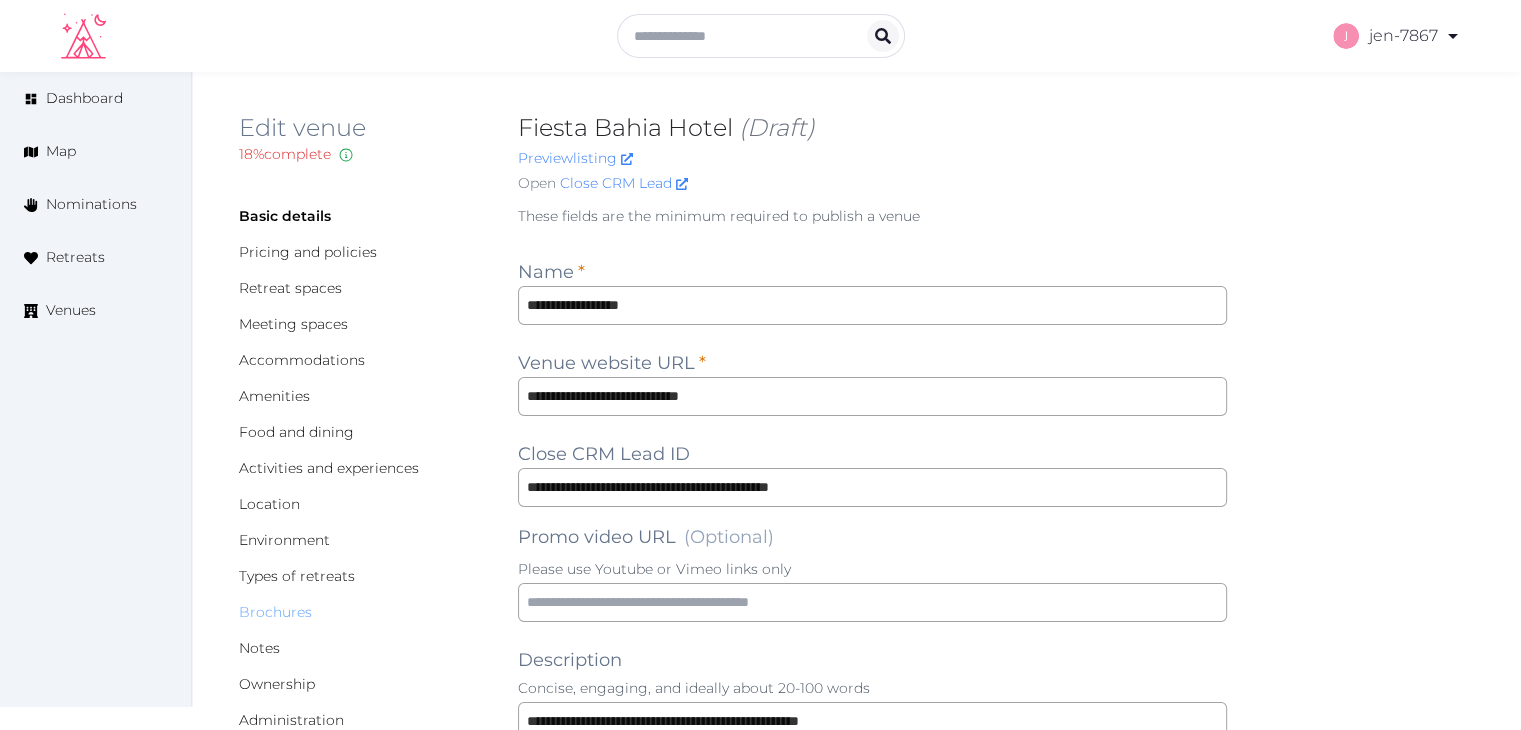click on "Brochures" at bounding box center (275, 612) 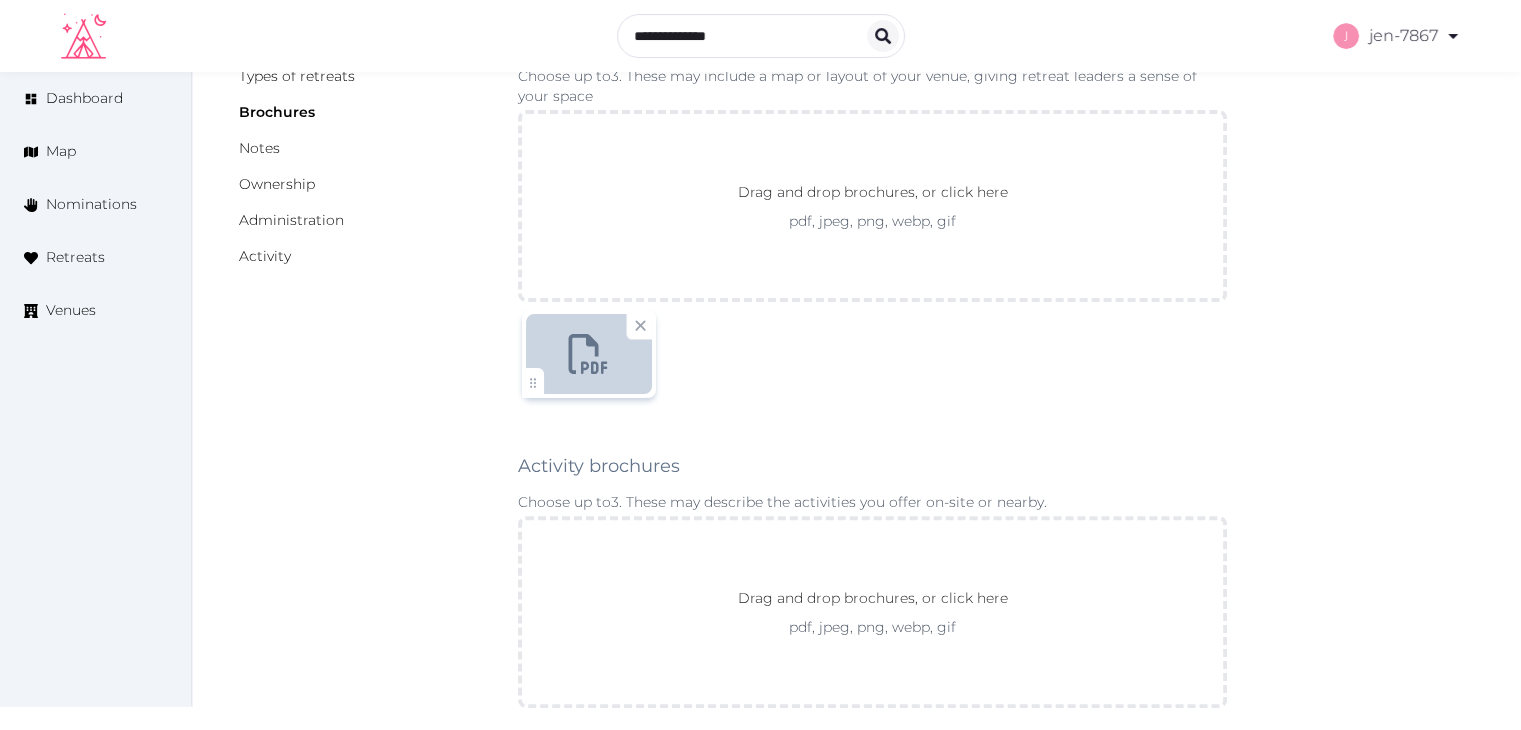 scroll, scrollTop: 0, scrollLeft: 0, axis: both 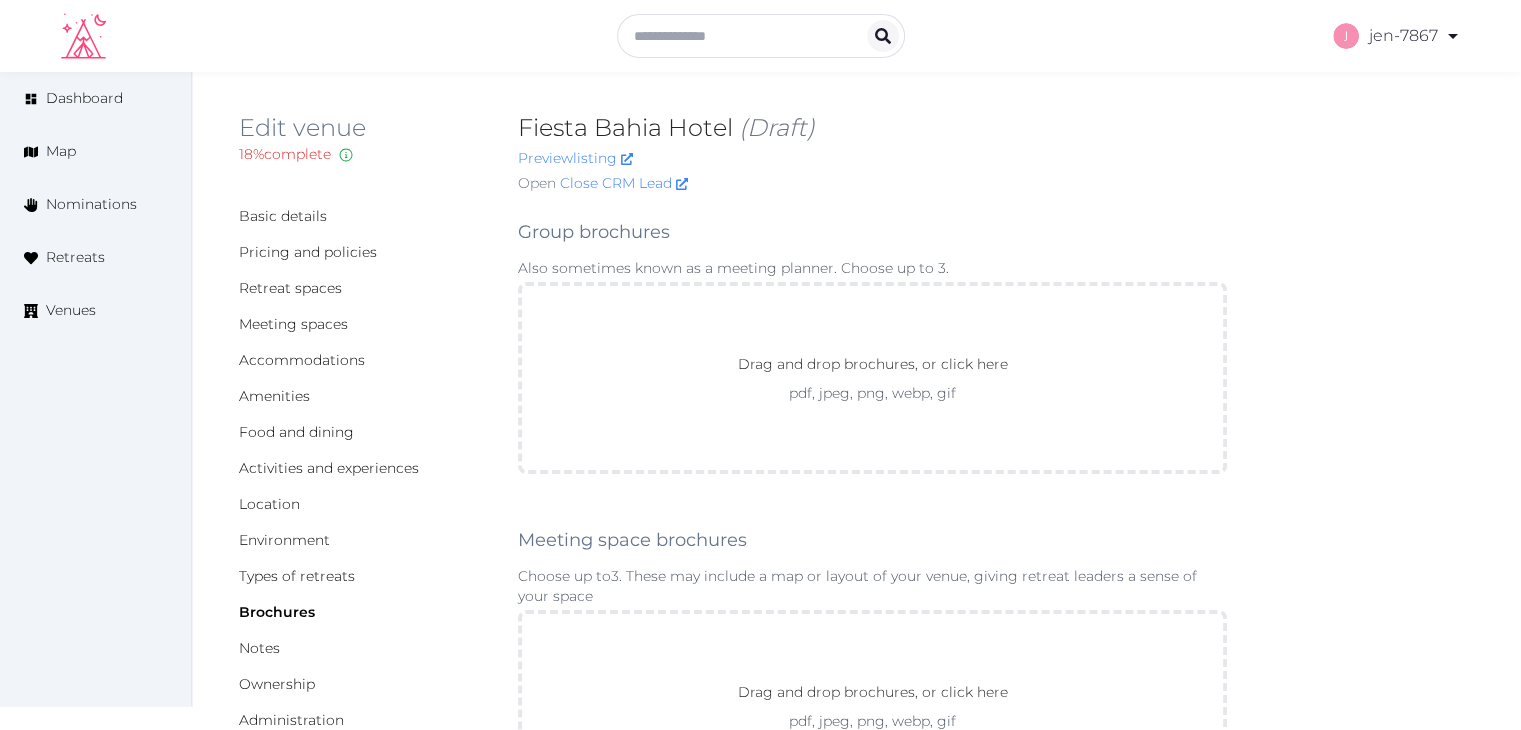 click on "Basic details" at bounding box center [362, 216] 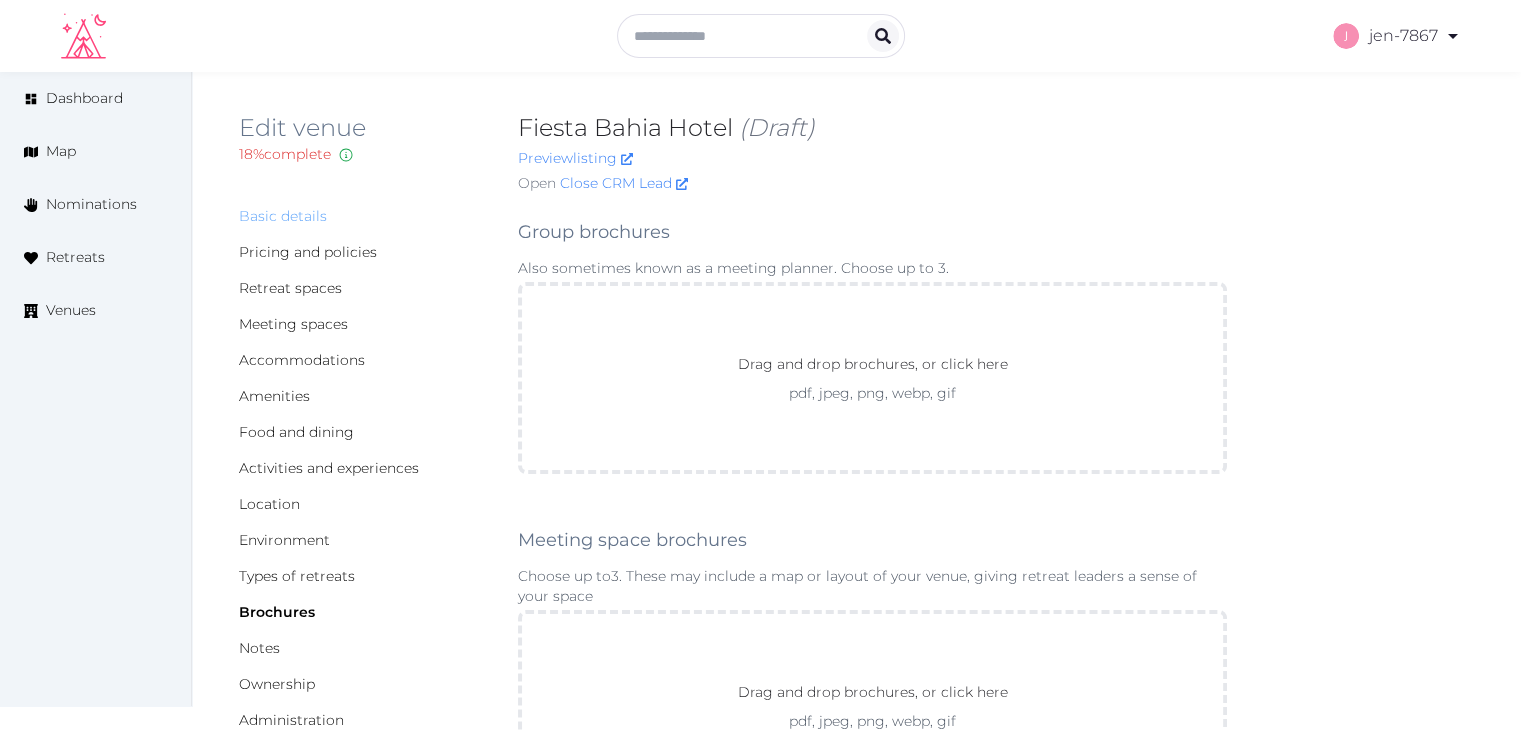 click on "Basic details" at bounding box center (283, 216) 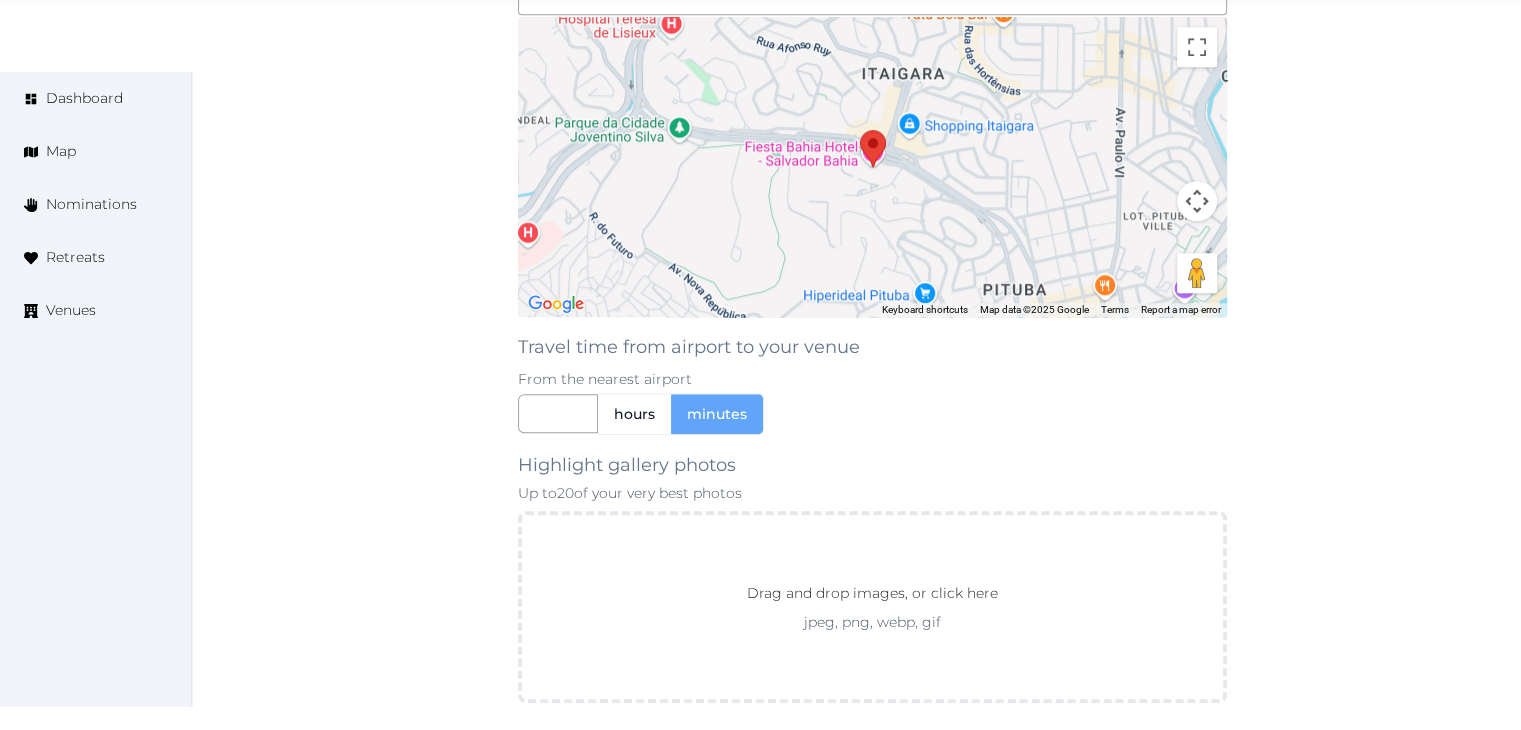 scroll, scrollTop: 1874, scrollLeft: 0, axis: vertical 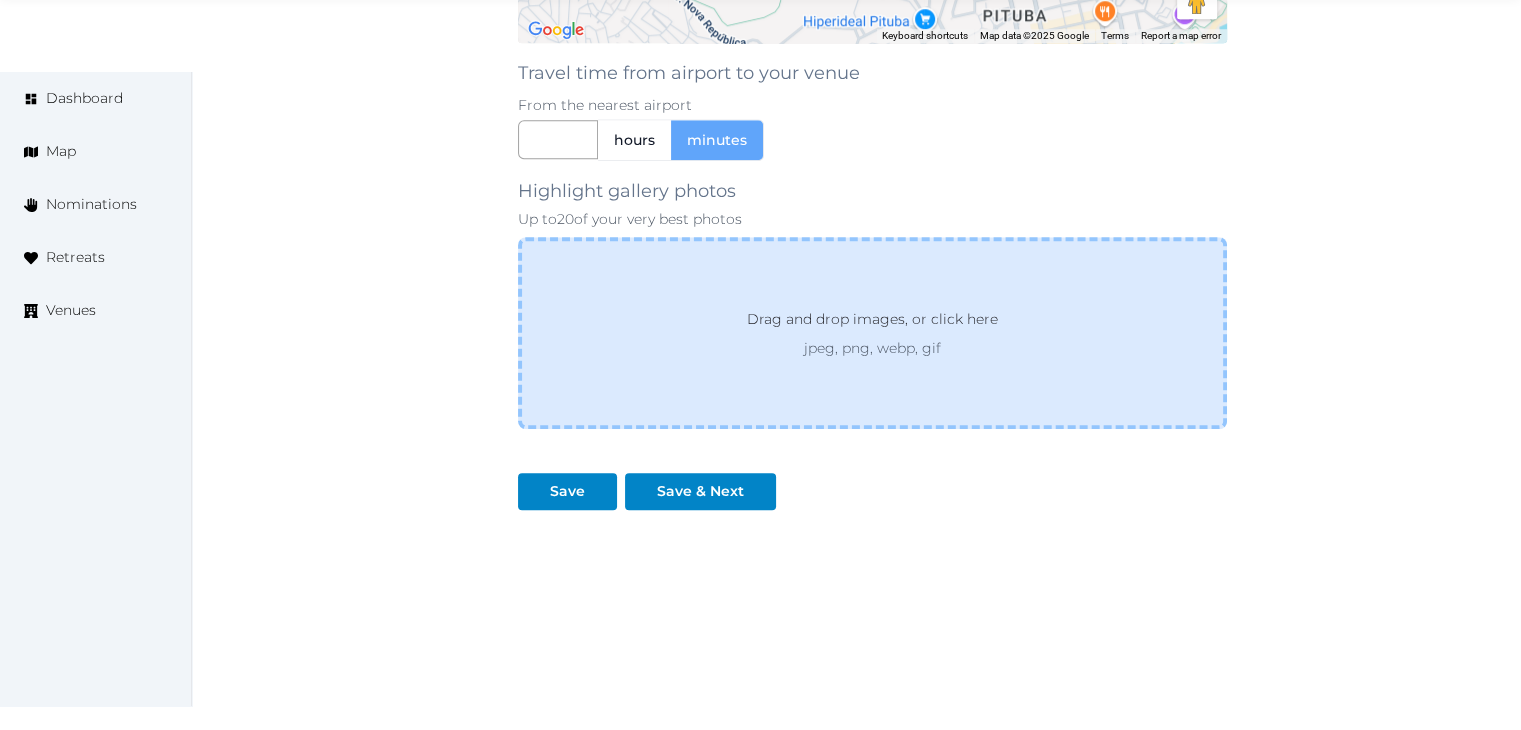 click on "Drag and drop images, or click here" at bounding box center (872, 323) 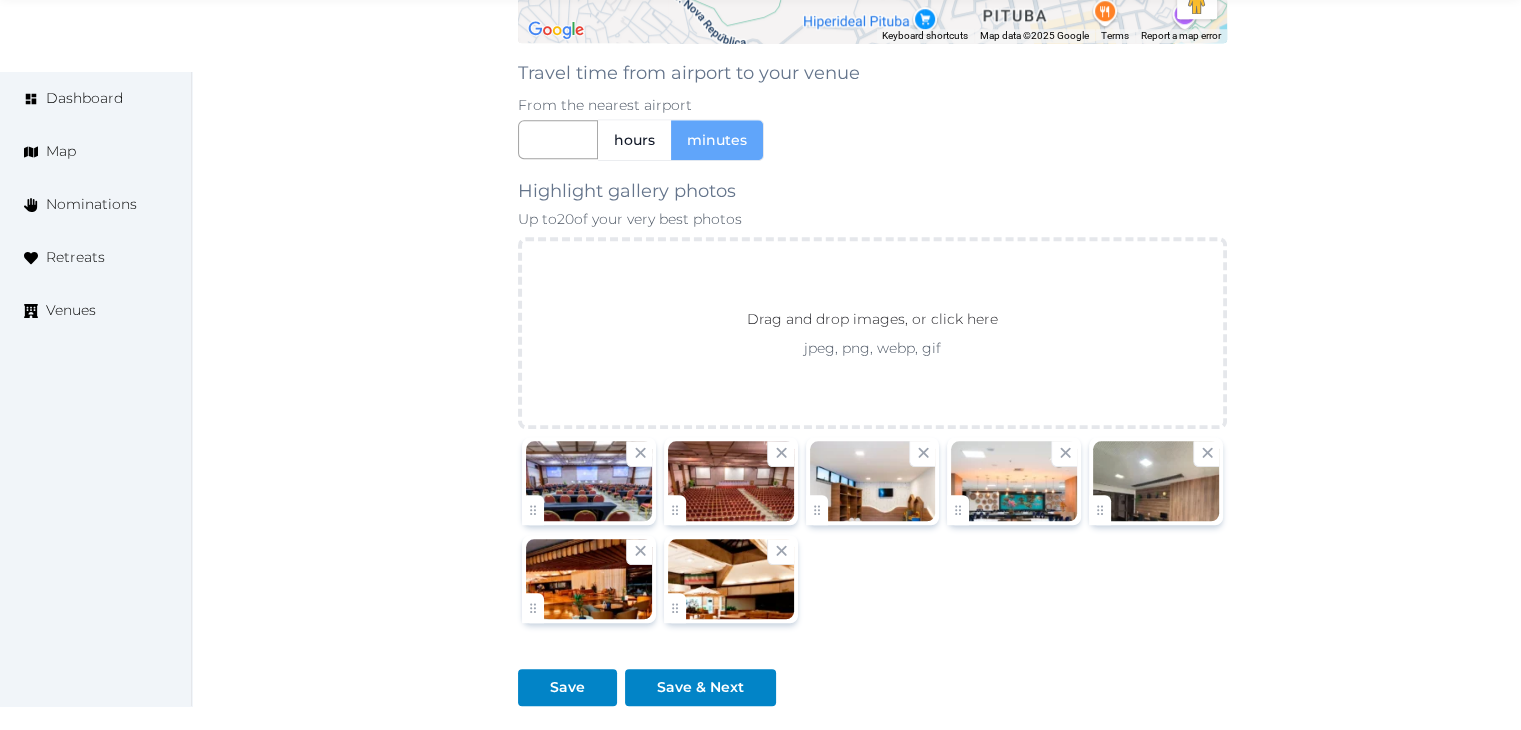 click on "Save" at bounding box center (571, 679) 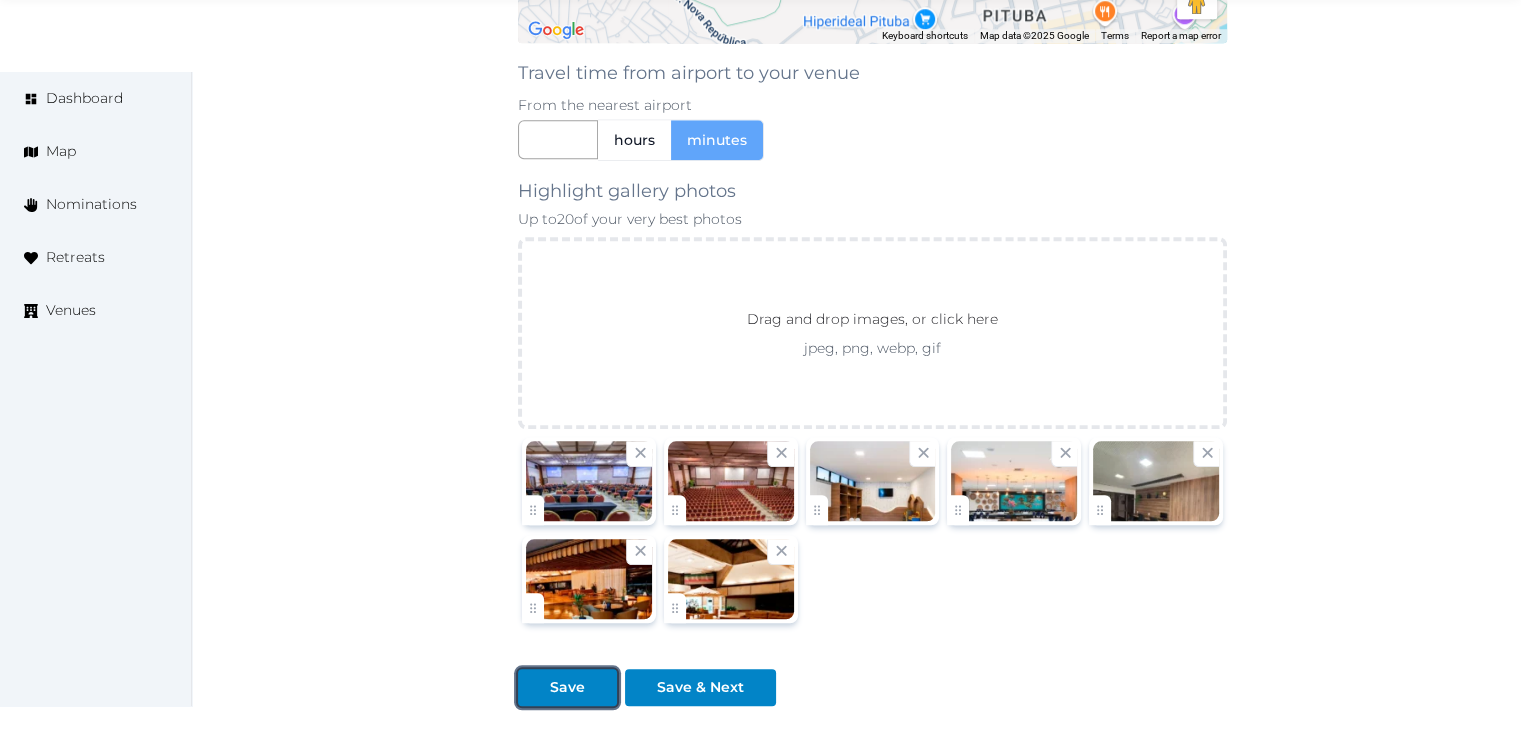 click on "Save" at bounding box center (567, 687) 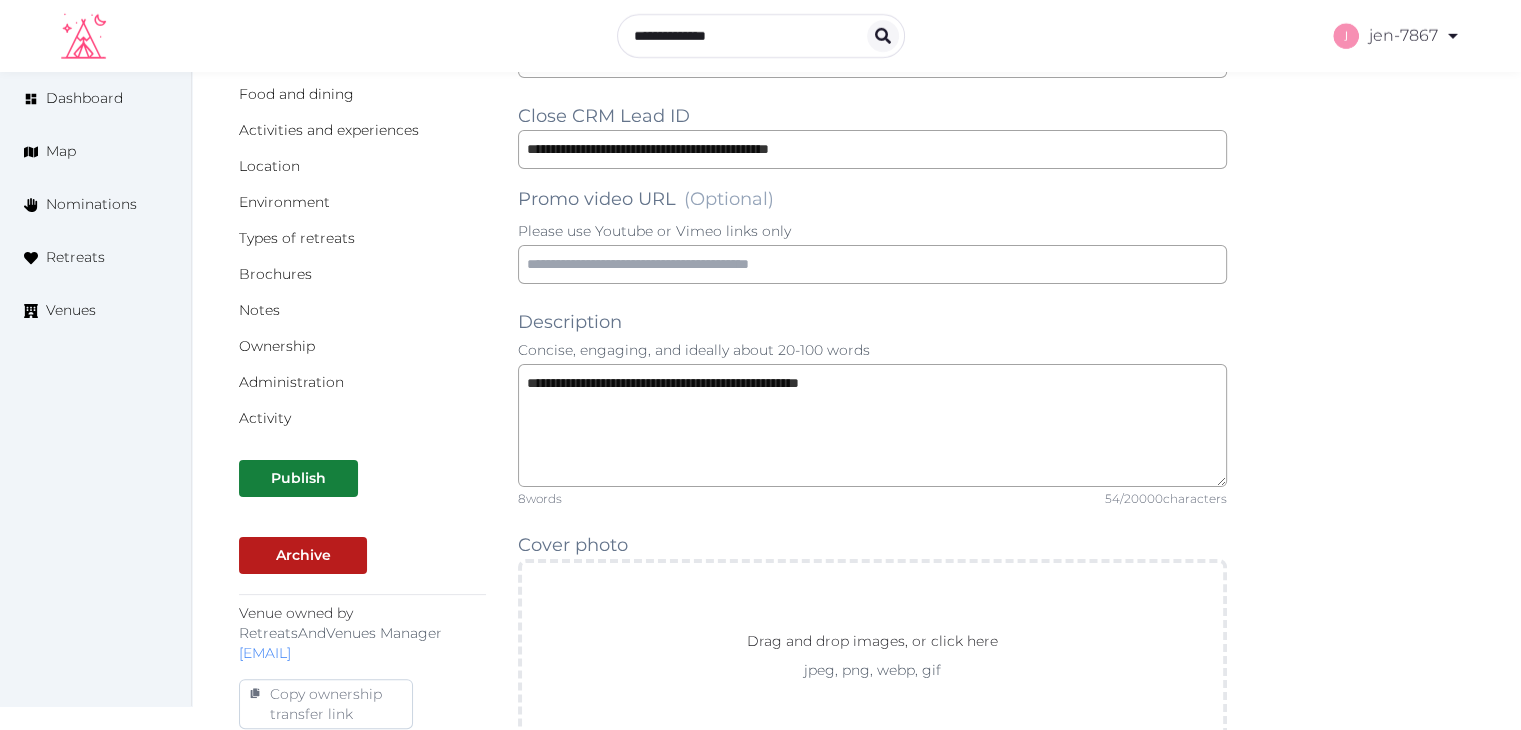 scroll, scrollTop: 0, scrollLeft: 0, axis: both 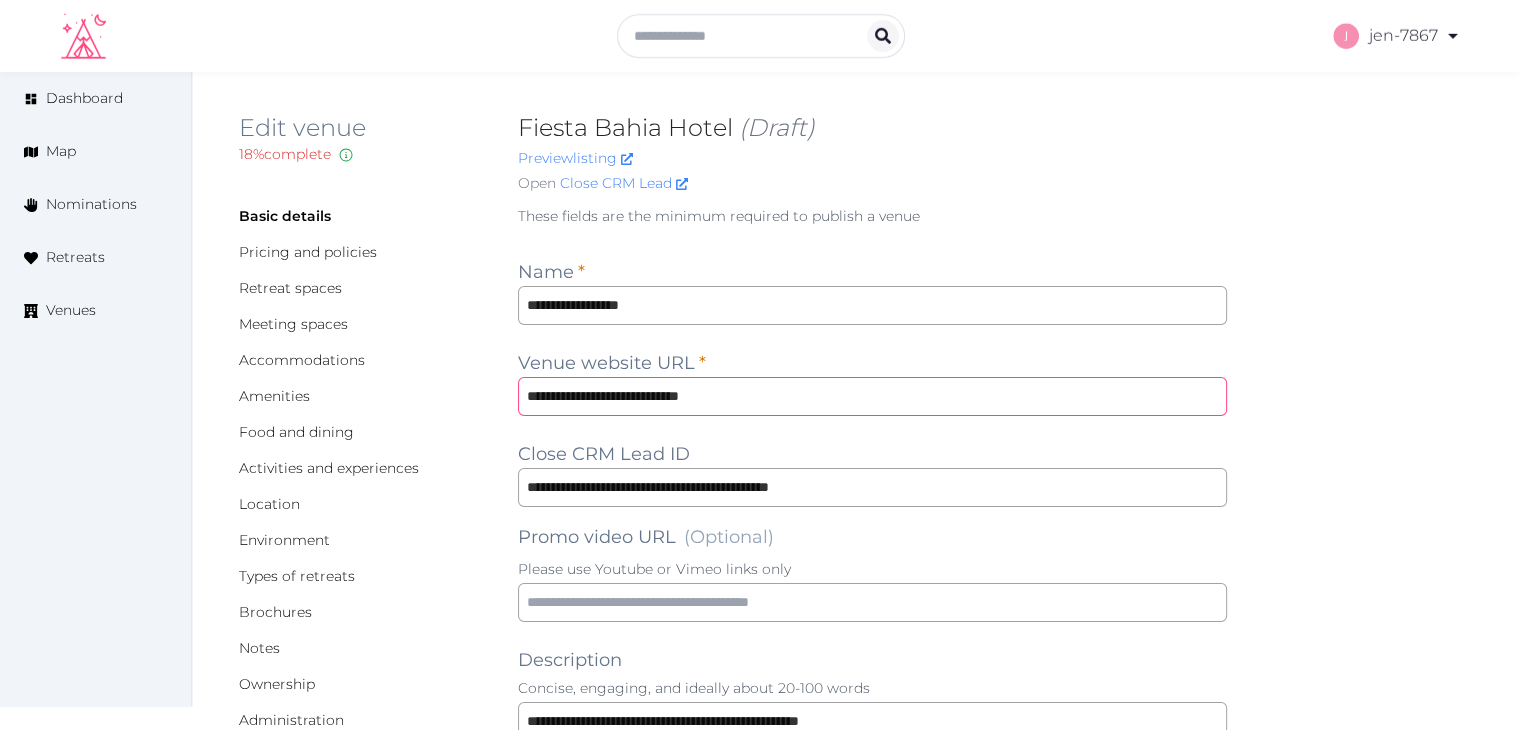 click on "**********" at bounding box center (872, 396) 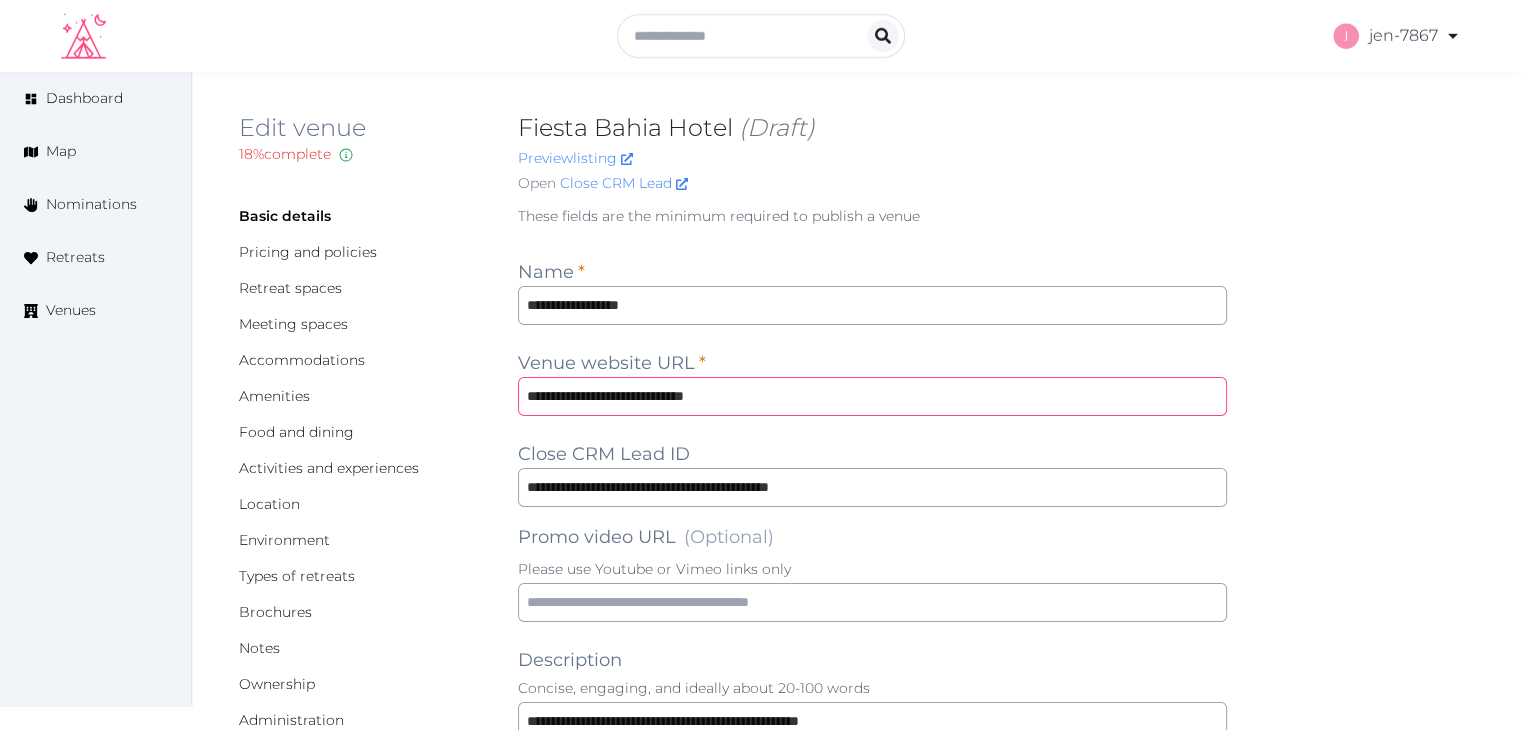 type on "**********" 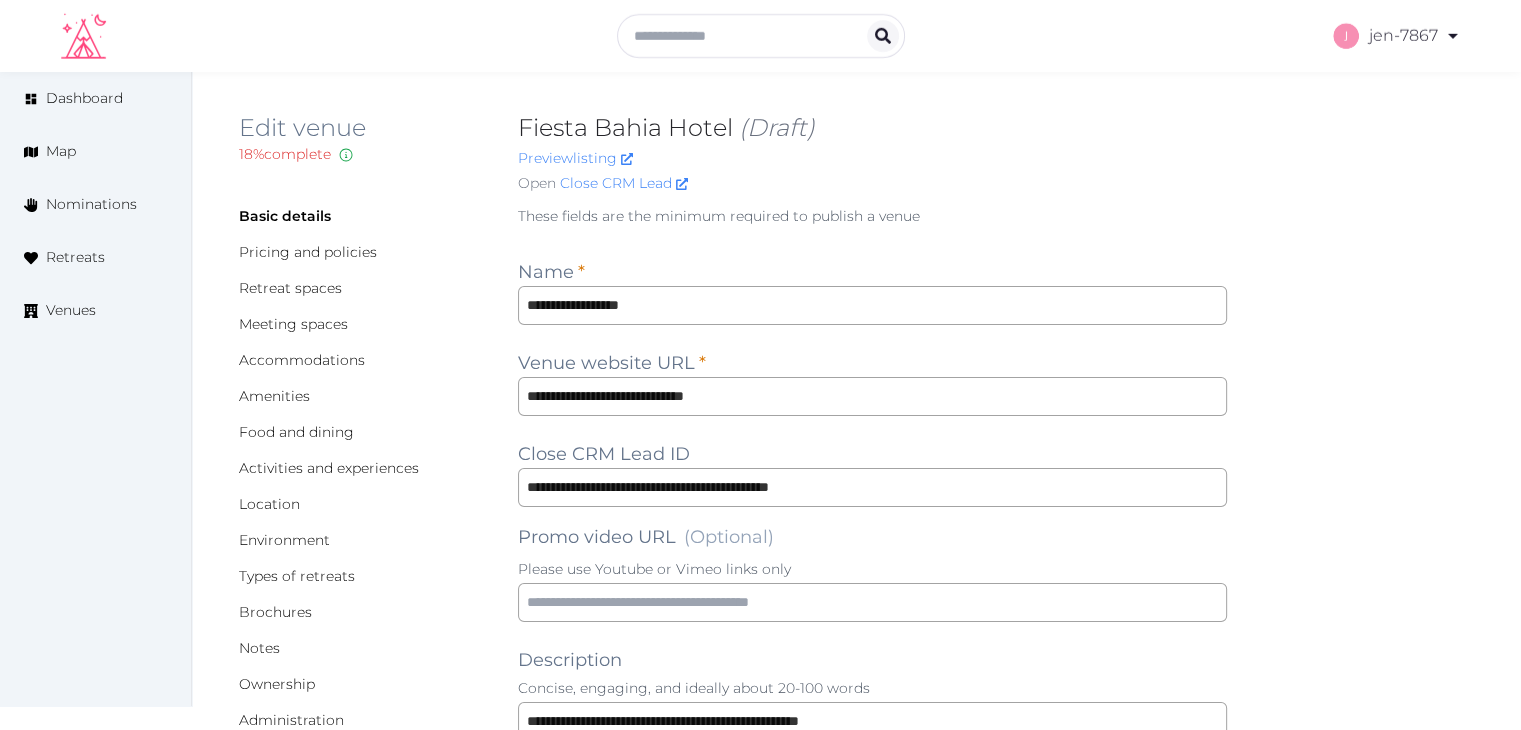 click on "**********" at bounding box center (856, 1505) 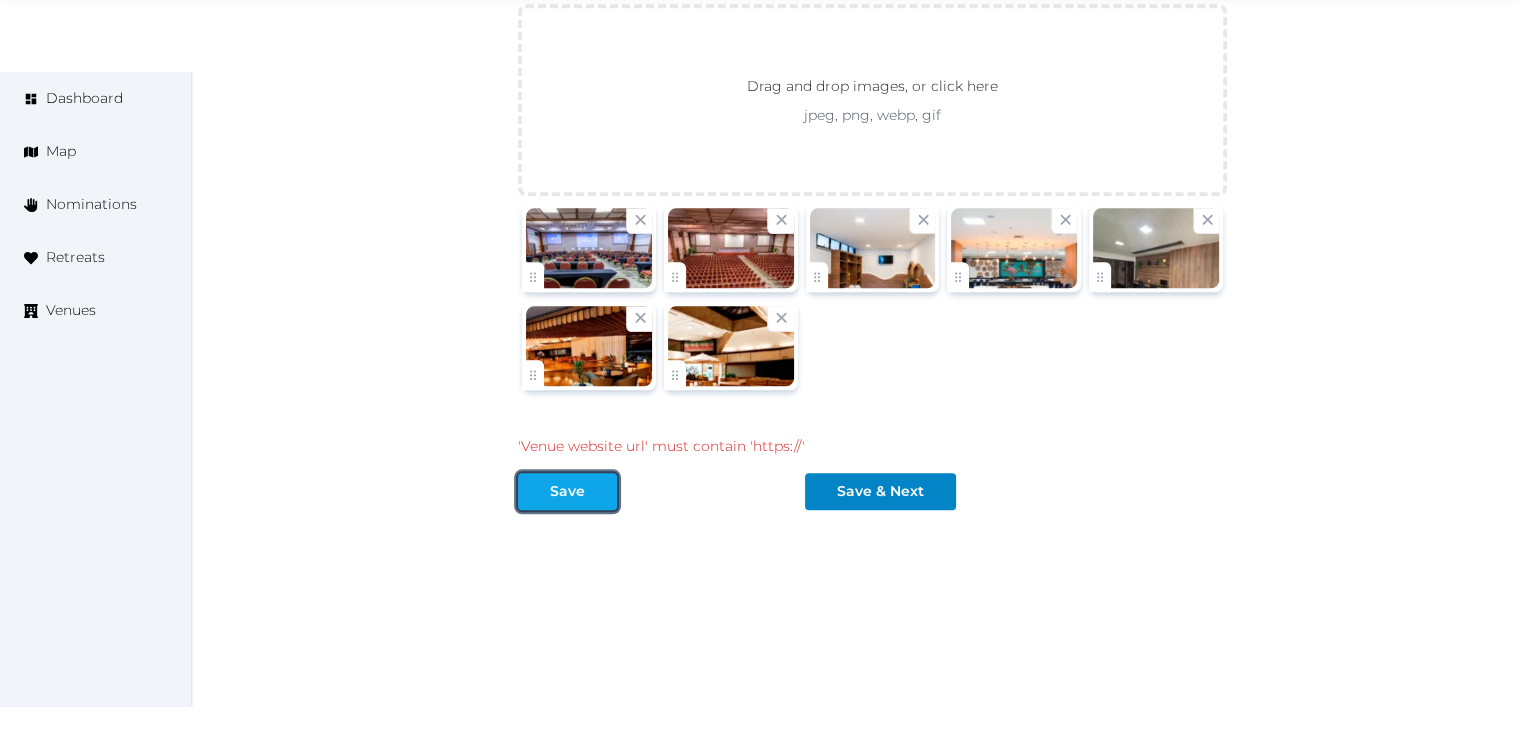 click on "Save" at bounding box center (567, 491) 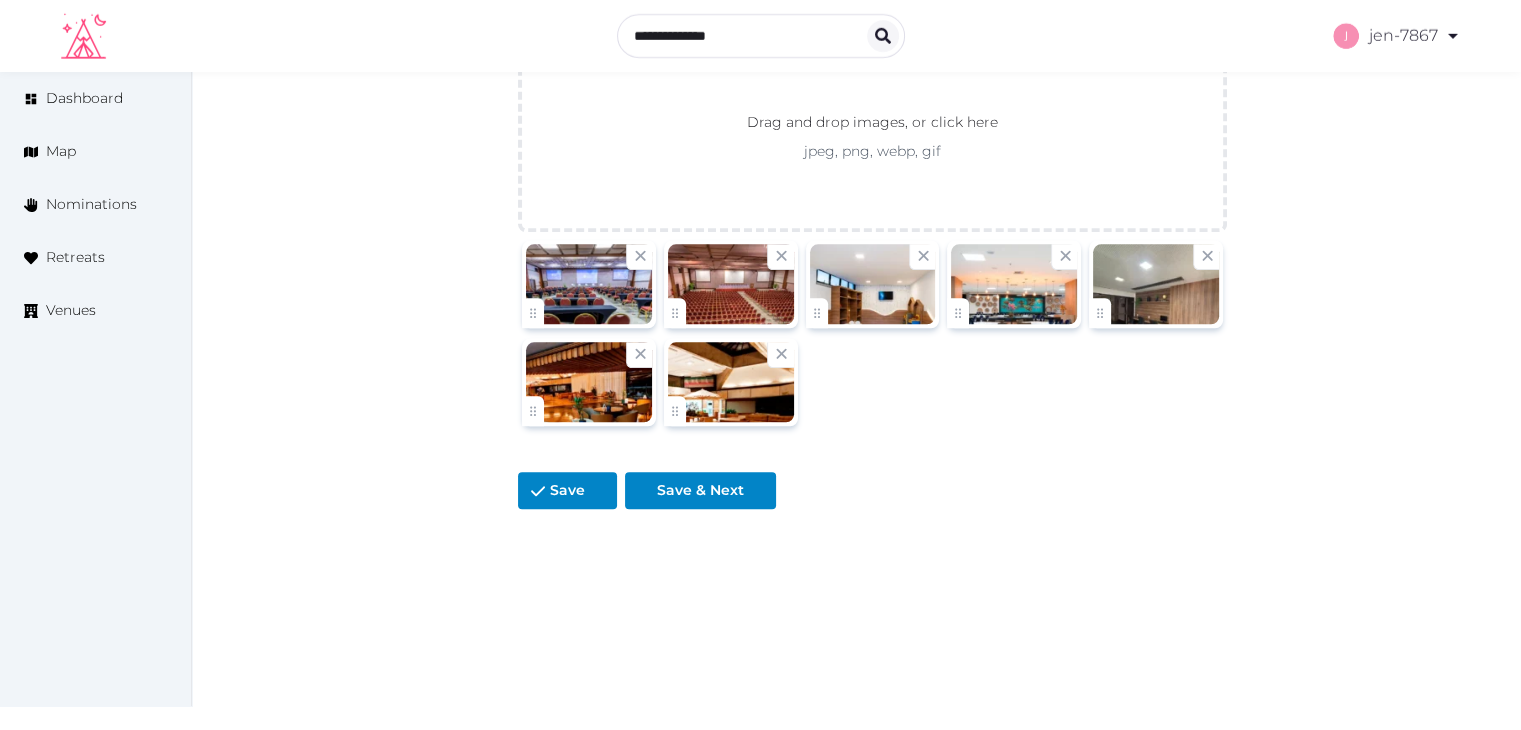 scroll, scrollTop: 2070, scrollLeft: 0, axis: vertical 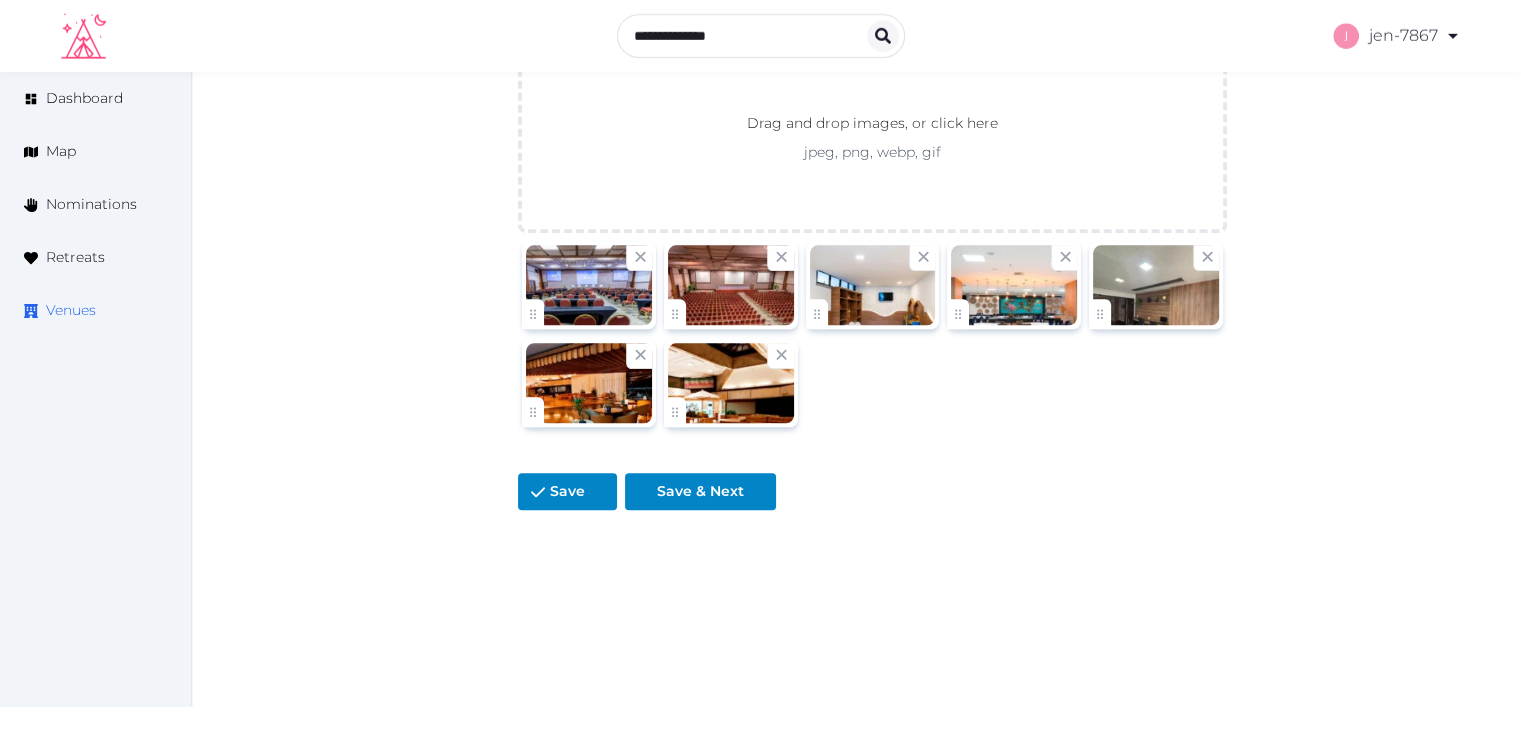 click on "Venues" at bounding box center (71, 310) 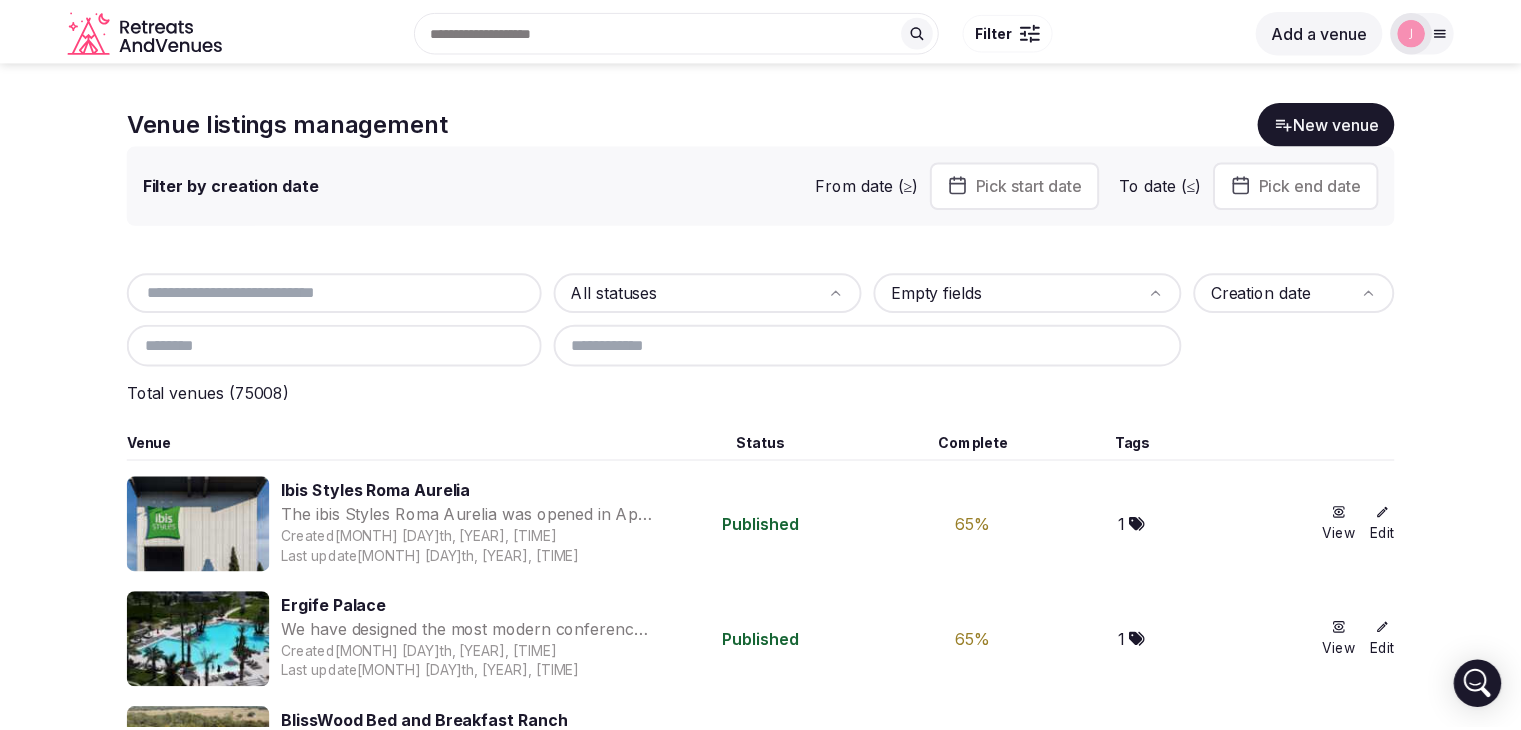 scroll, scrollTop: 0, scrollLeft: 0, axis: both 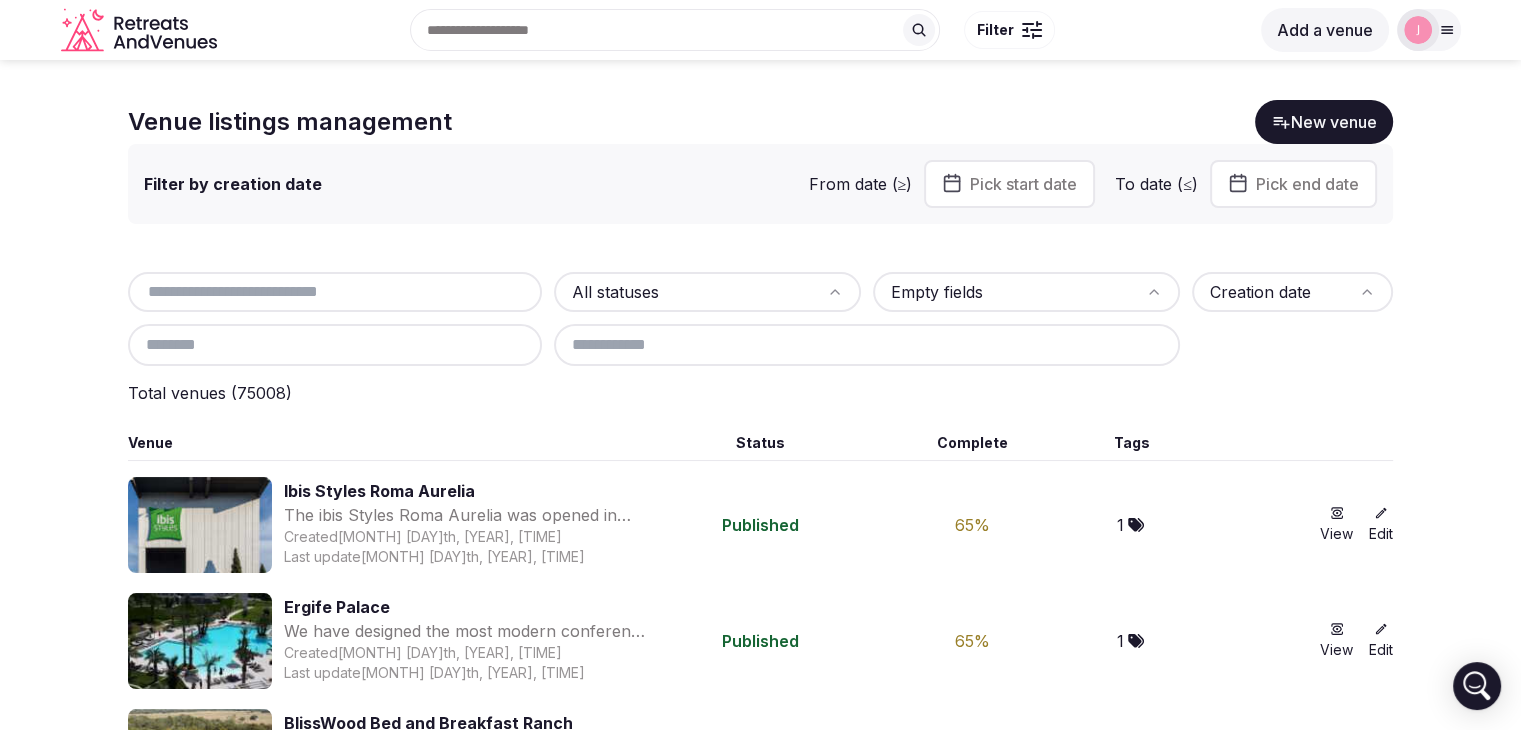 click at bounding box center (335, 292) 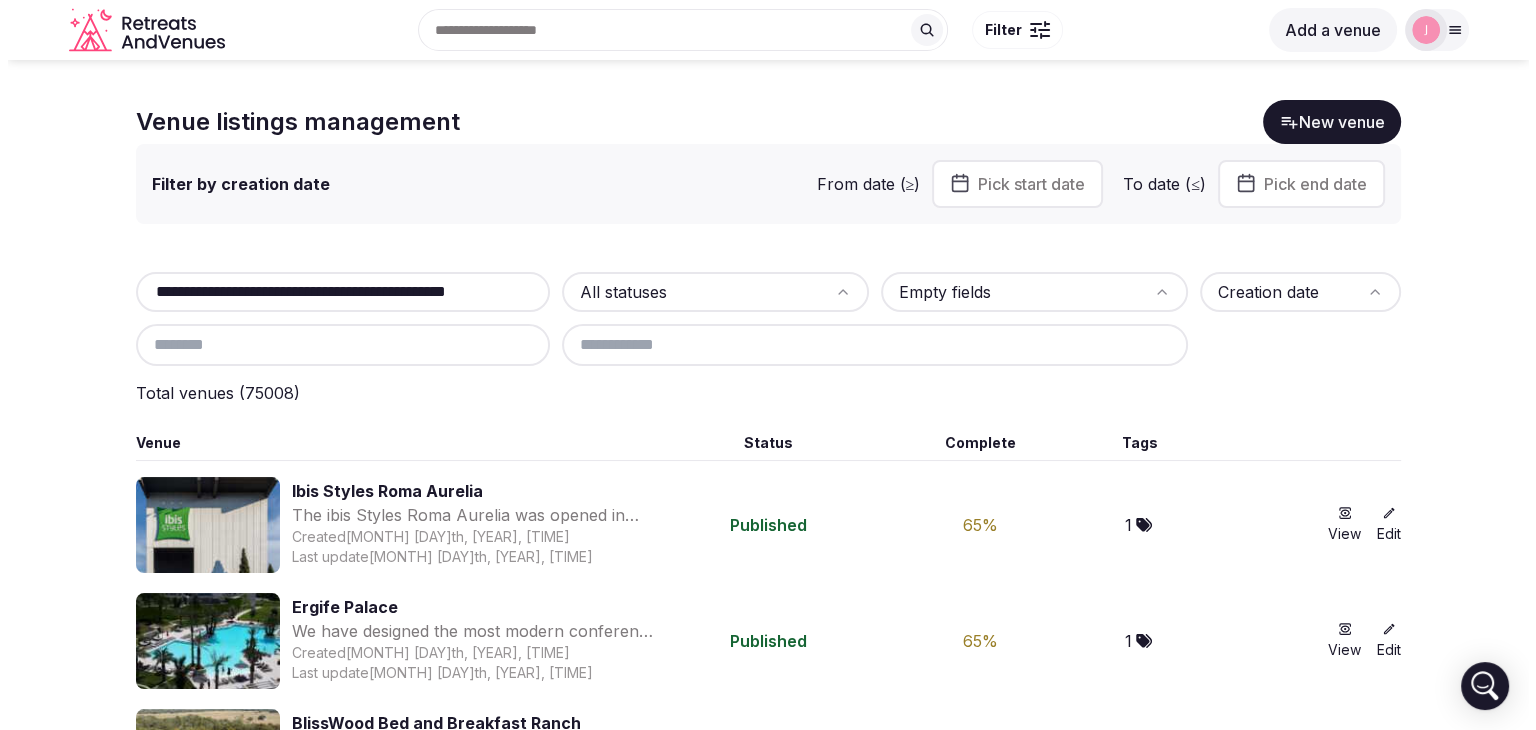 scroll, scrollTop: 0, scrollLeft: 79, axis: horizontal 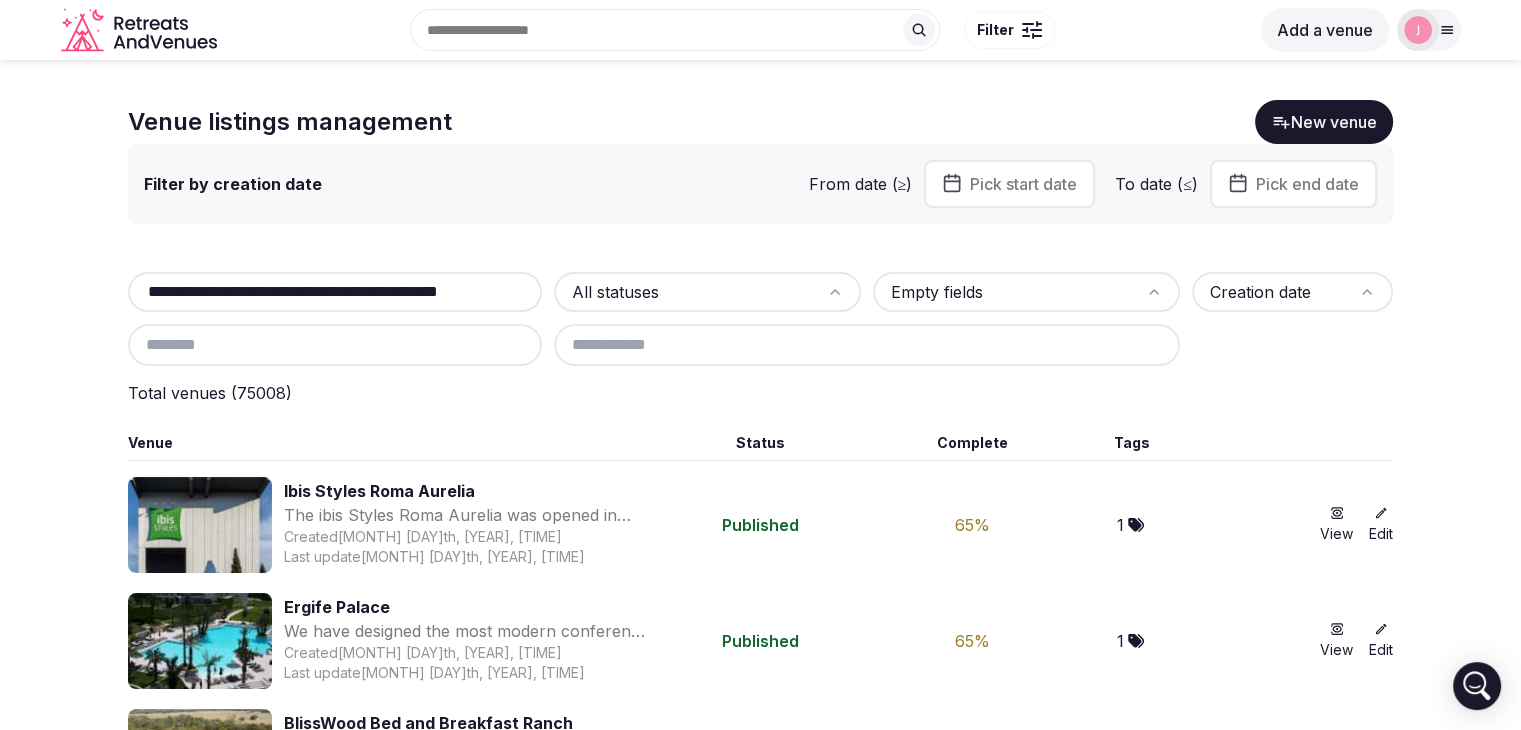 type on "**********" 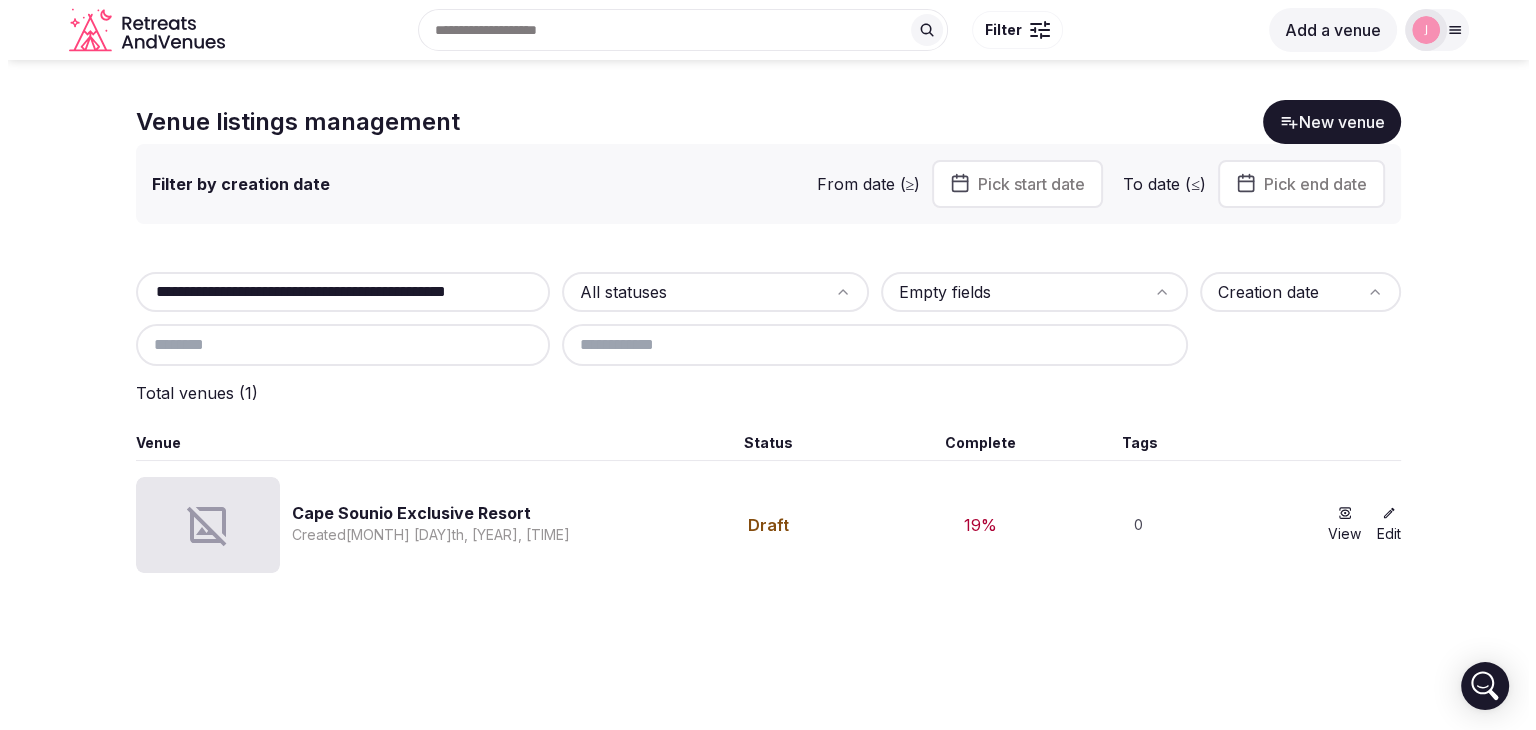 scroll, scrollTop: 0, scrollLeft: 0, axis: both 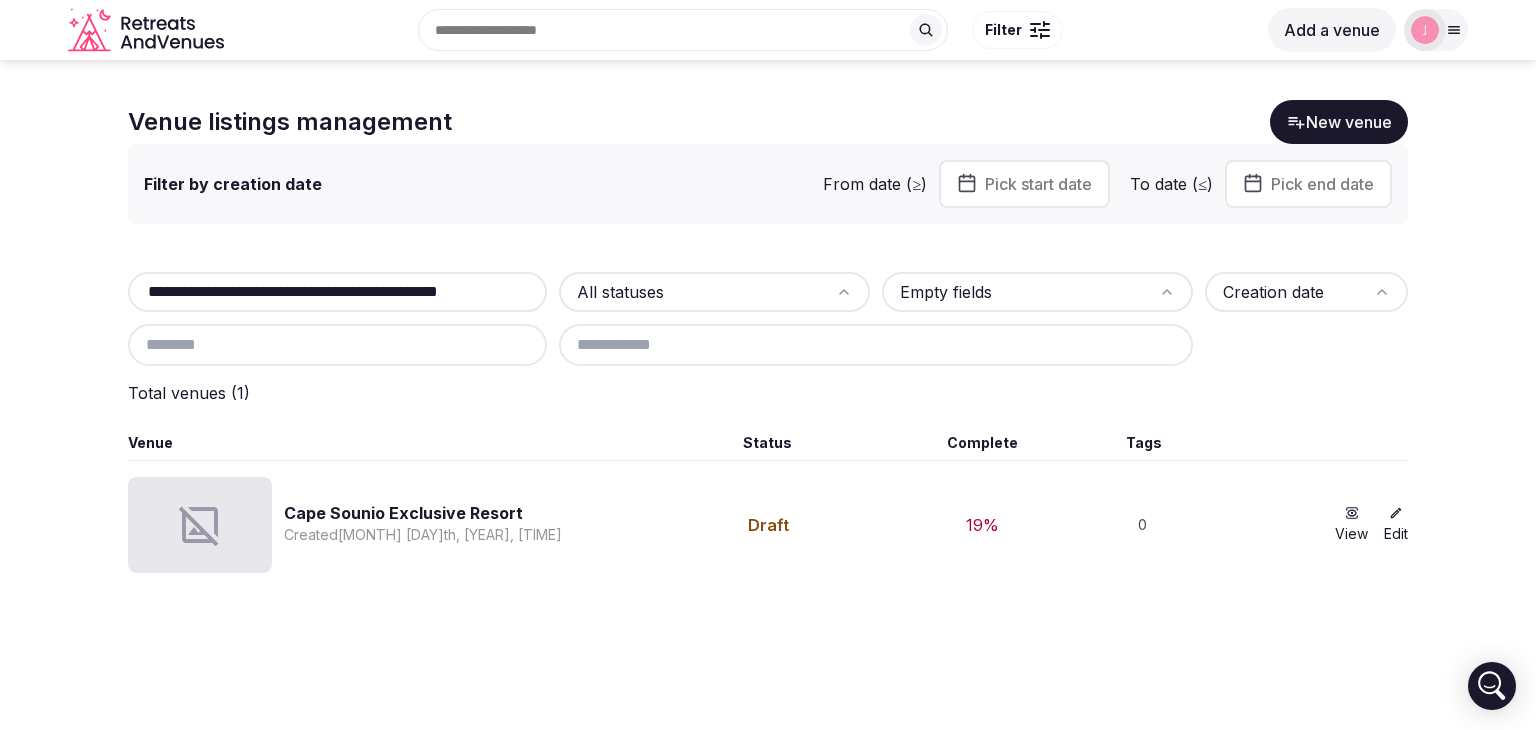 click on "Cape Sounio Exclusive Resort" at bounding box center (423, 513) 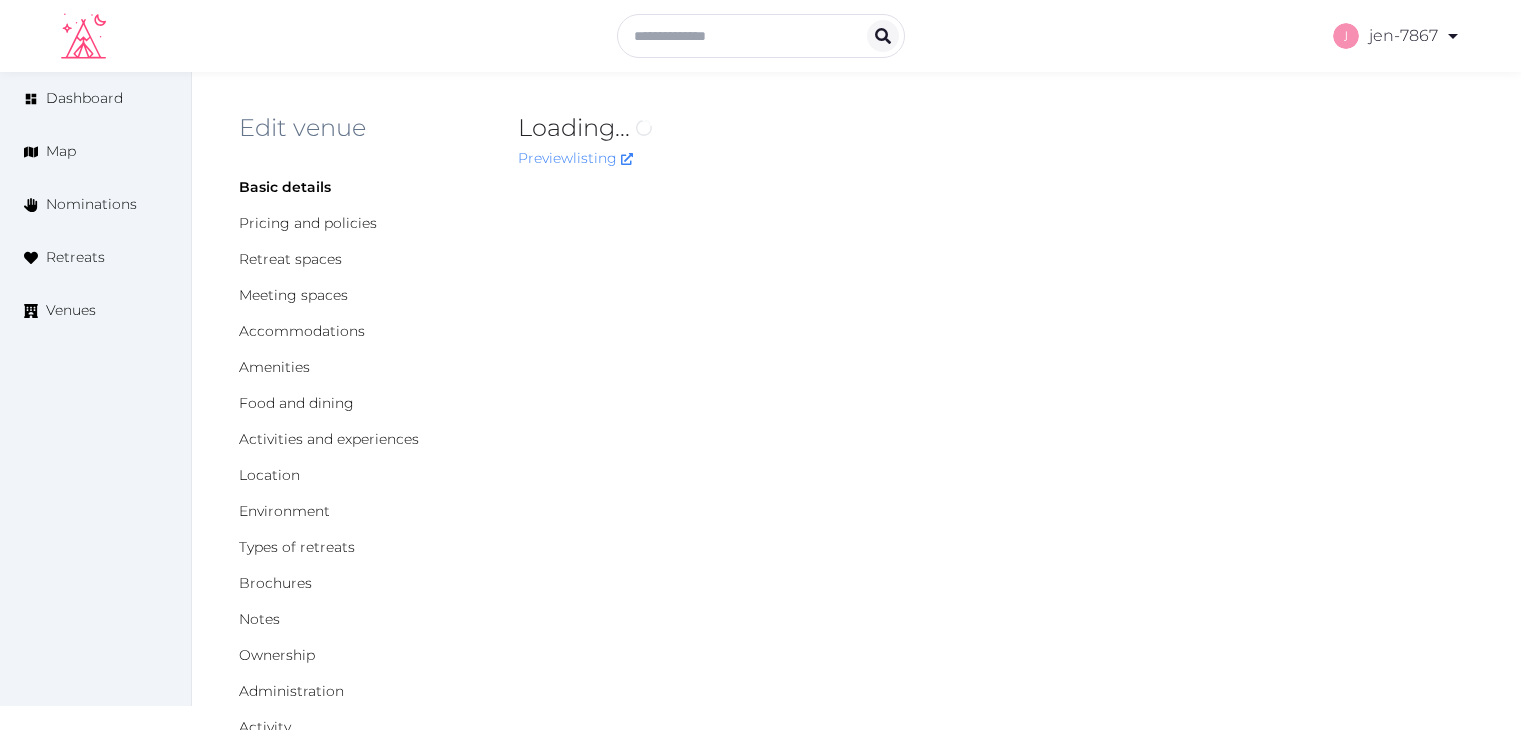 scroll, scrollTop: 0, scrollLeft: 0, axis: both 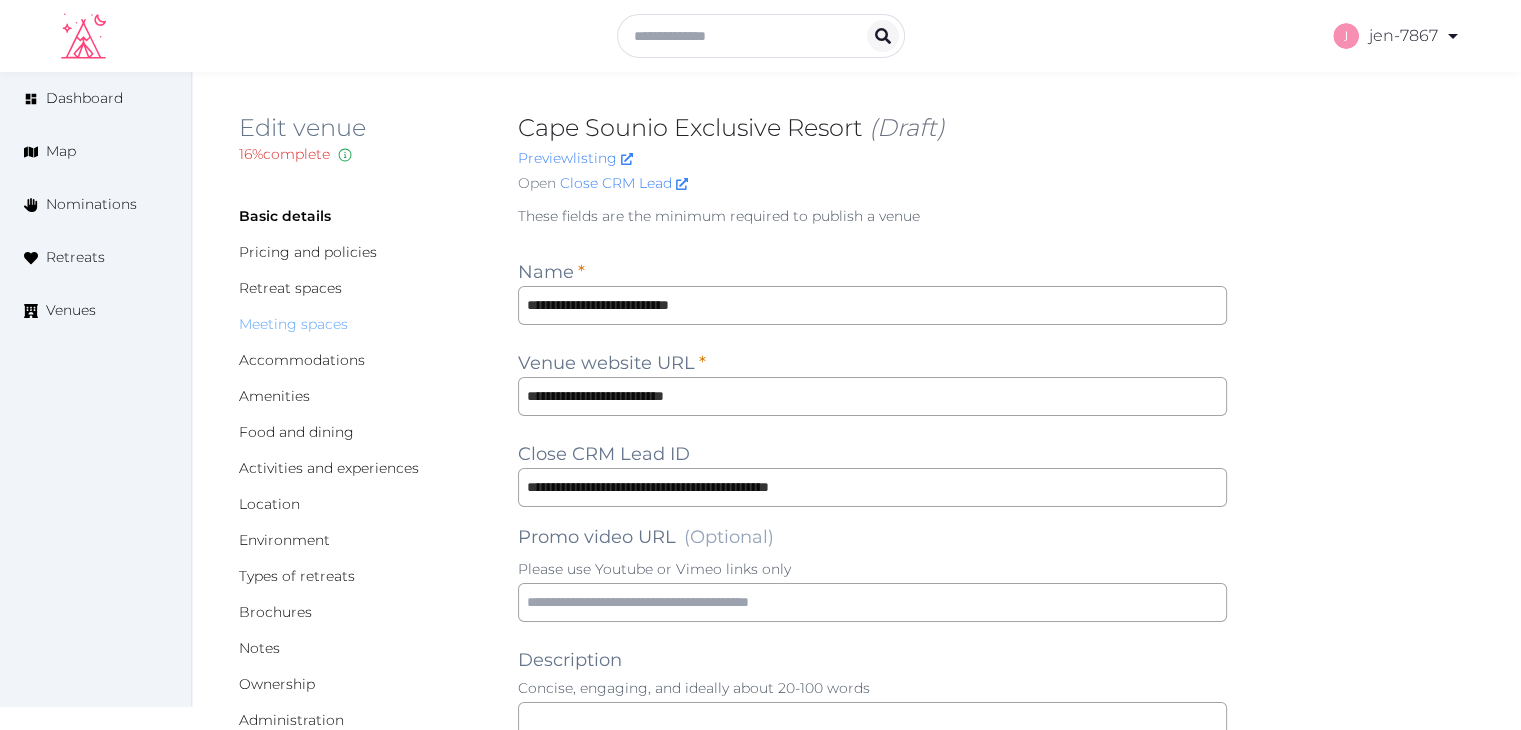 click on "Meeting spaces" at bounding box center (293, 324) 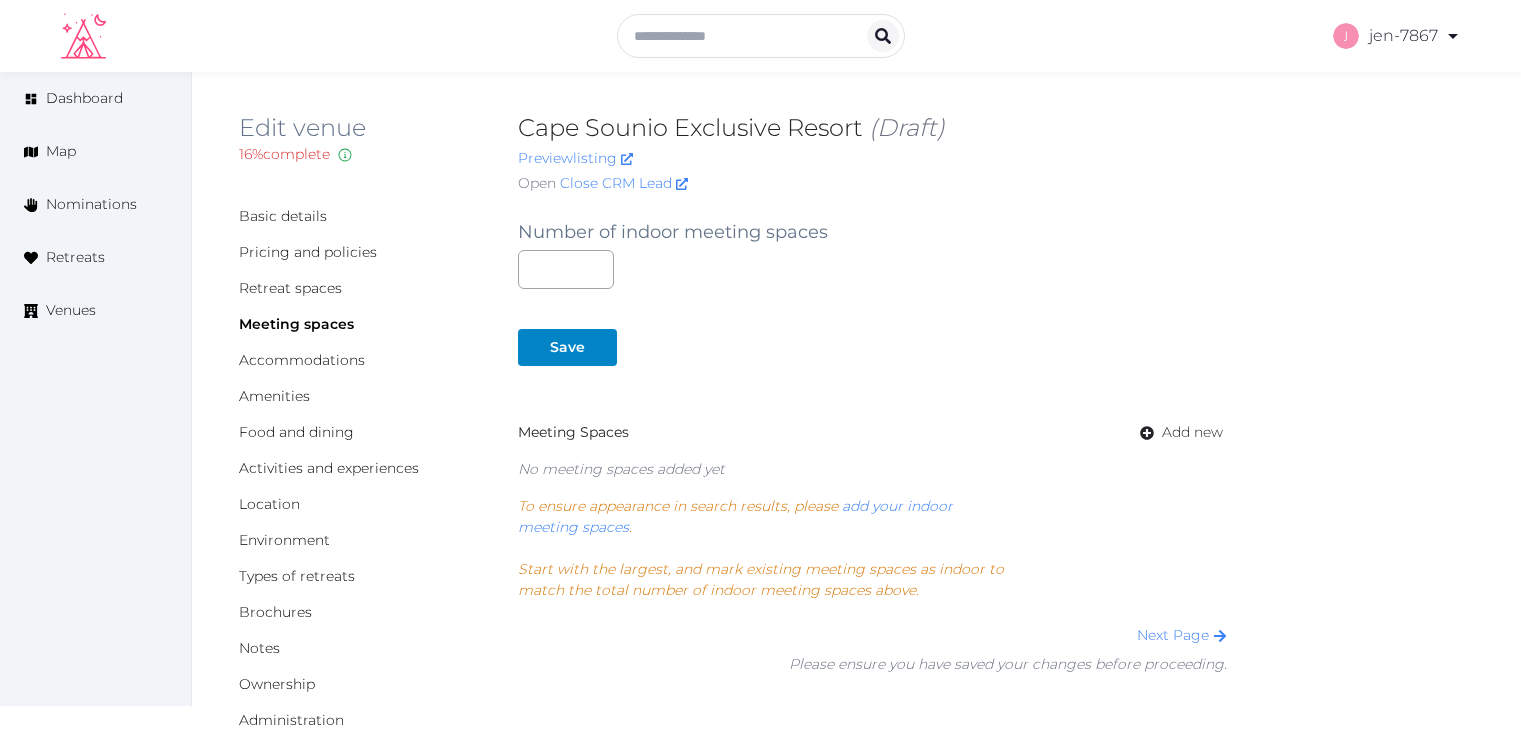 scroll, scrollTop: 0, scrollLeft: 0, axis: both 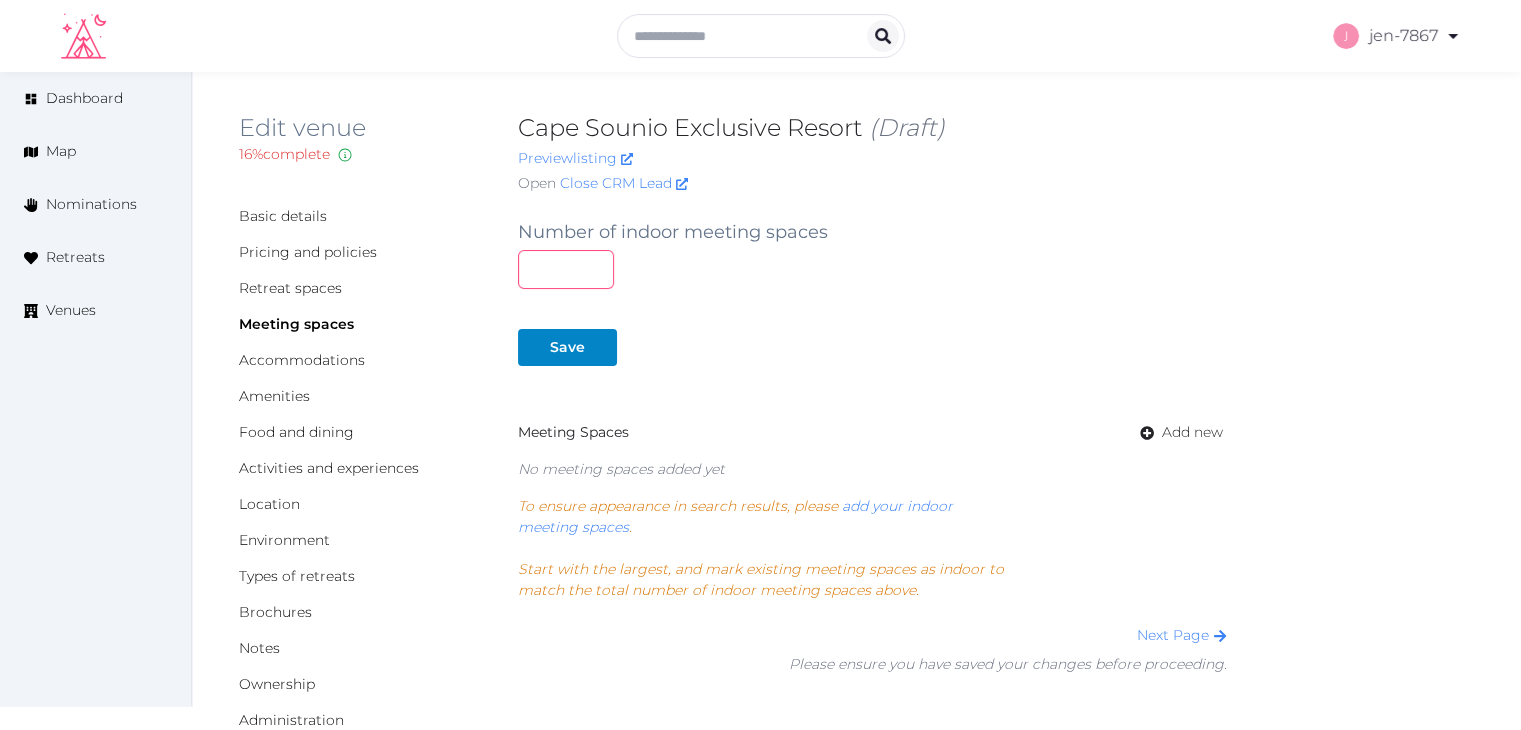 click on "*" at bounding box center (566, 269) 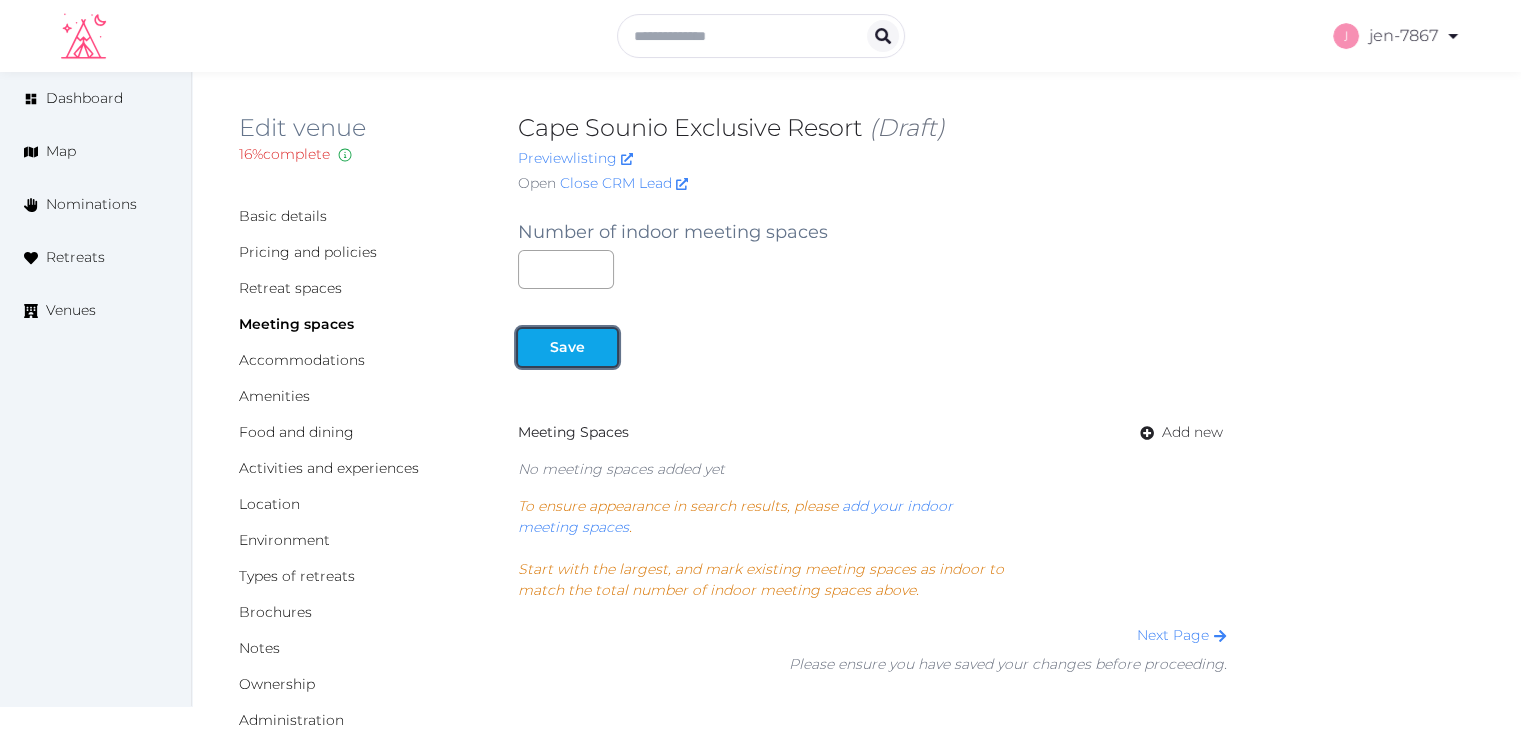 click on "Save" at bounding box center (567, 347) 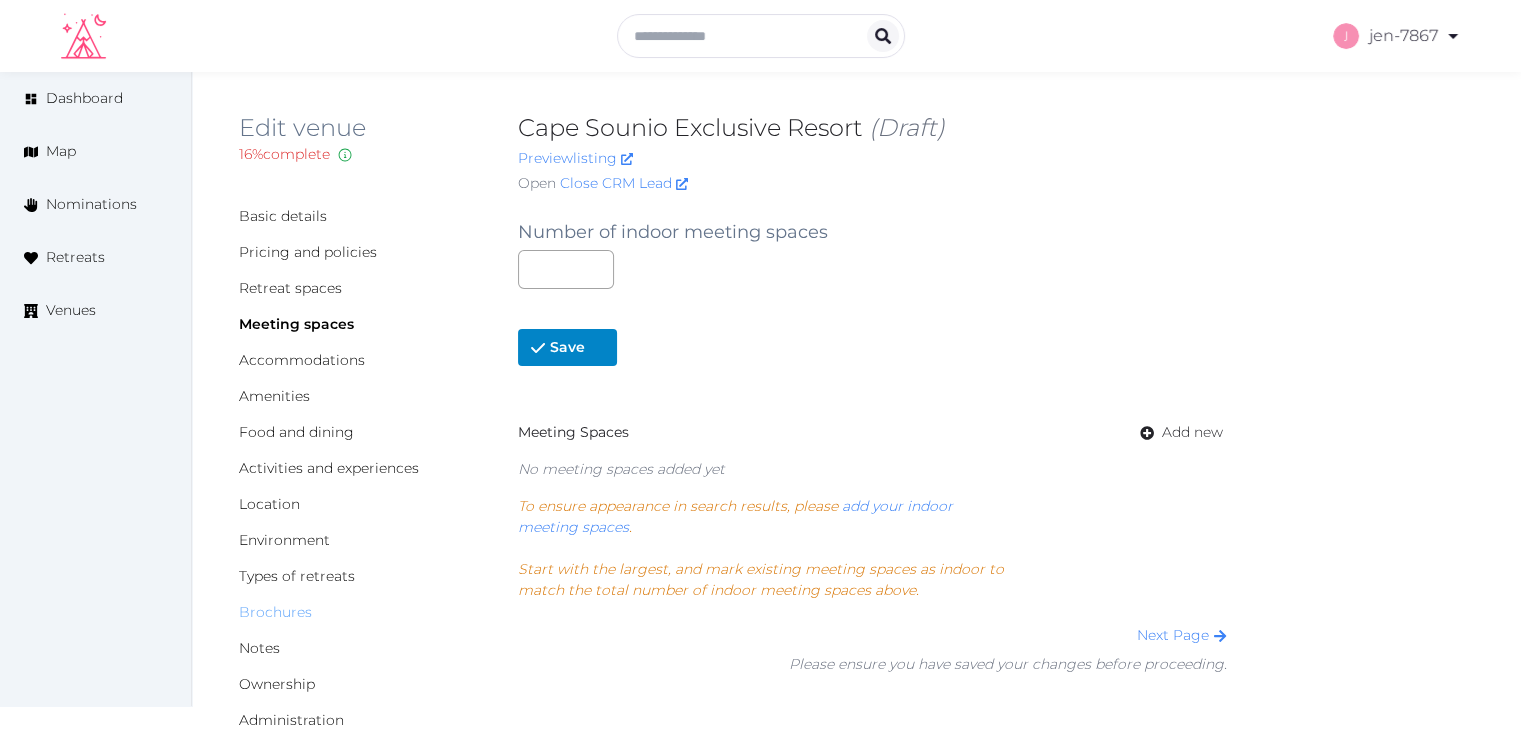 click on "Brochures" at bounding box center (275, 612) 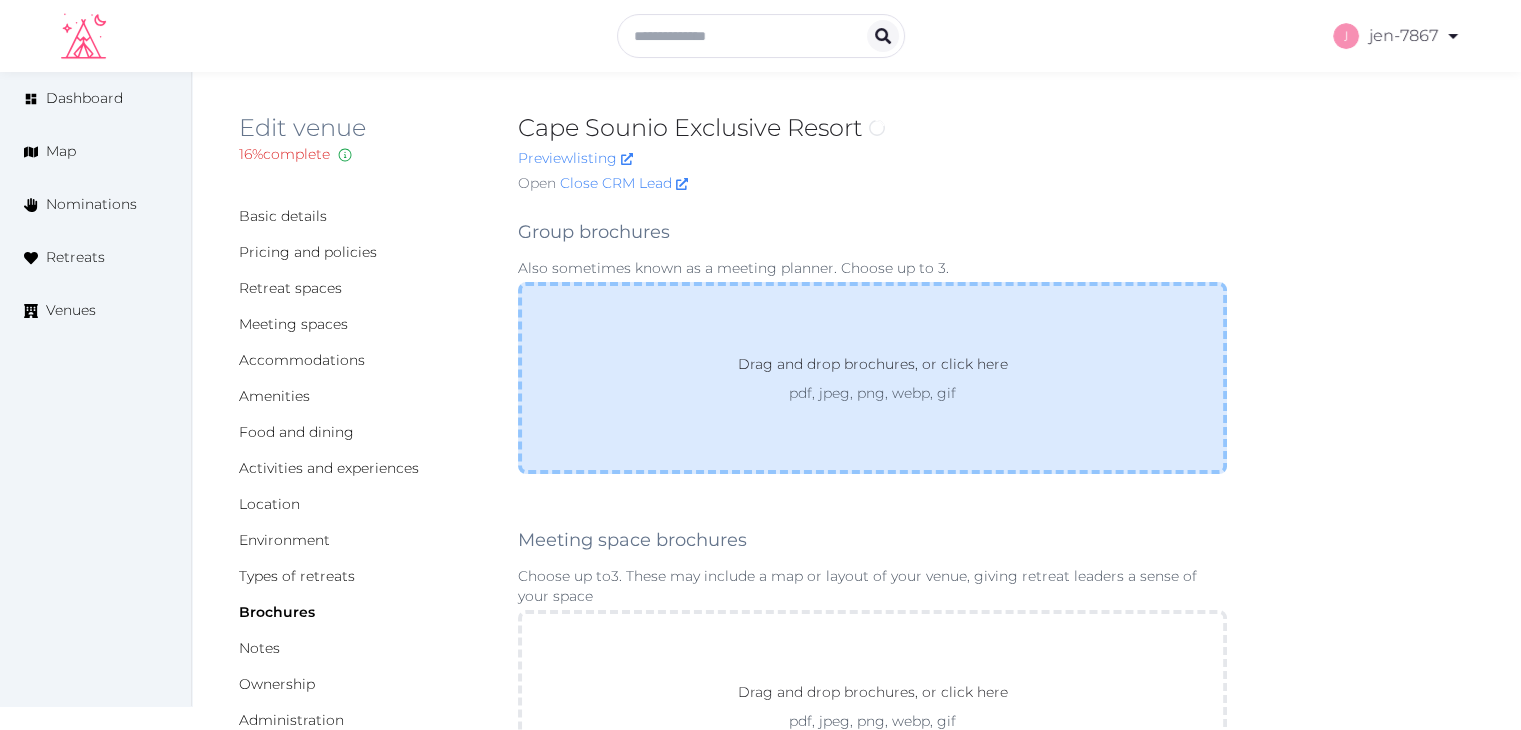 scroll, scrollTop: 300, scrollLeft: 0, axis: vertical 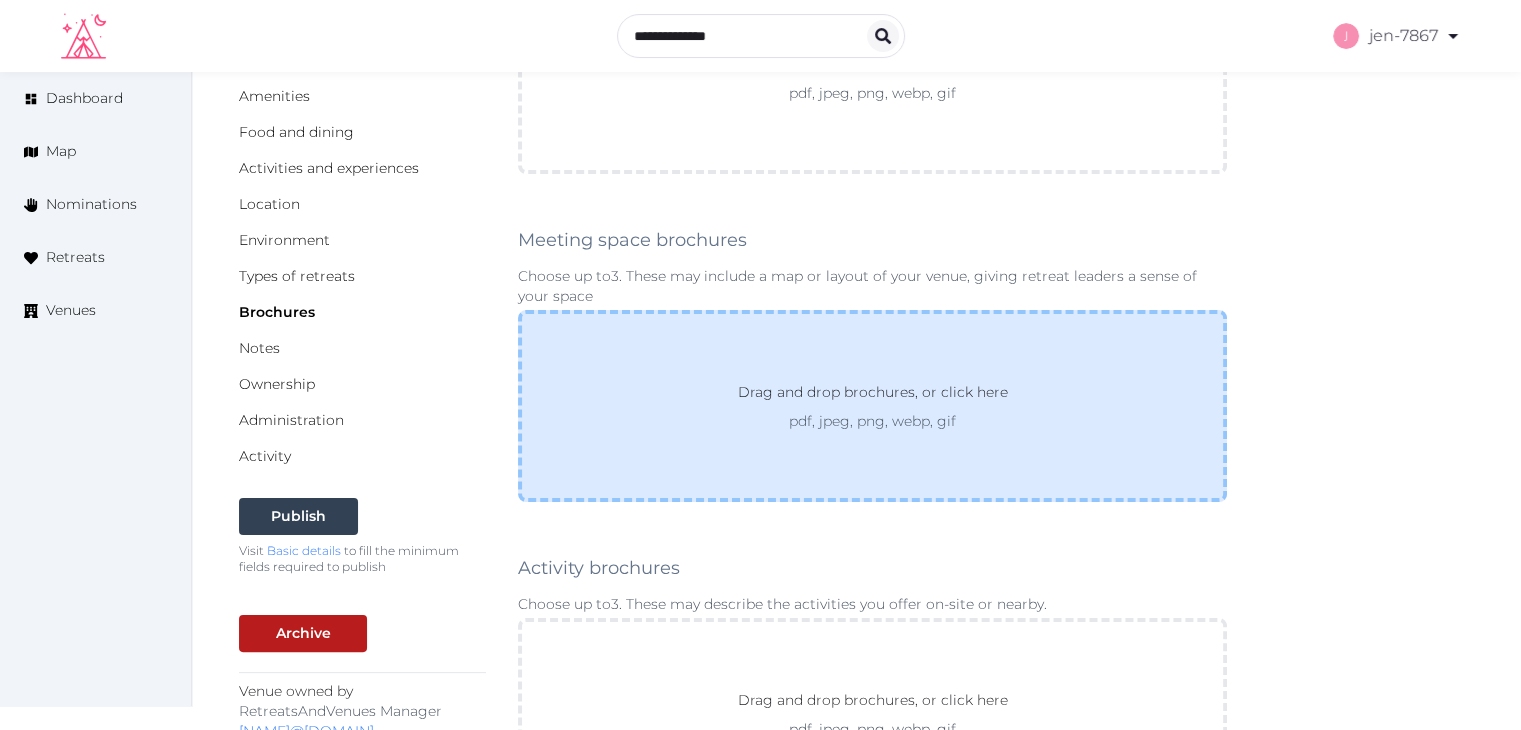 click on "Drag and drop brochures, or click here pdf, jpeg, png, webp, gif" at bounding box center (872, 406) 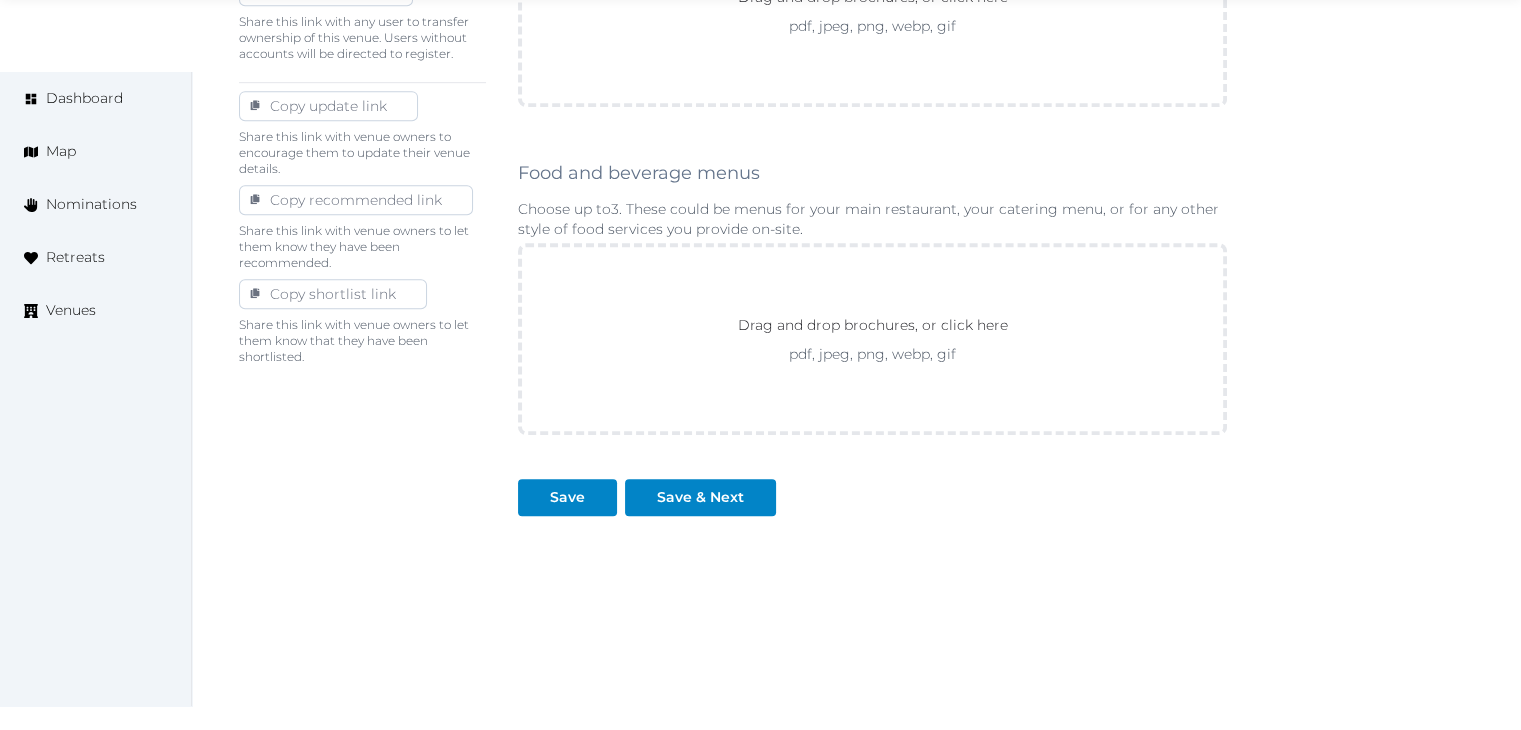 scroll, scrollTop: 1111, scrollLeft: 0, axis: vertical 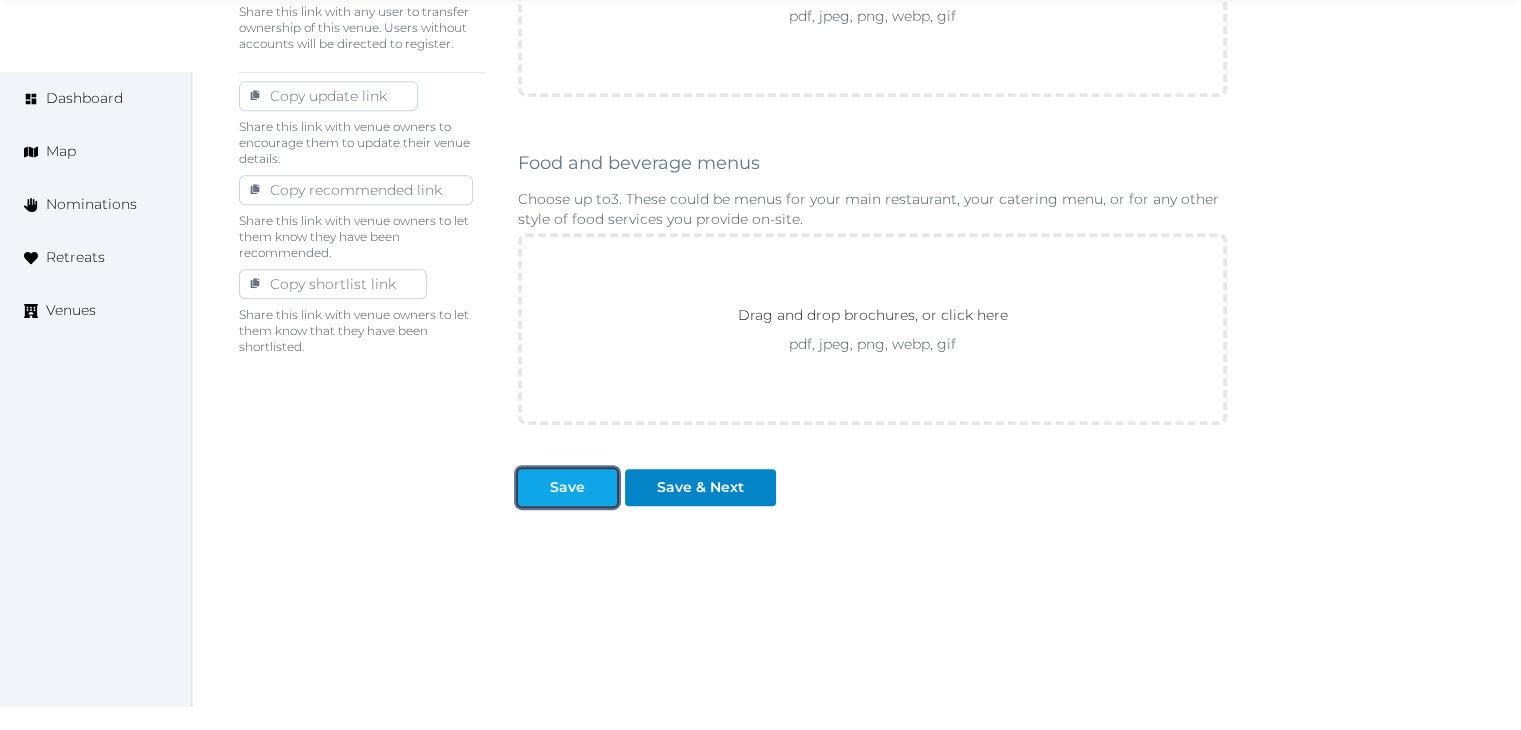 click on "Save" at bounding box center (567, 487) 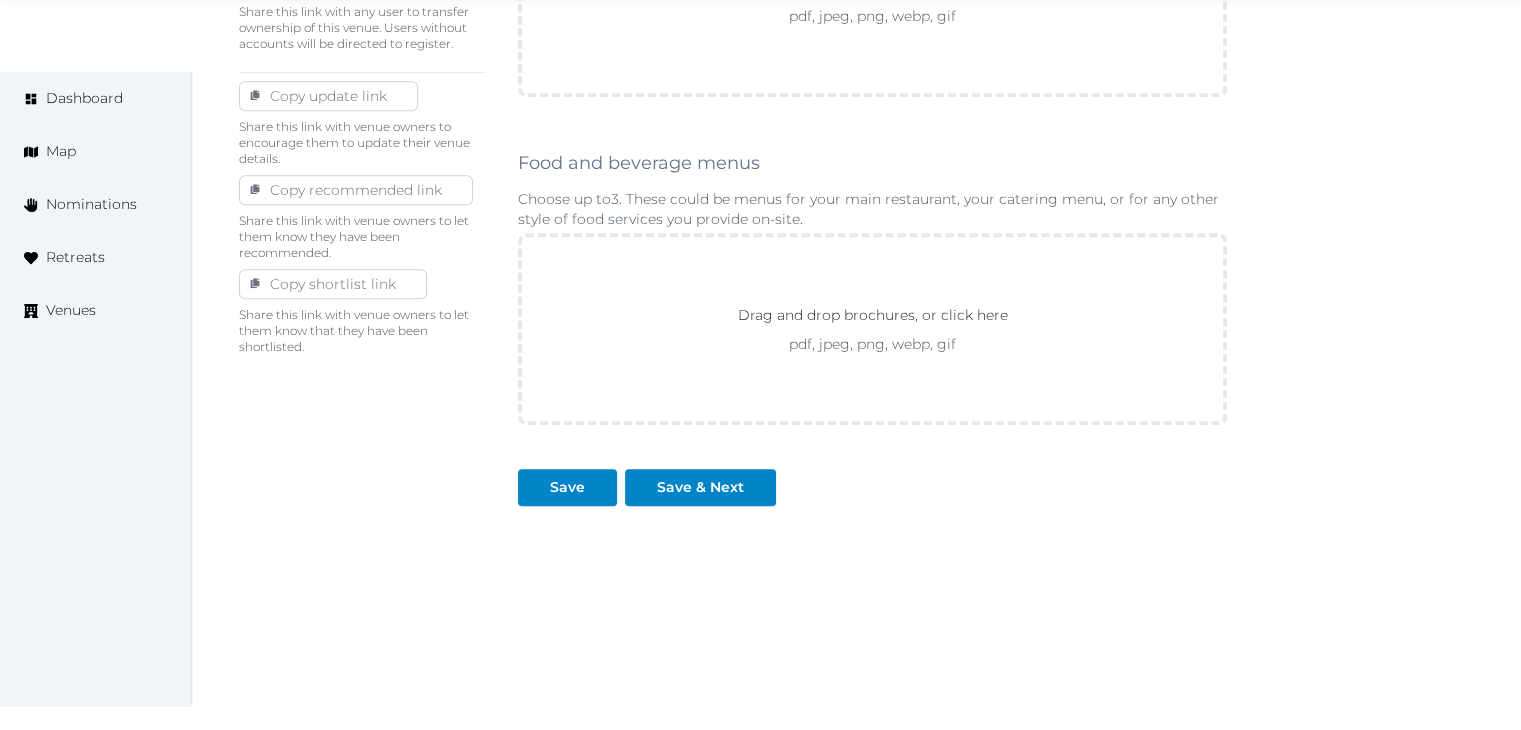click on "Group brochures Also sometimes known as a meeting planner. Choose up to   3 . Drag and drop brochures, or click here pdf, jpeg, png, webp, gif
To pick up a draggable item, press the space bar.
While dragging, use the arrow keys to move the item.
Press space again to drop the item in its new position, or press escape to cancel.
Meeting space brochures Choose up to  3 . These may include a map or layout of your venue, giving retreat leaders a sense of your space Drag and drop brochures, or click here pdf, jpeg, png, webp, gif CONFERENCE-Floor-Plan-2025.pdf
To pick up a draggable item, press the space bar.
While dragging, use the arrow keys to move the item.
Press space again to drop the item in its new position, or press escape to cancel.
Activity brochures Choose up to  3 . These may describe the activities you offer on-site or nearby. Drag and drop brochures, or click here pdf, jpeg, png, webp, gif Food and beverage menus Choose up to  3 Drag and drop brochures, or click here" at bounding box center [872, -106] 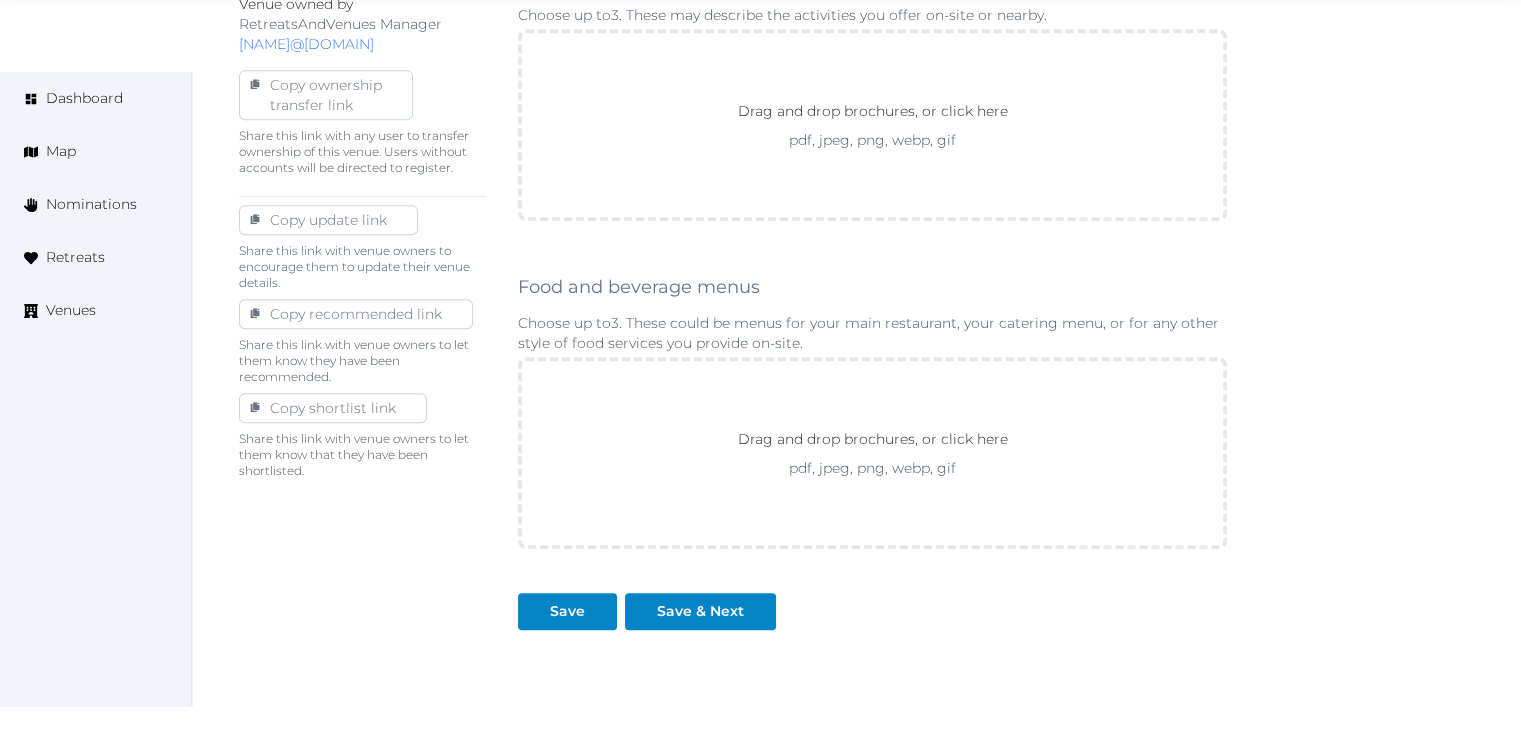 scroll, scrollTop: 1111, scrollLeft: 0, axis: vertical 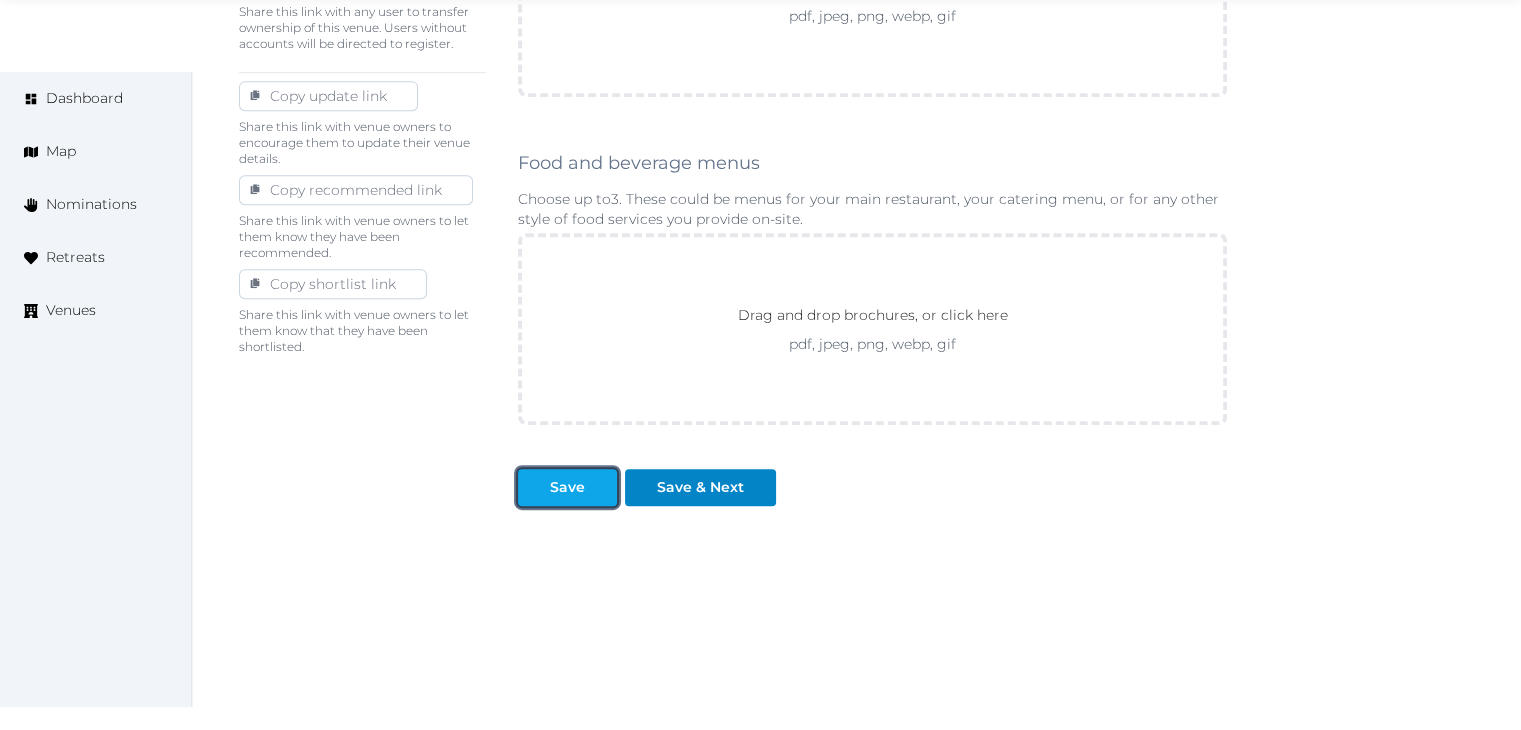 click on "Save" at bounding box center (567, 487) 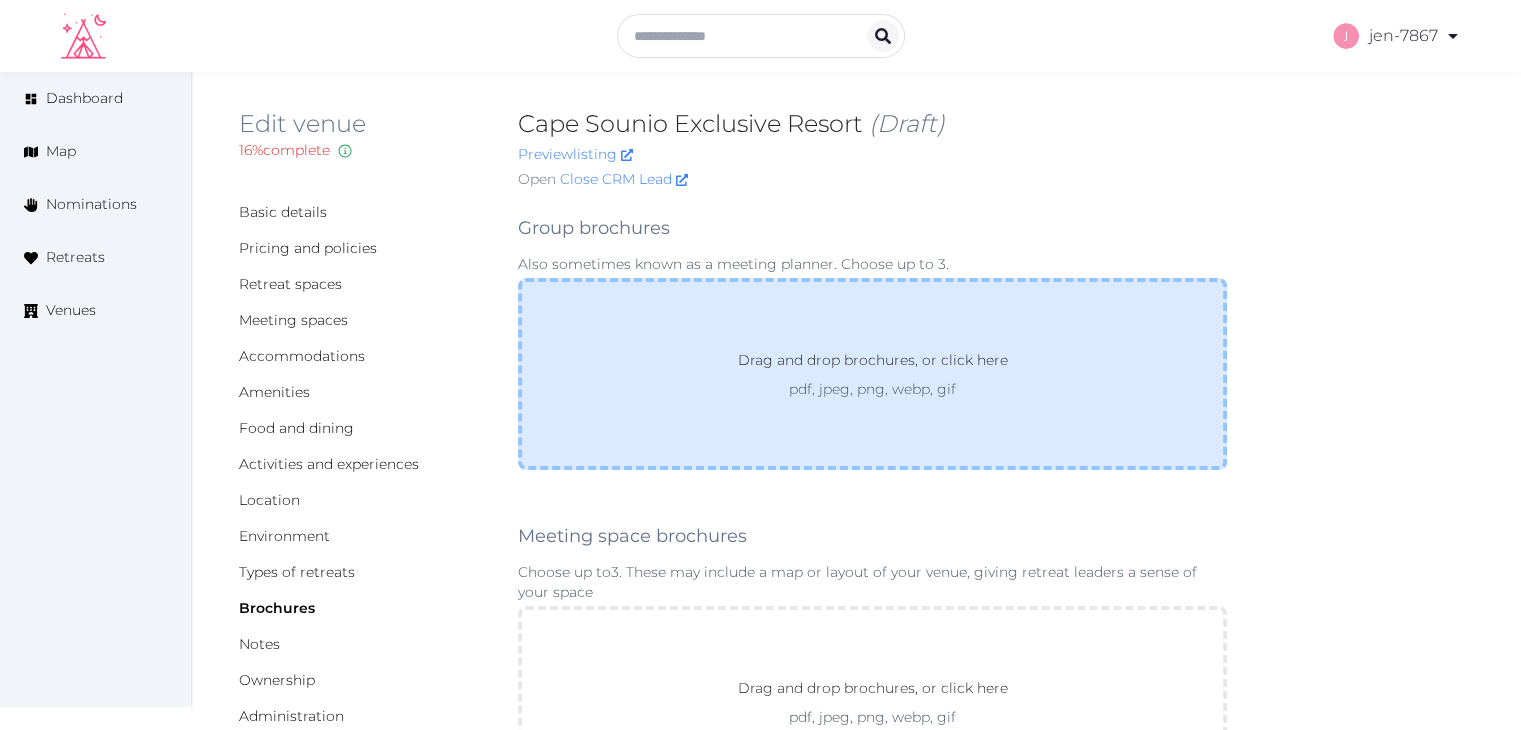 scroll, scrollTop: 0, scrollLeft: 0, axis: both 